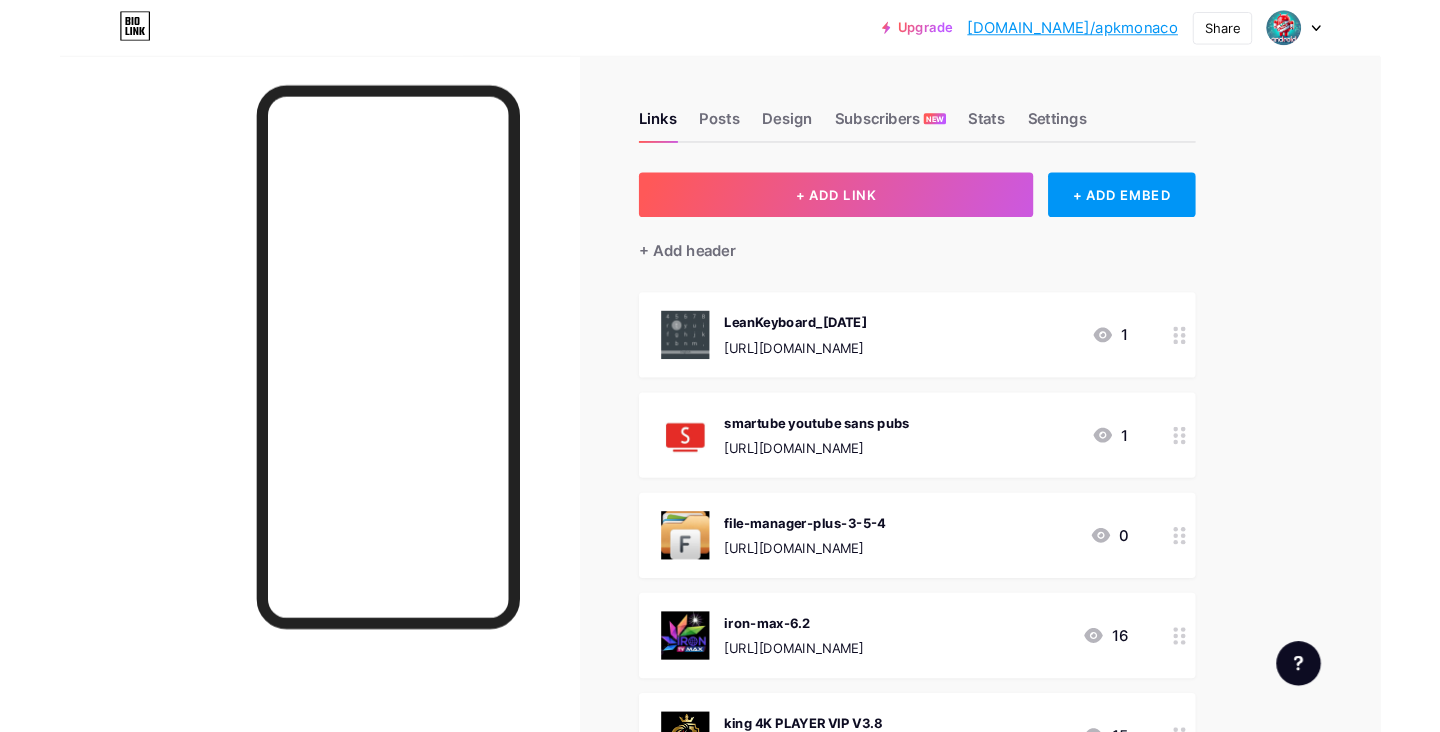 scroll, scrollTop: 1700, scrollLeft: 0, axis: vertical 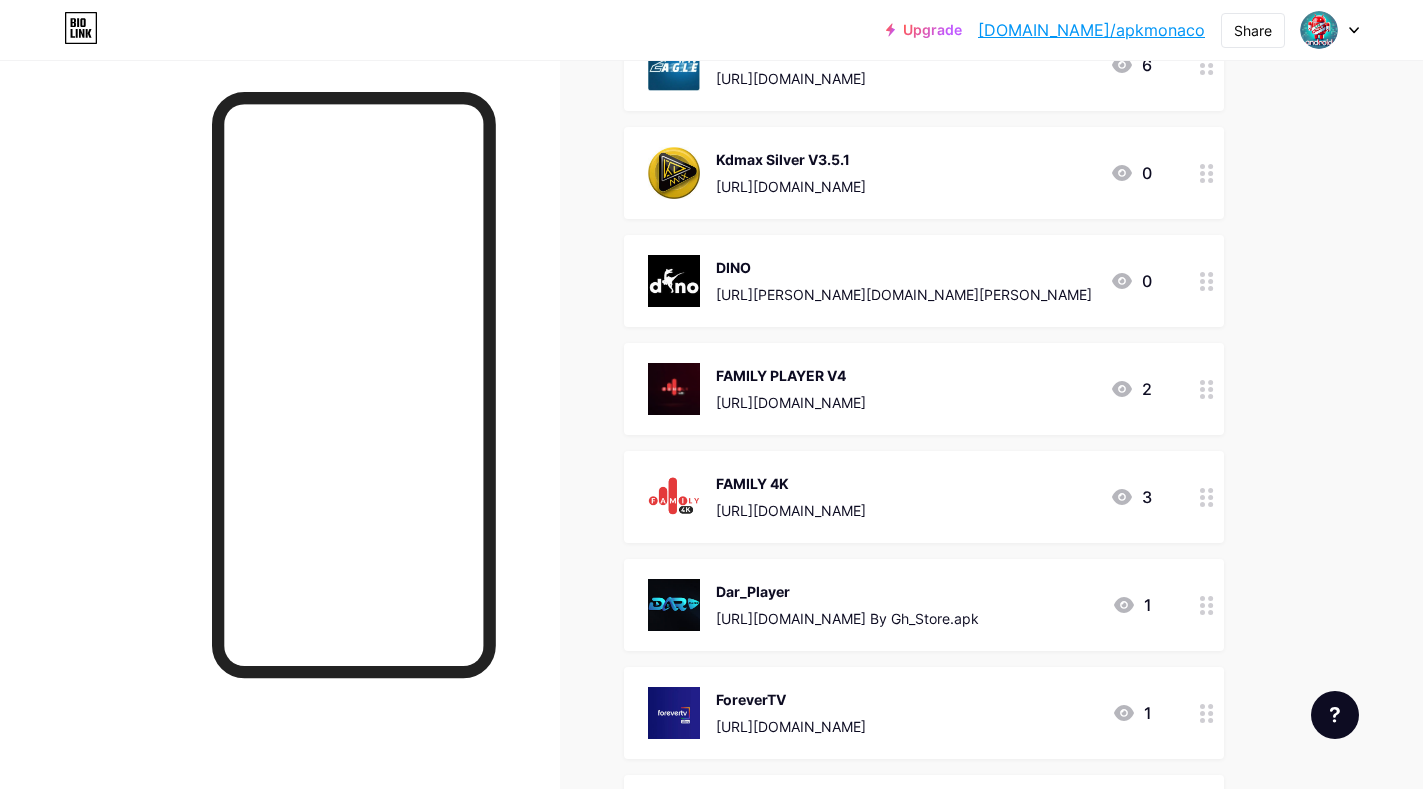 click on "[URL][DOMAIN_NAME]" at bounding box center [791, 510] 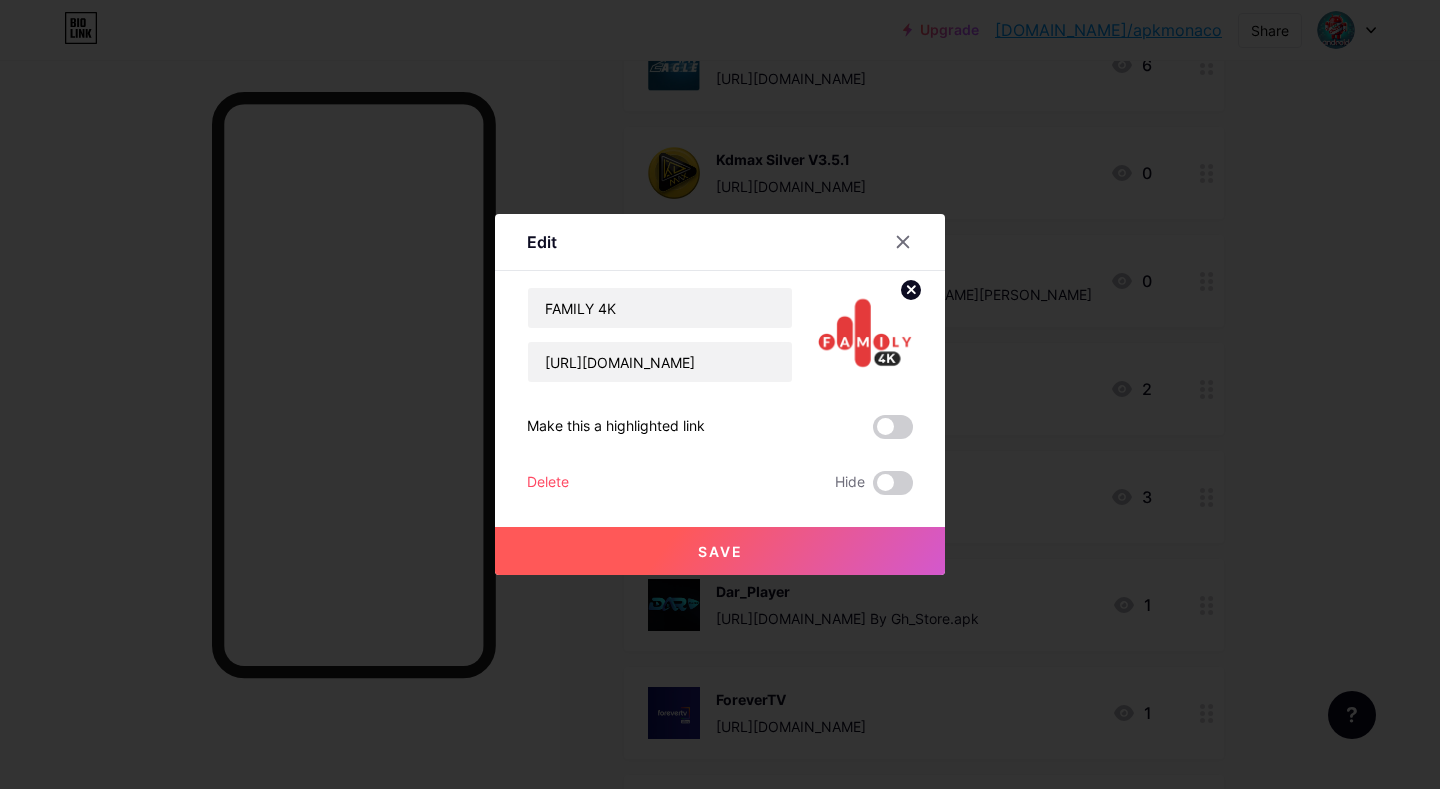 click at bounding box center (720, 394) 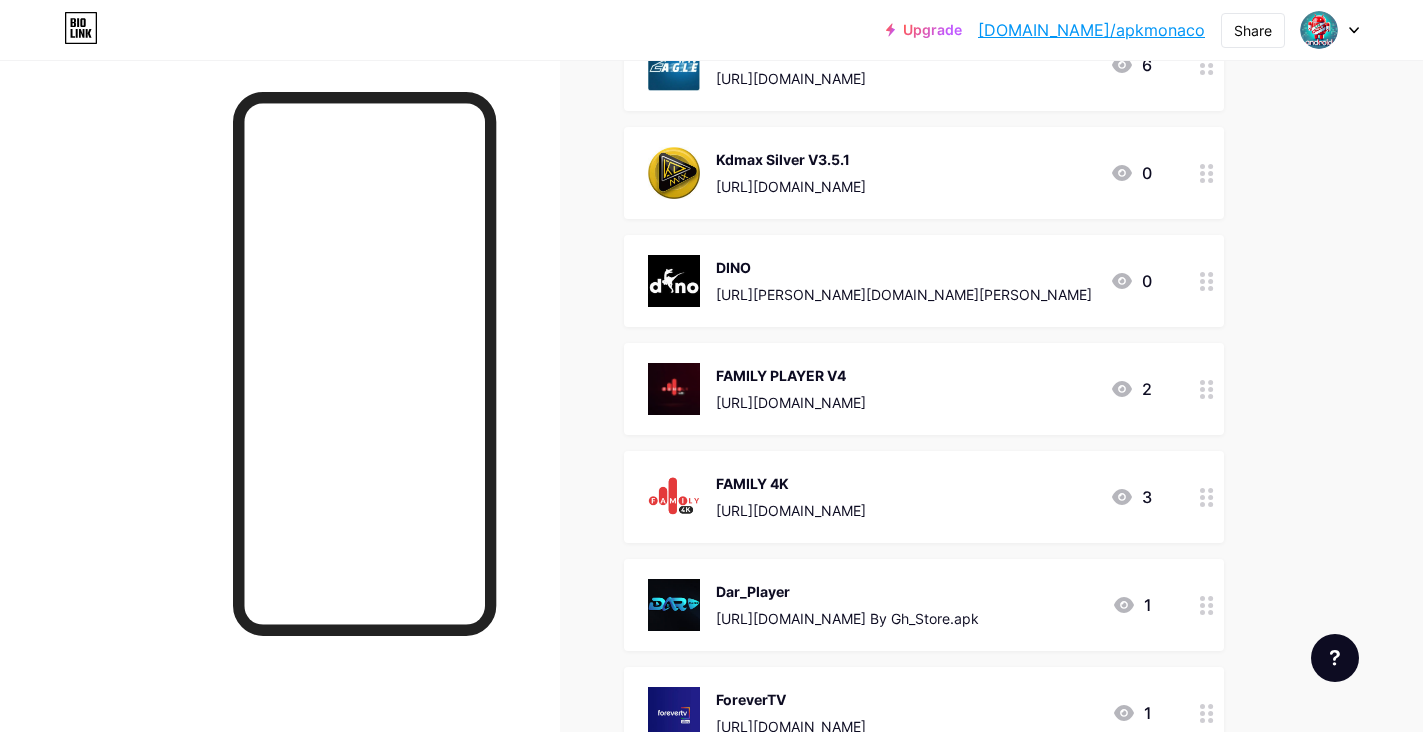 click on "[URL][DOMAIN_NAME]" at bounding box center [791, 402] 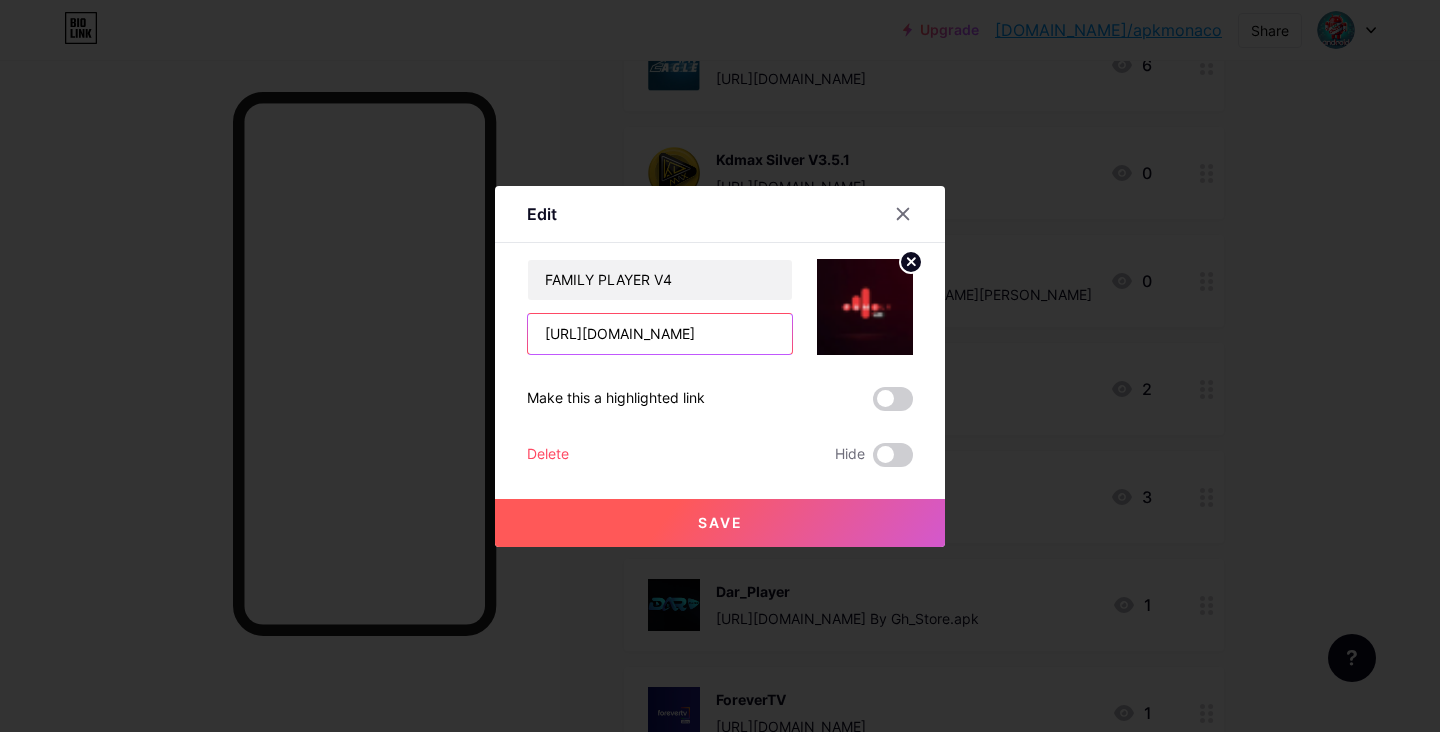 scroll, scrollTop: 0, scrollLeft: 290, axis: horizontal 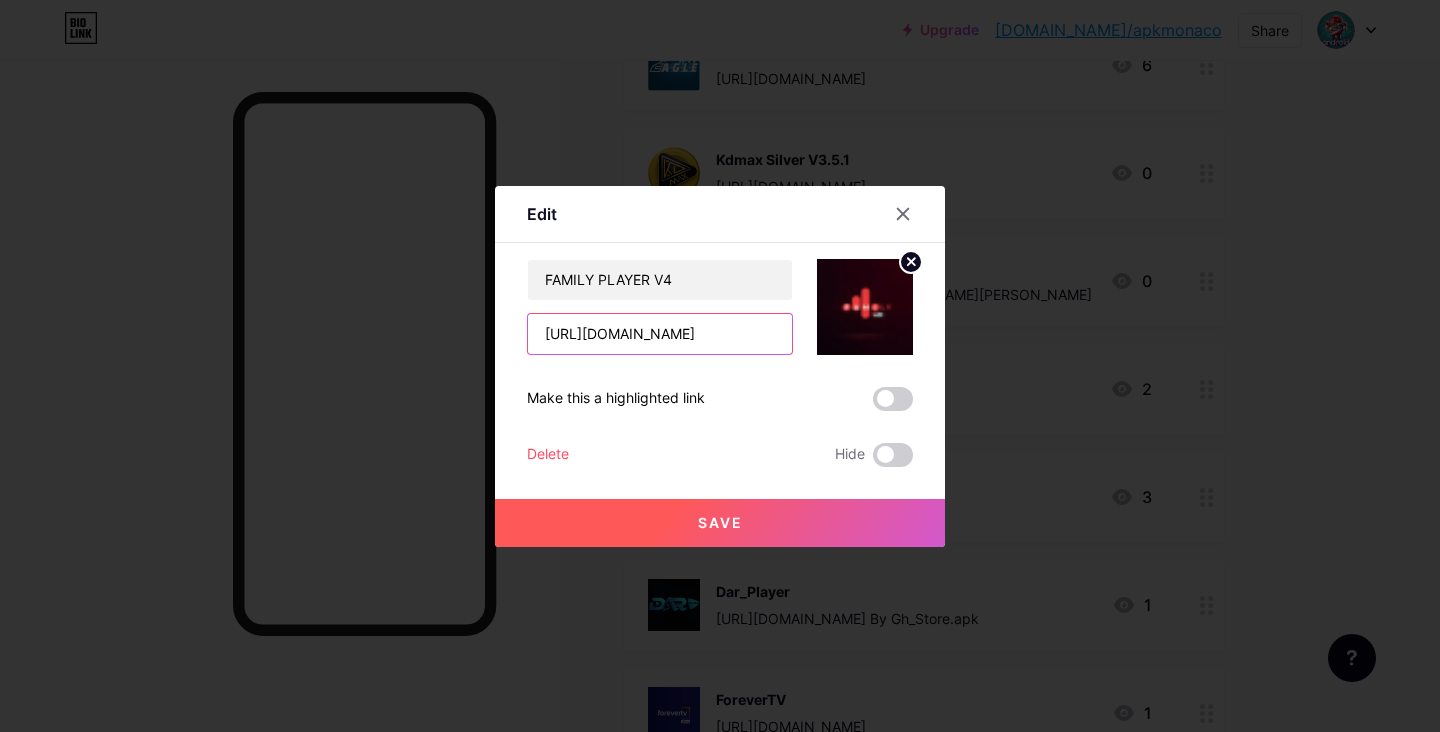 paste on "[DOMAIN_NAME][URL] Player V" 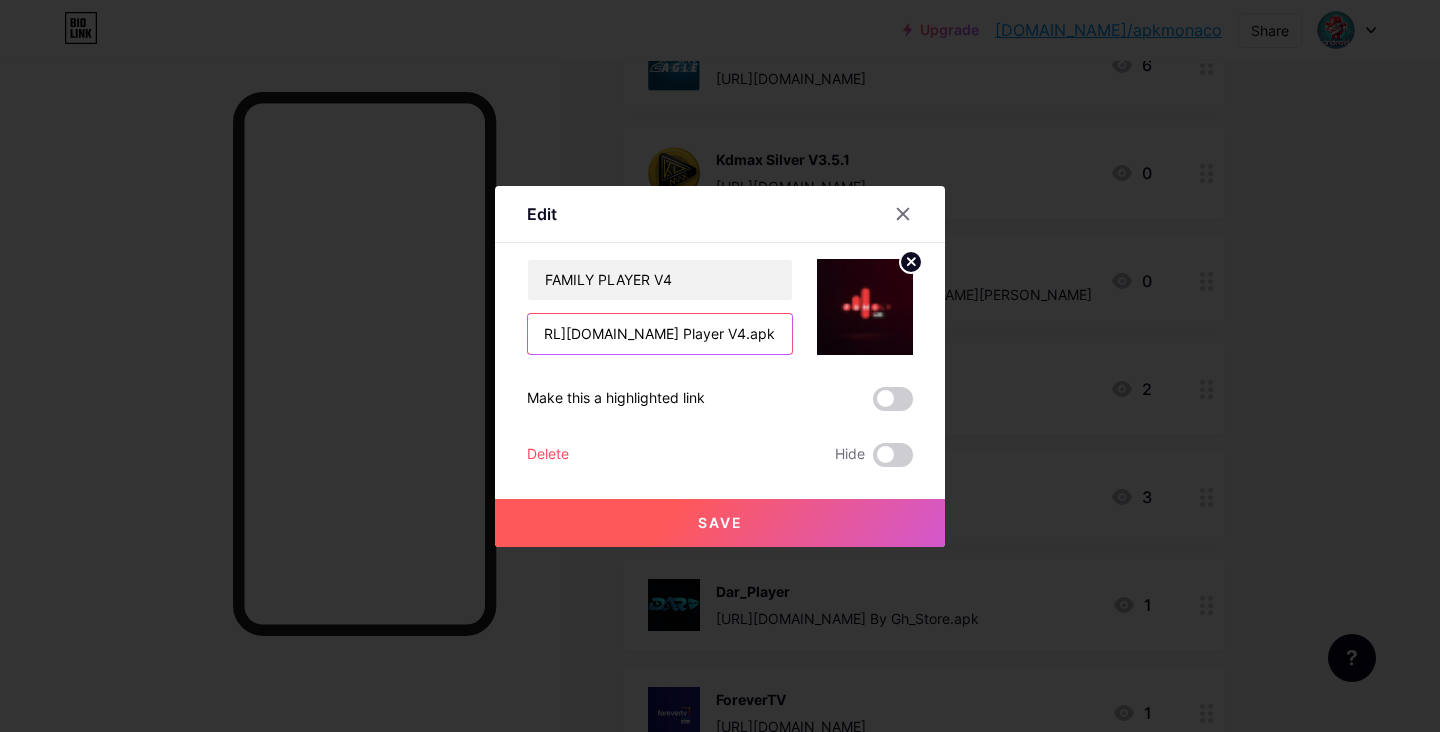 scroll, scrollTop: 0, scrollLeft: 211, axis: horizontal 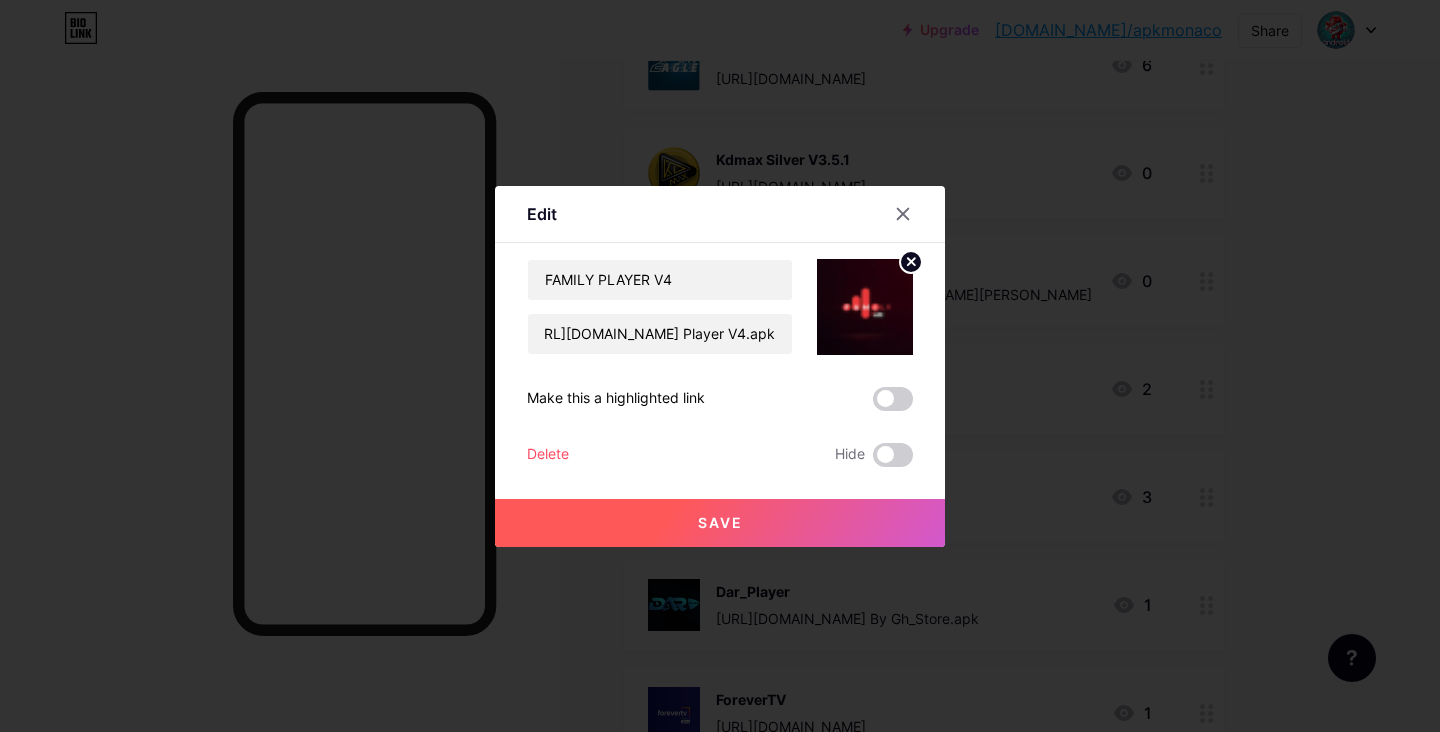 click on "Save" at bounding box center [720, 523] 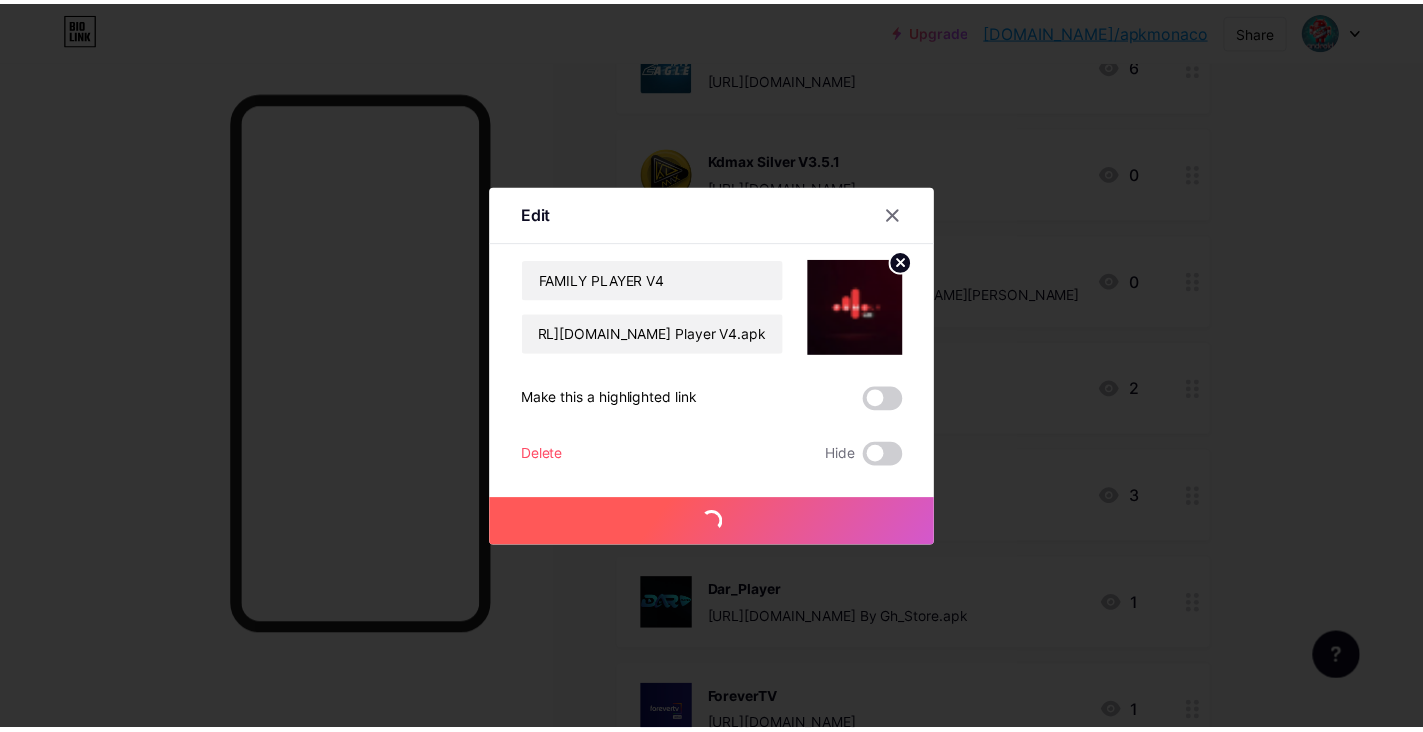 scroll, scrollTop: 0, scrollLeft: 0, axis: both 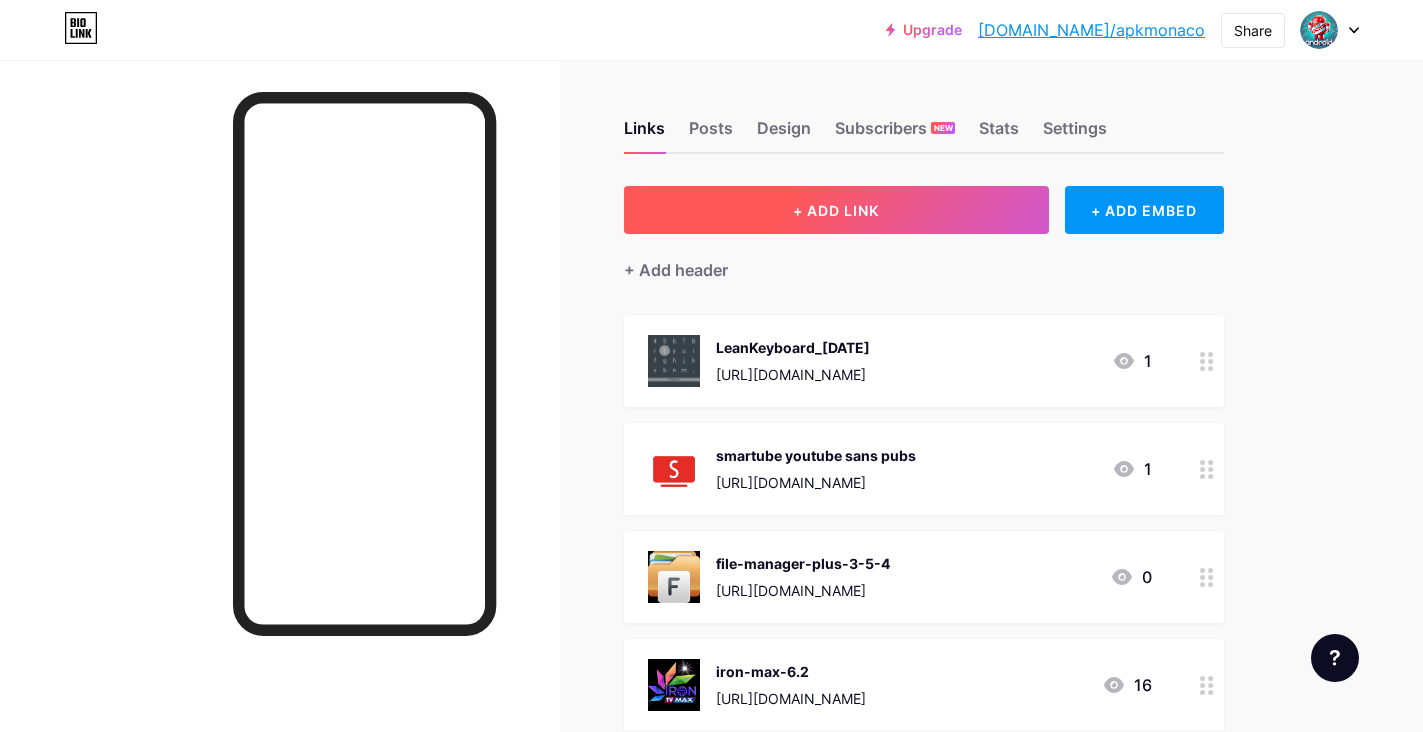 click on "+ ADD LINK" at bounding box center [836, 210] 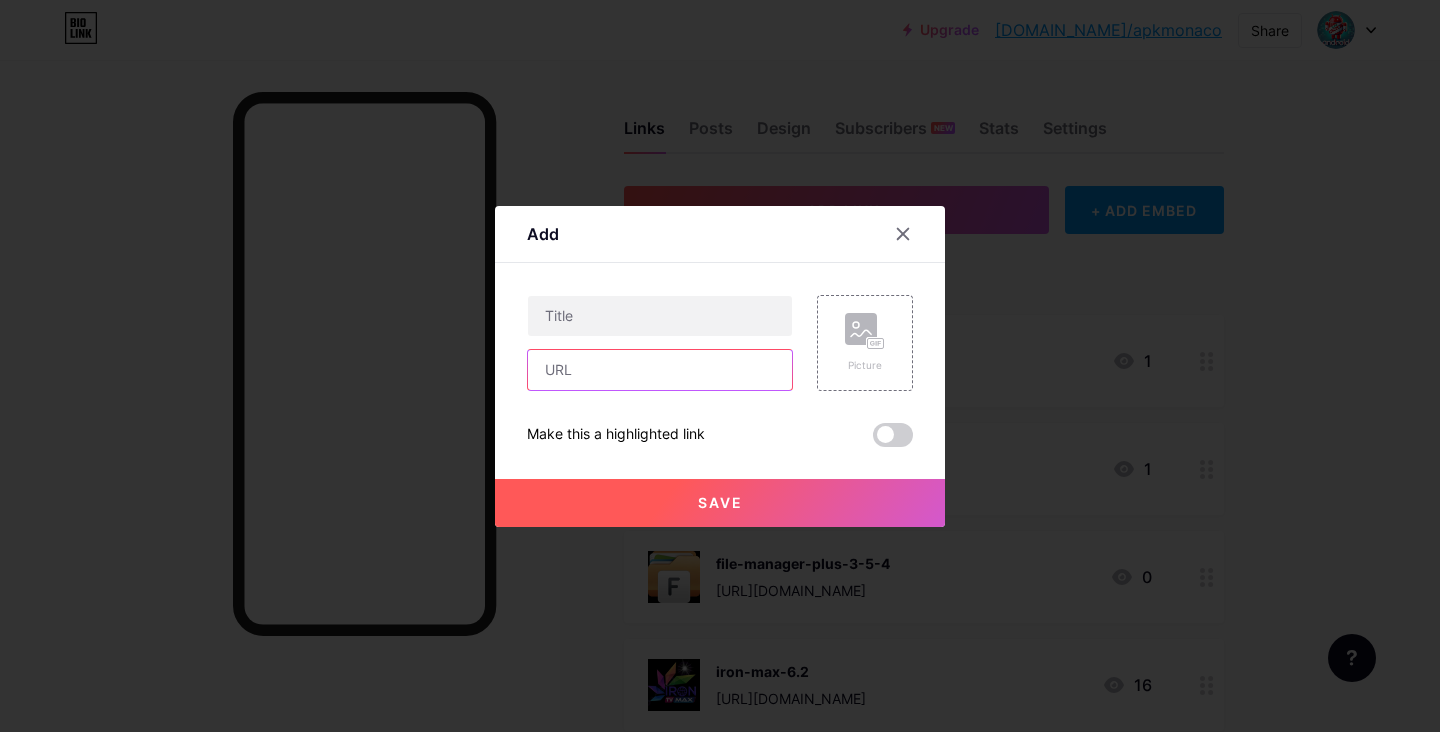 click at bounding box center [660, 370] 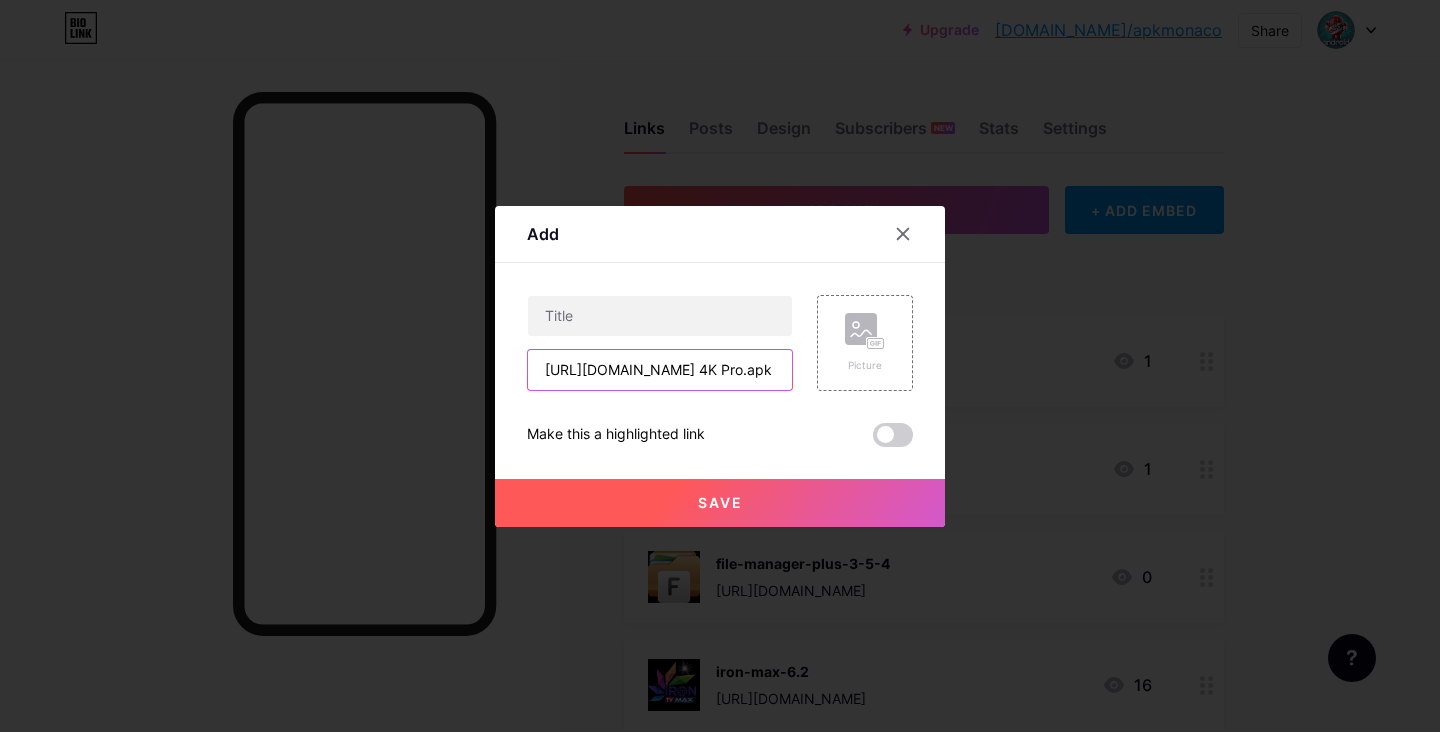 scroll, scrollTop: 0, scrollLeft: 193, axis: horizontal 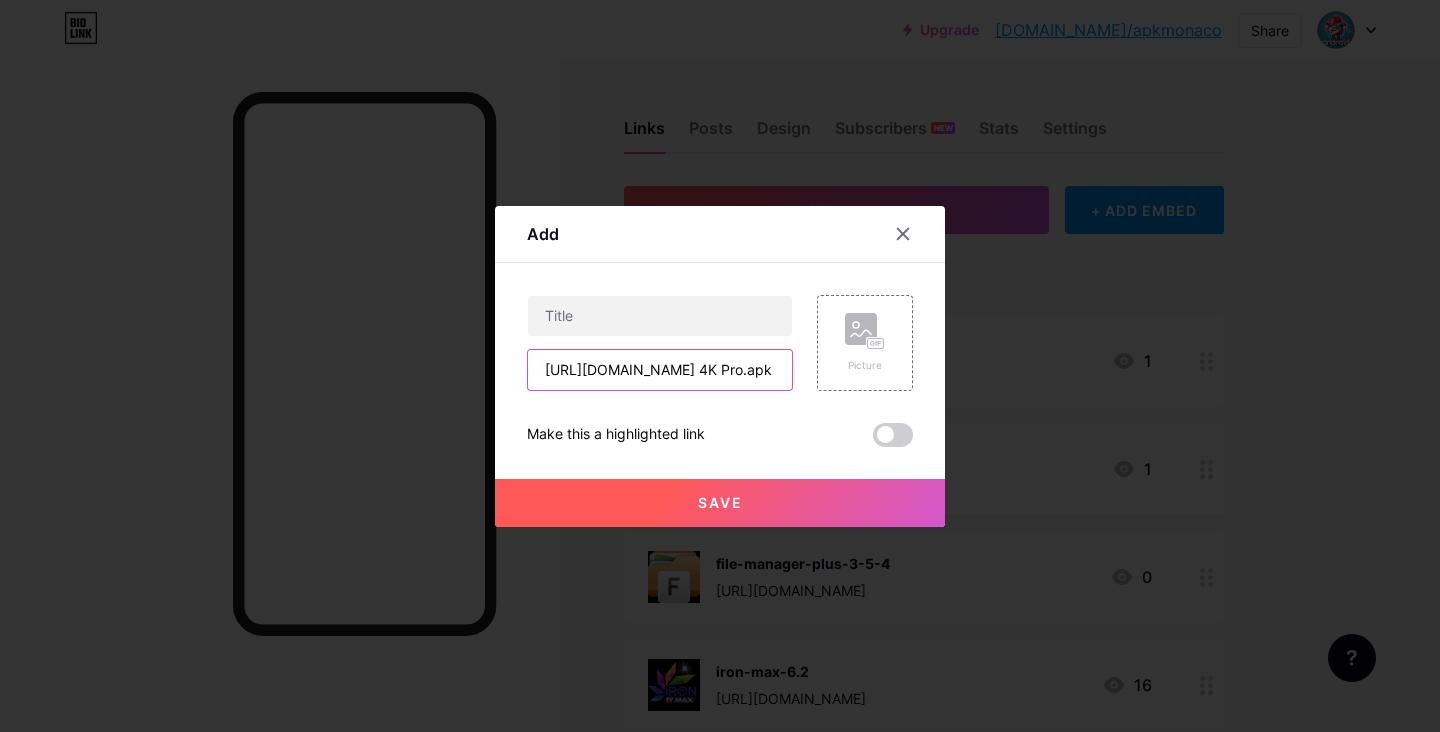 drag, startPoint x: 651, startPoint y: 370, endPoint x: 738, endPoint y: 370, distance: 87 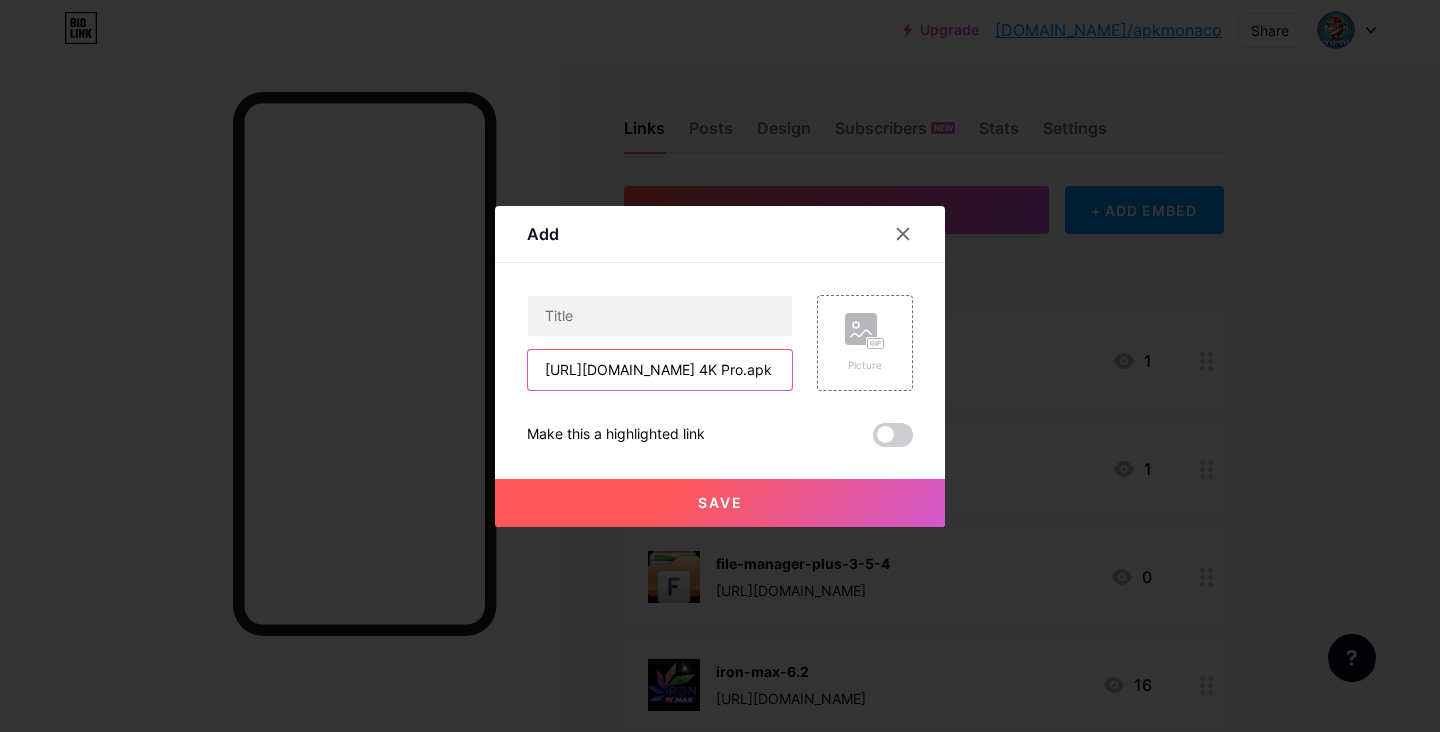 click on "[URL][DOMAIN_NAME] 4K Pro.apk" at bounding box center (660, 370) 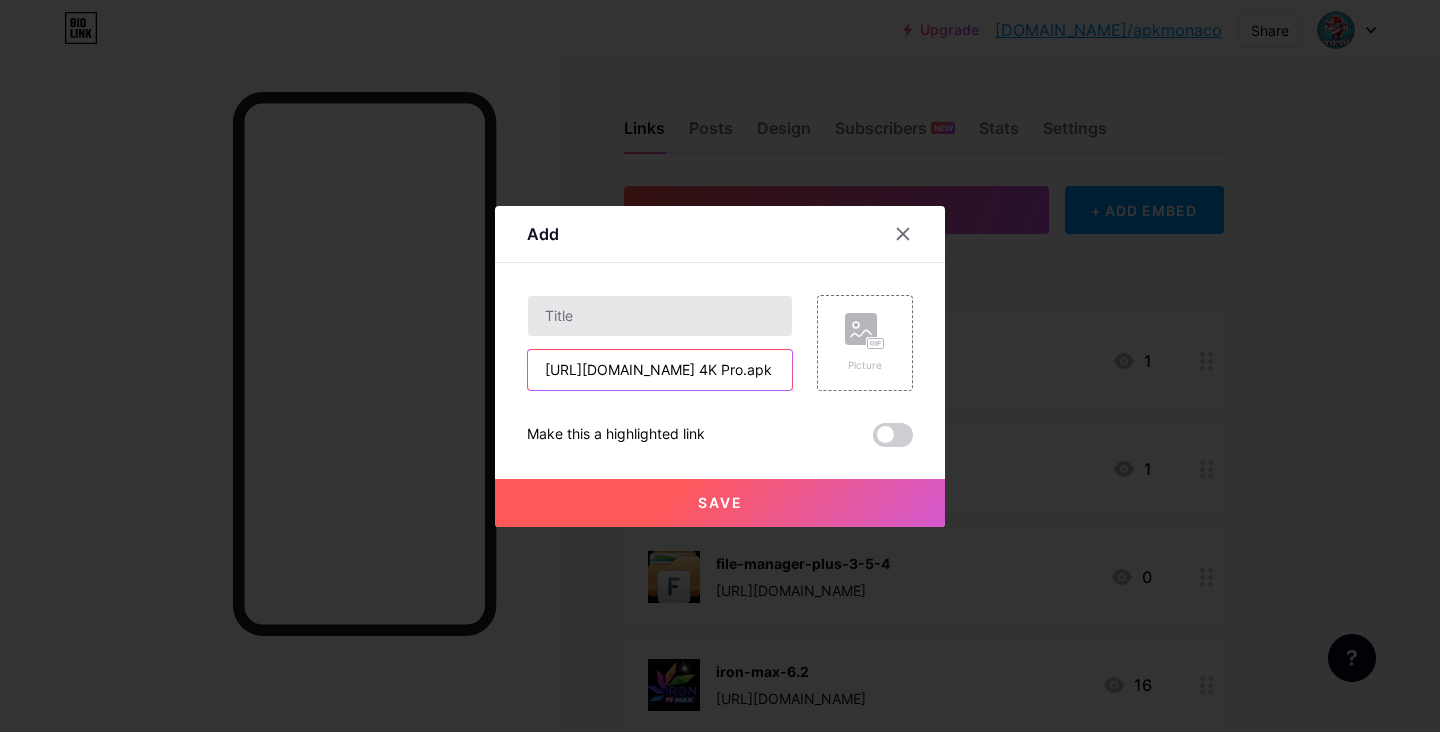 type on "[URL][DOMAIN_NAME] 4K Pro.apk" 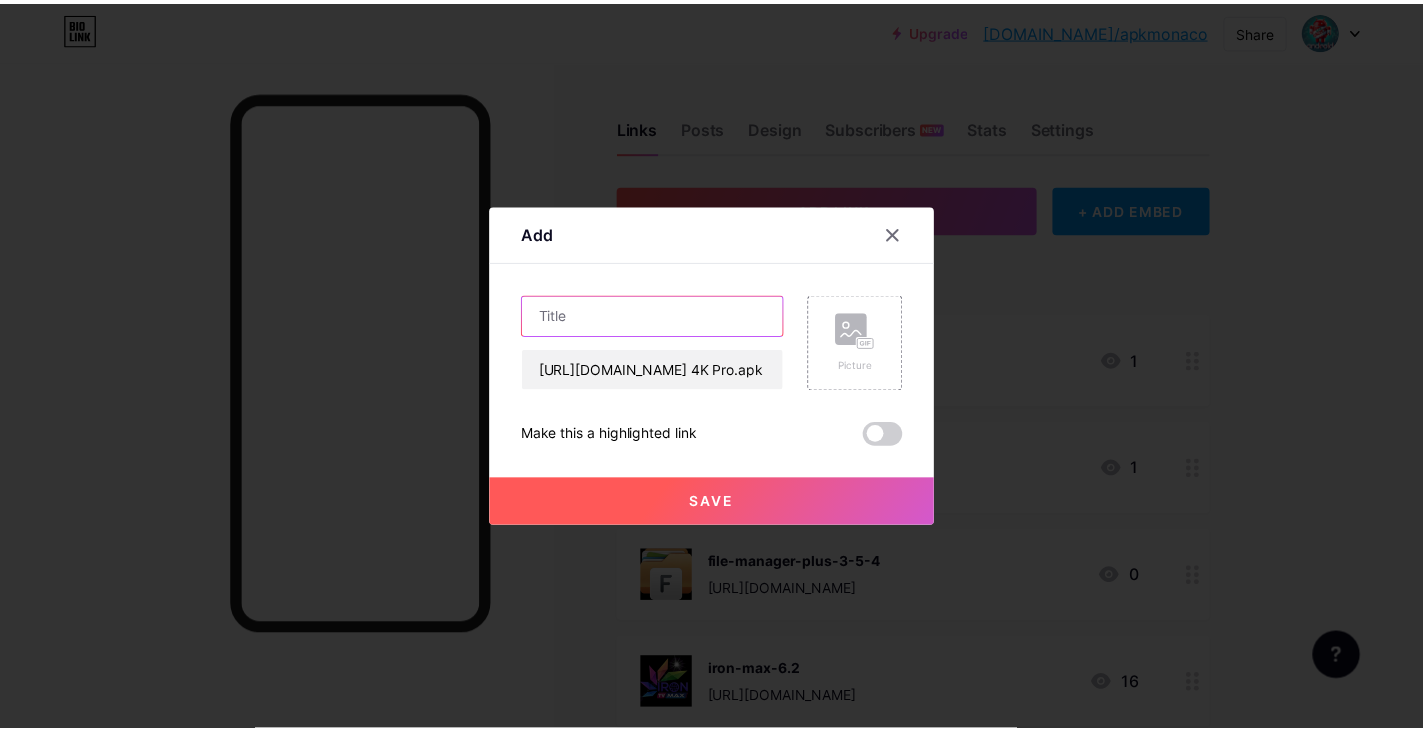 scroll, scrollTop: 0, scrollLeft: 0, axis: both 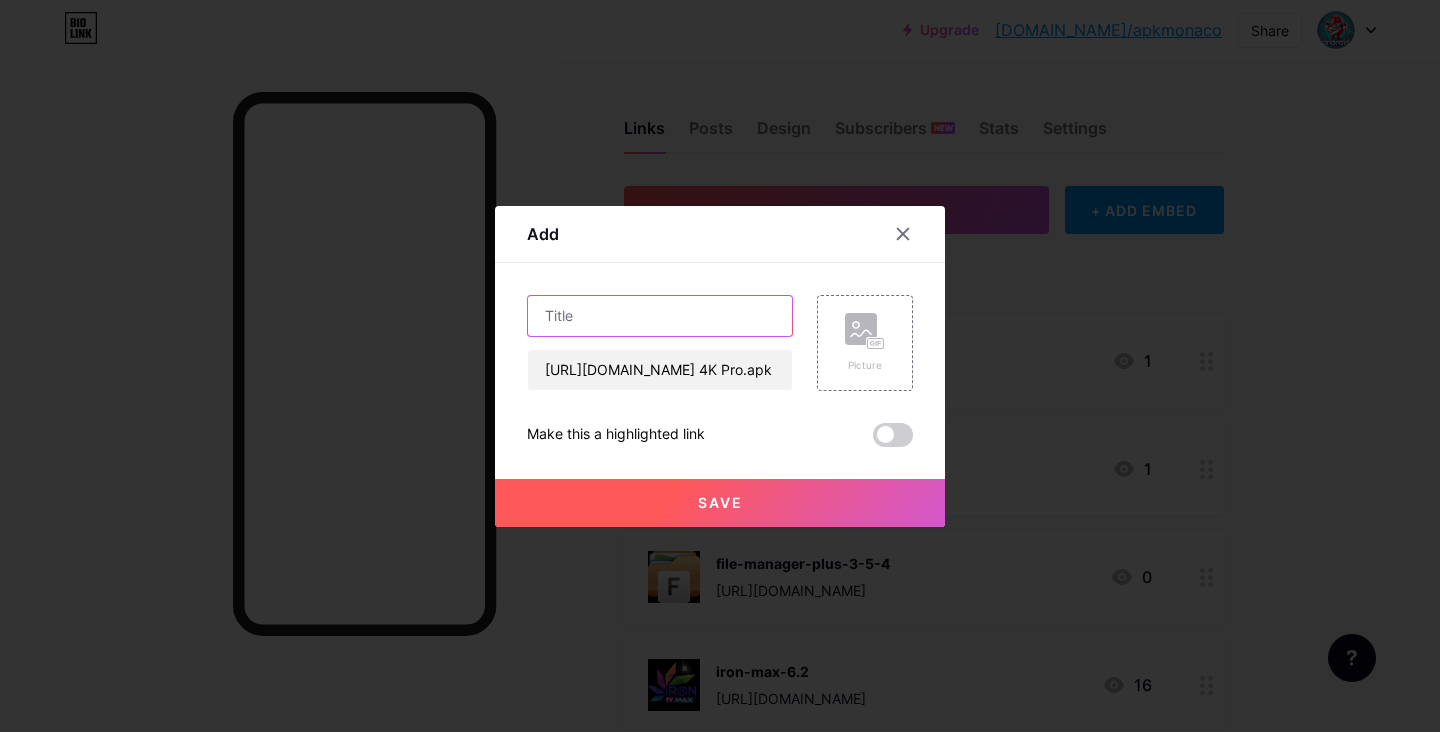 click at bounding box center [660, 316] 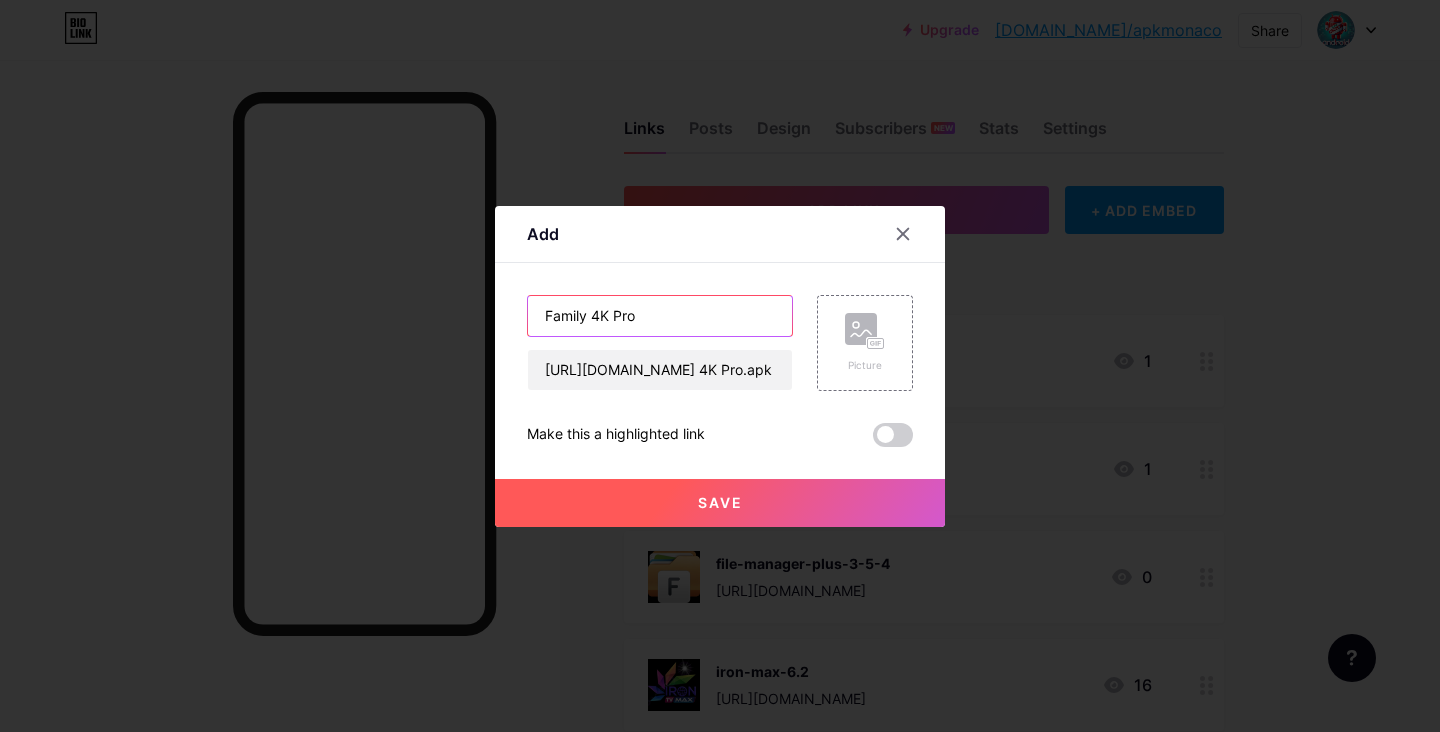 type on "Family 4K Pro" 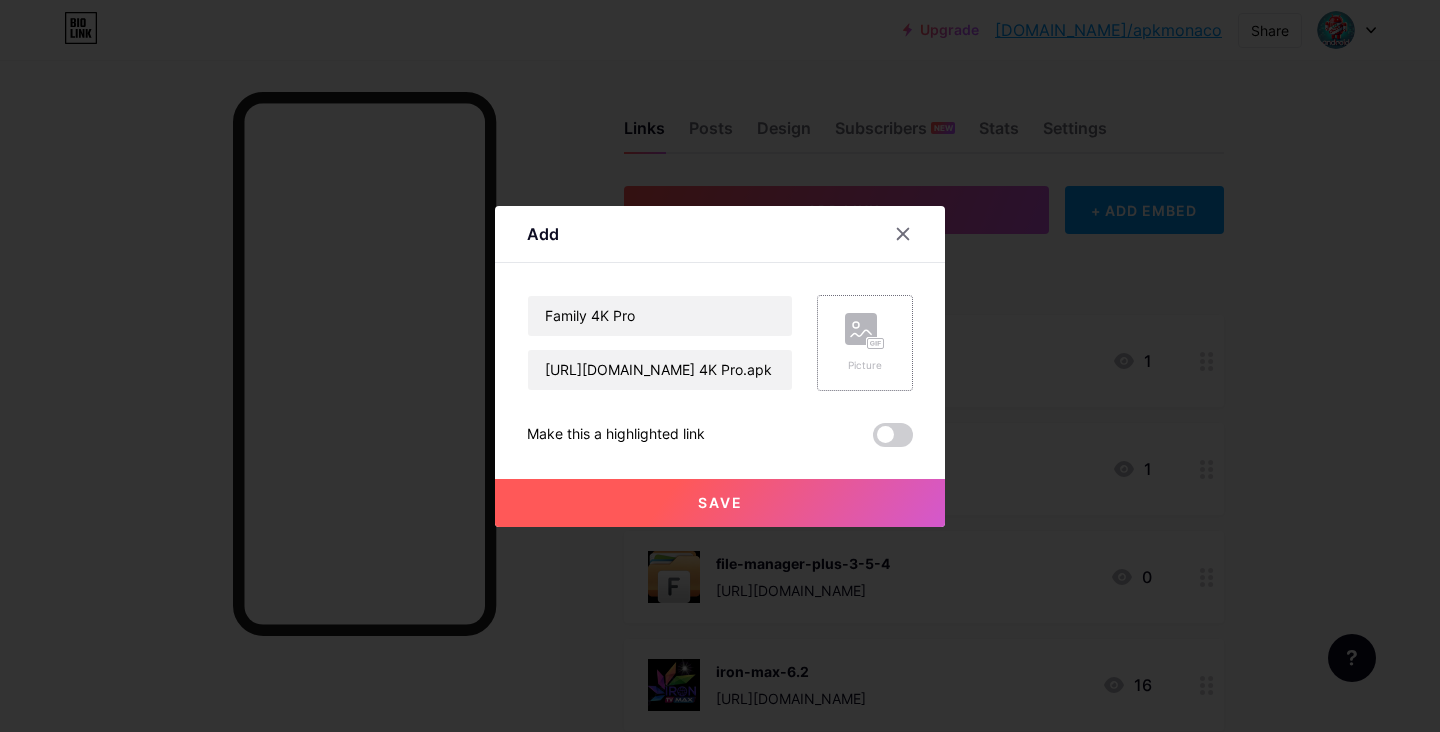 click 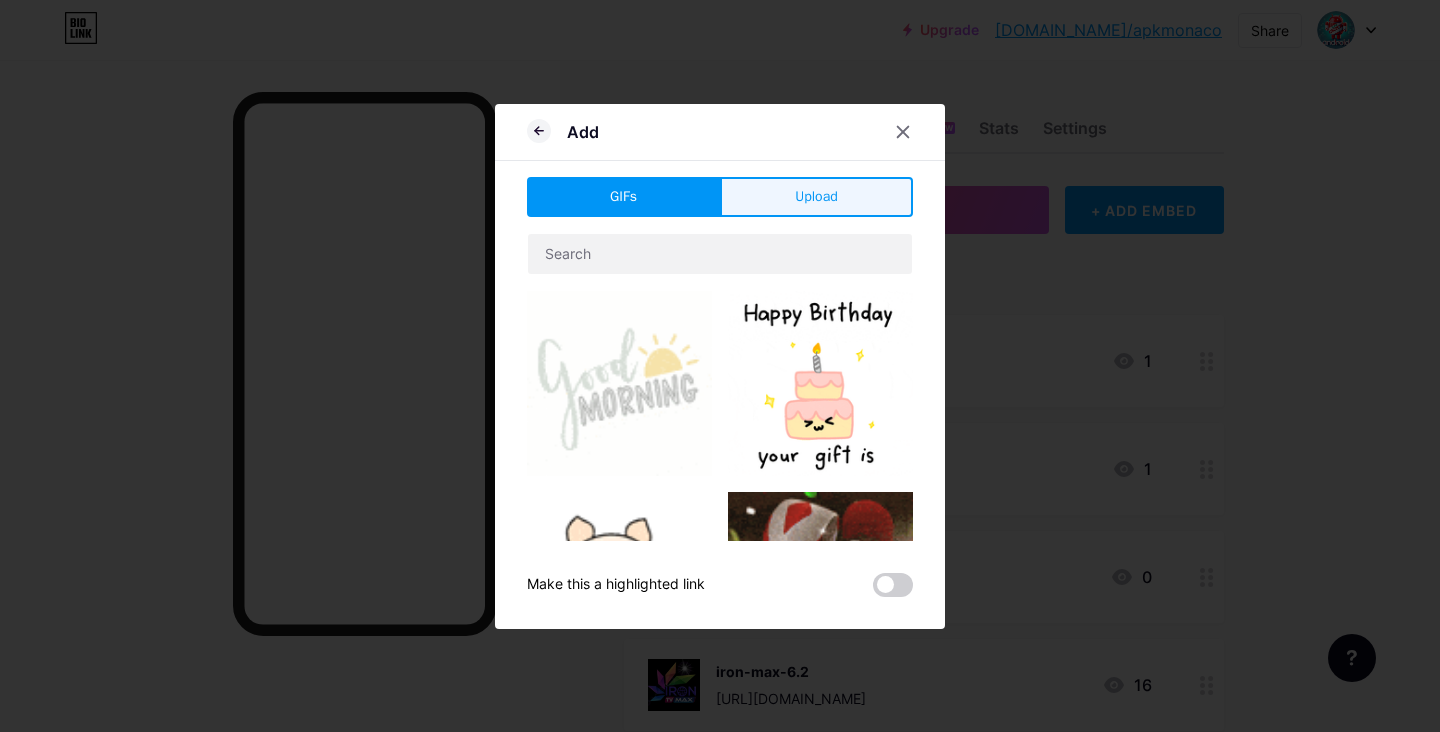 click on "Upload" at bounding box center [816, 196] 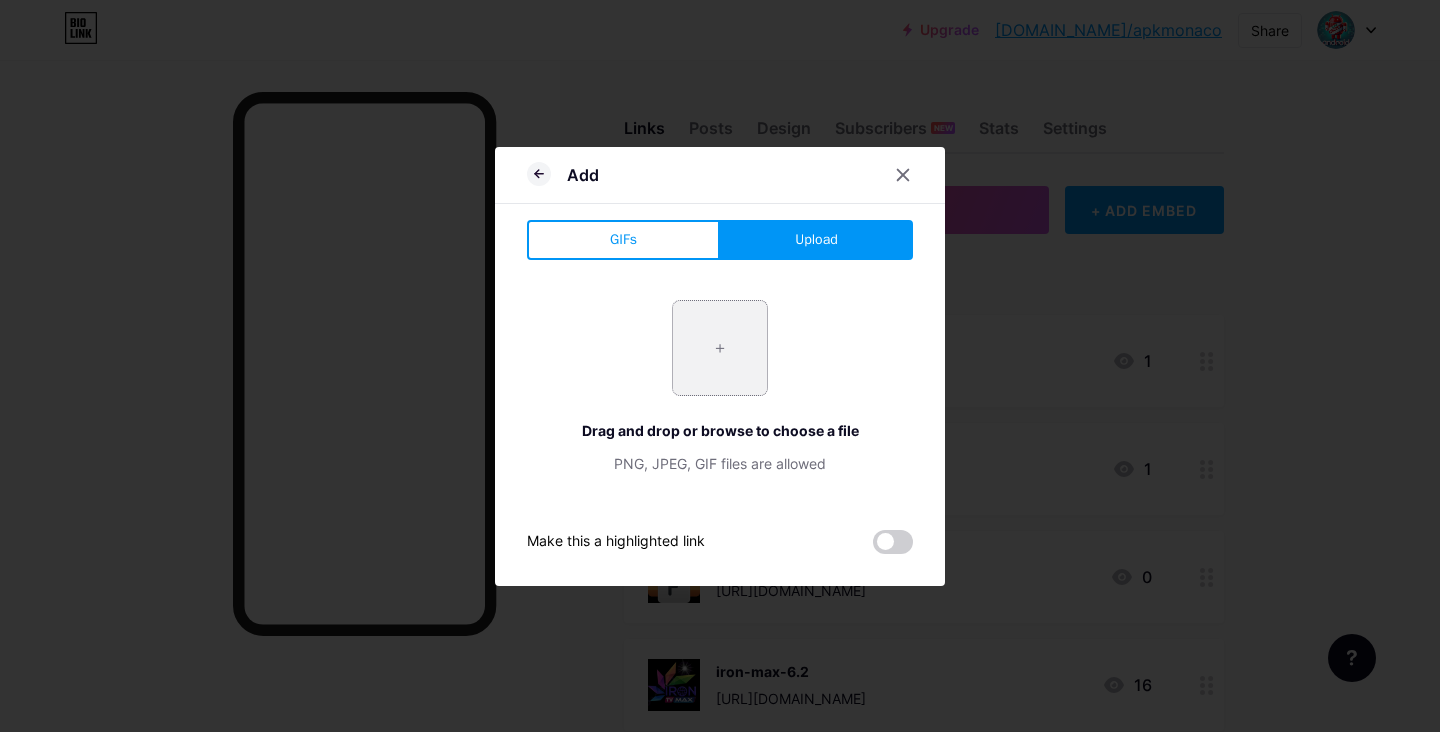 click at bounding box center (720, 348) 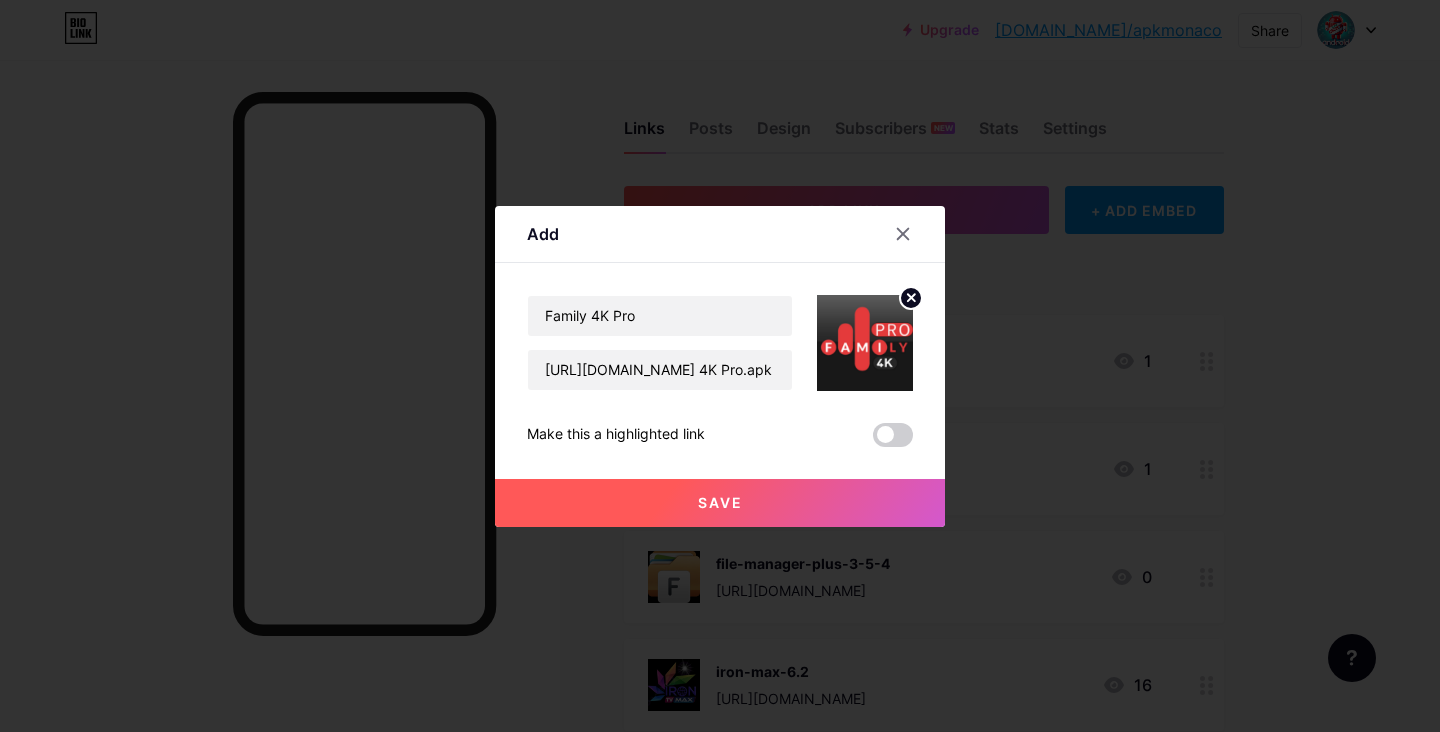click on "Save" at bounding box center (720, 503) 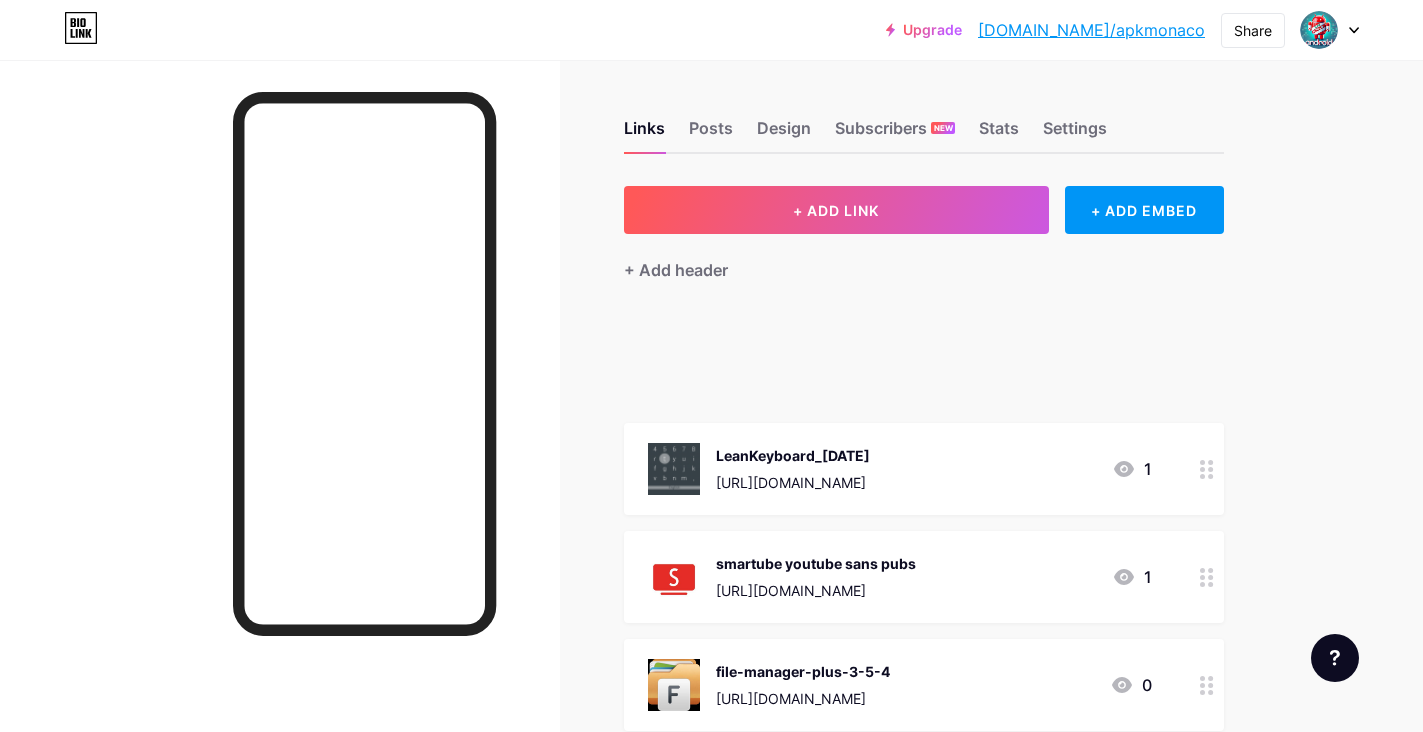 type 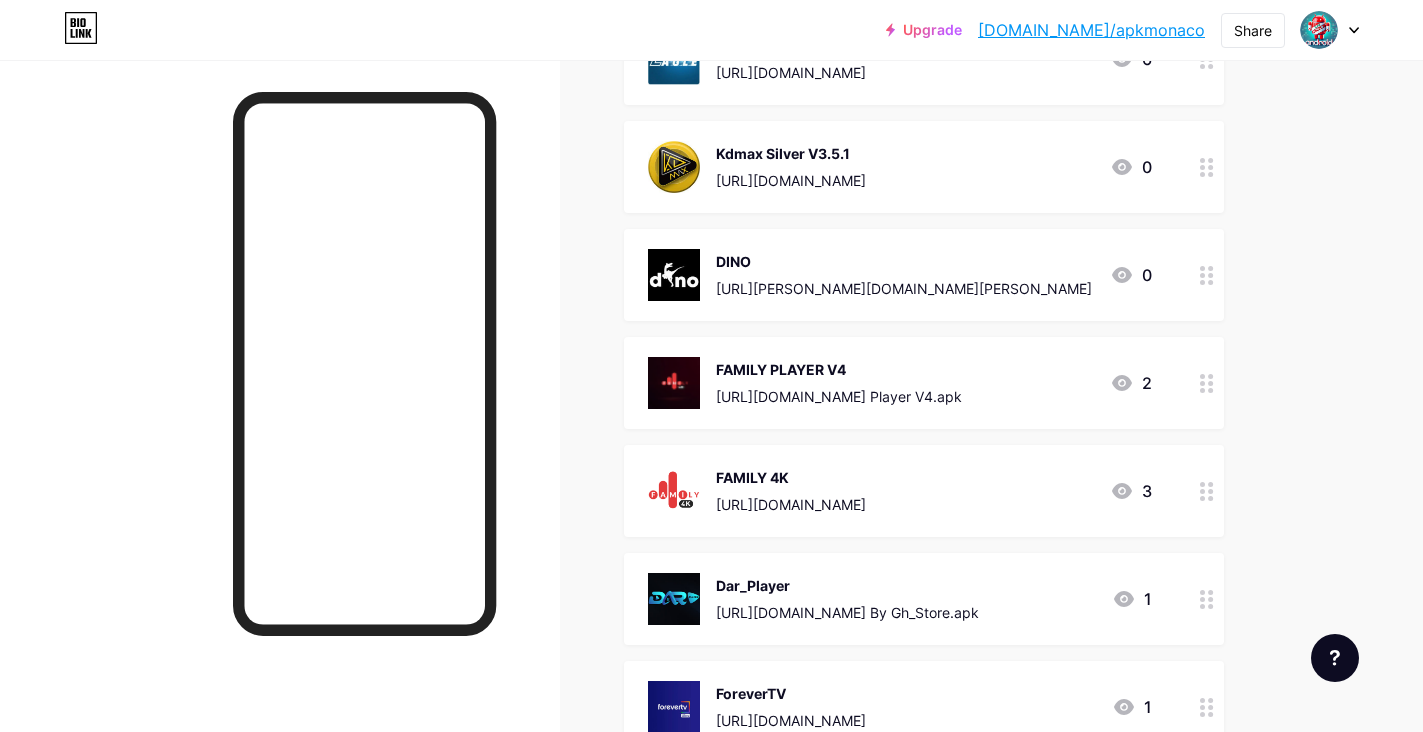 scroll, scrollTop: 1880, scrollLeft: 0, axis: vertical 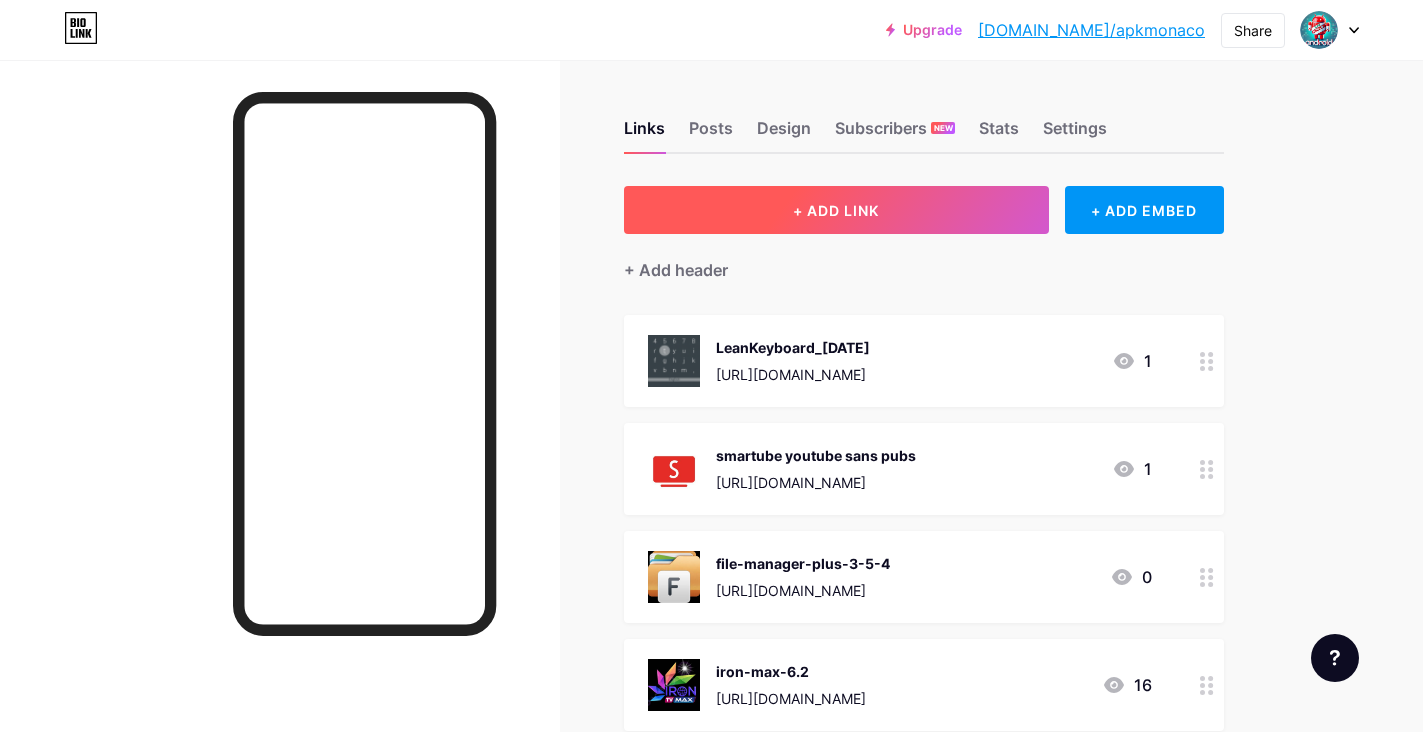 click on "+ ADD LINK" at bounding box center (836, 210) 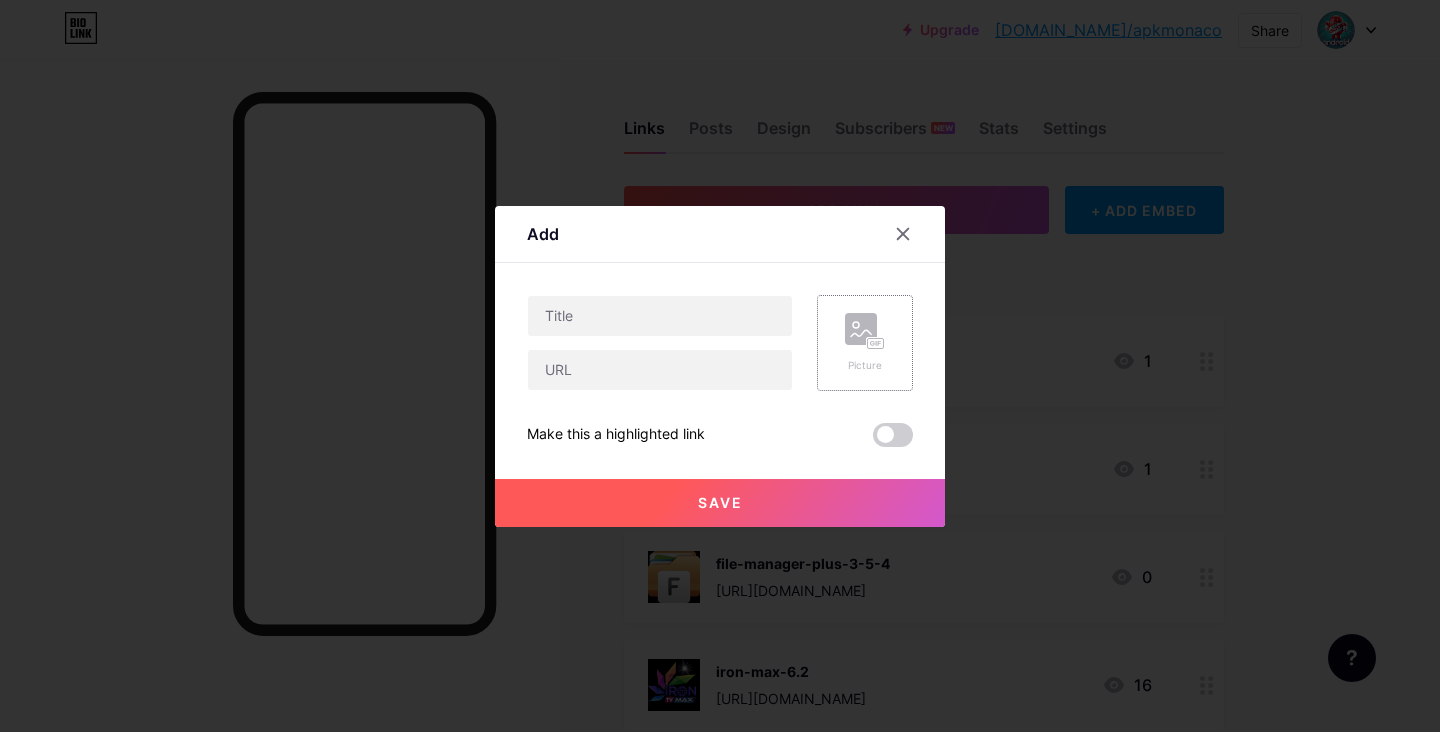 click on "Picture" at bounding box center [865, 343] 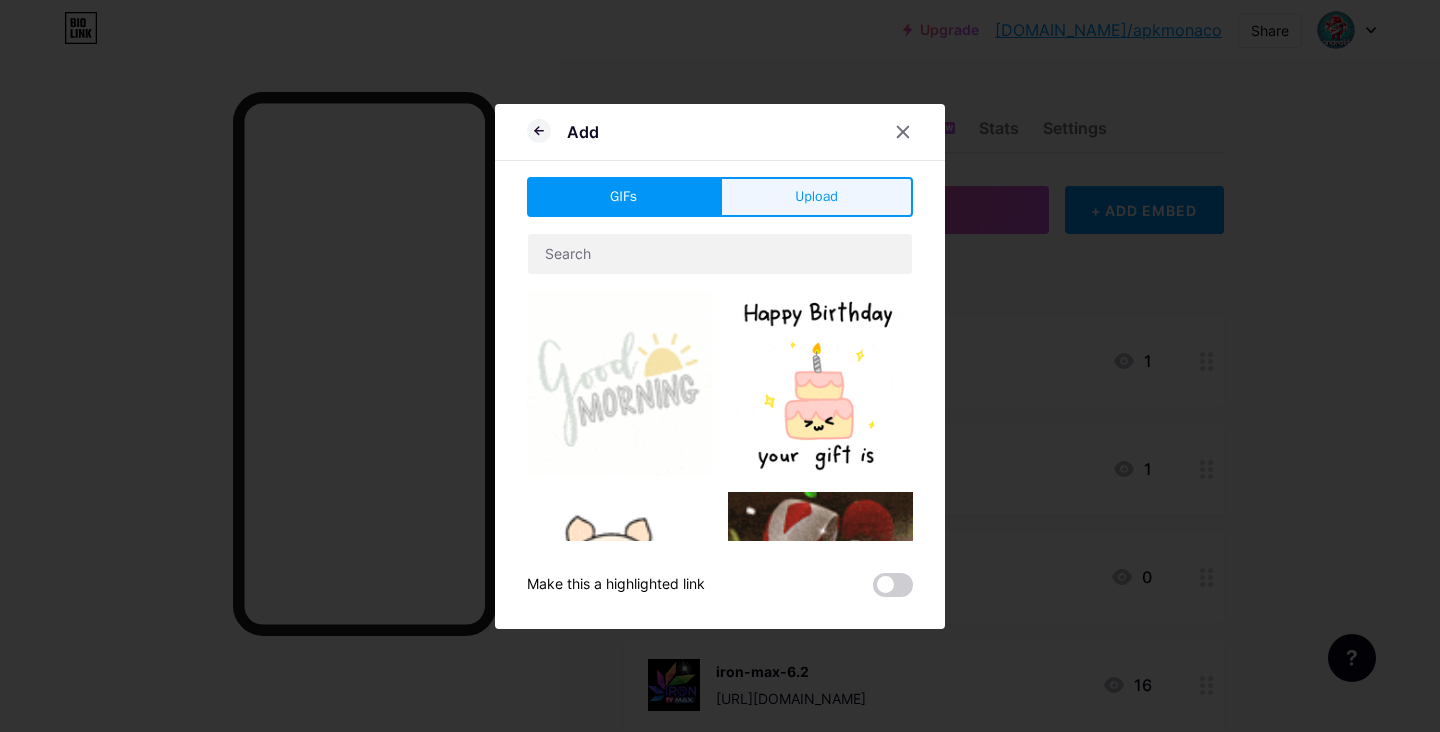 click on "Upload" at bounding box center [816, 197] 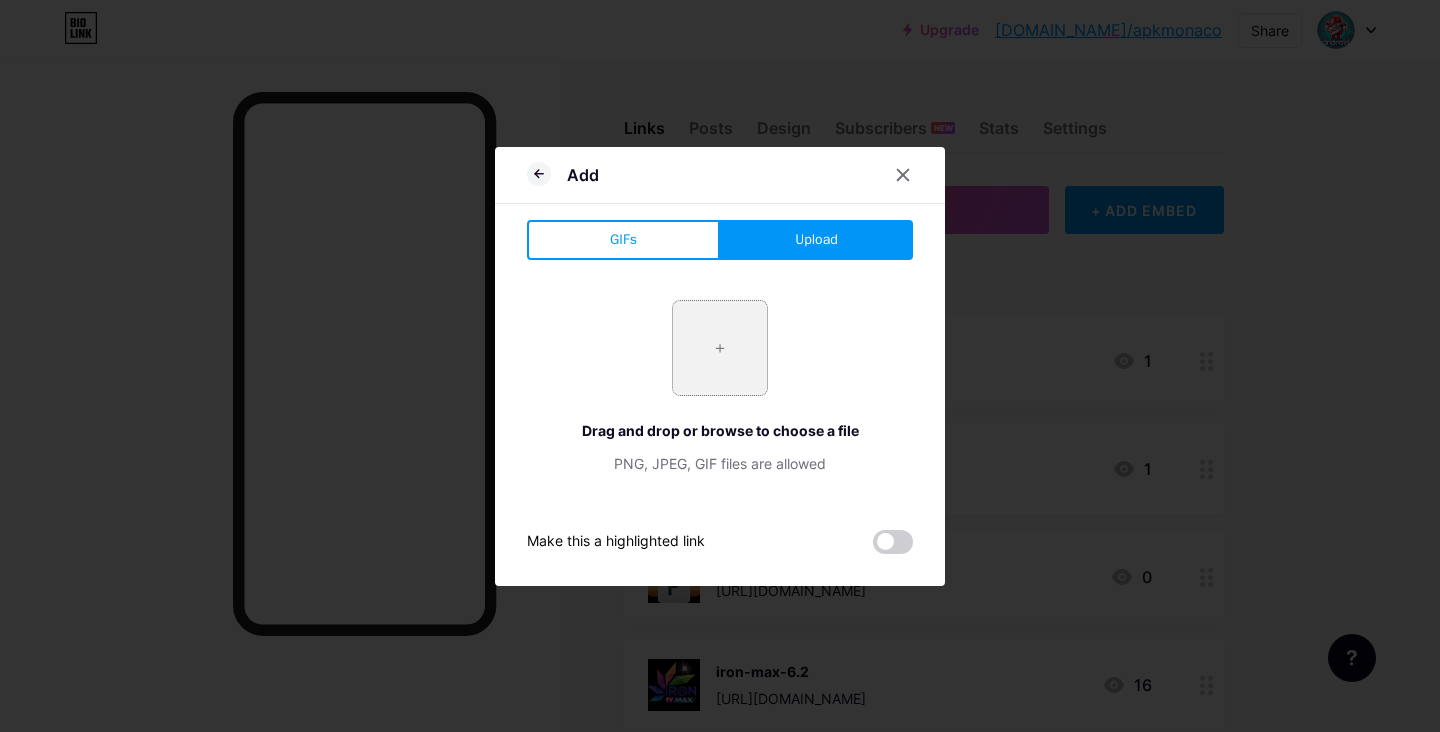 click at bounding box center [720, 348] 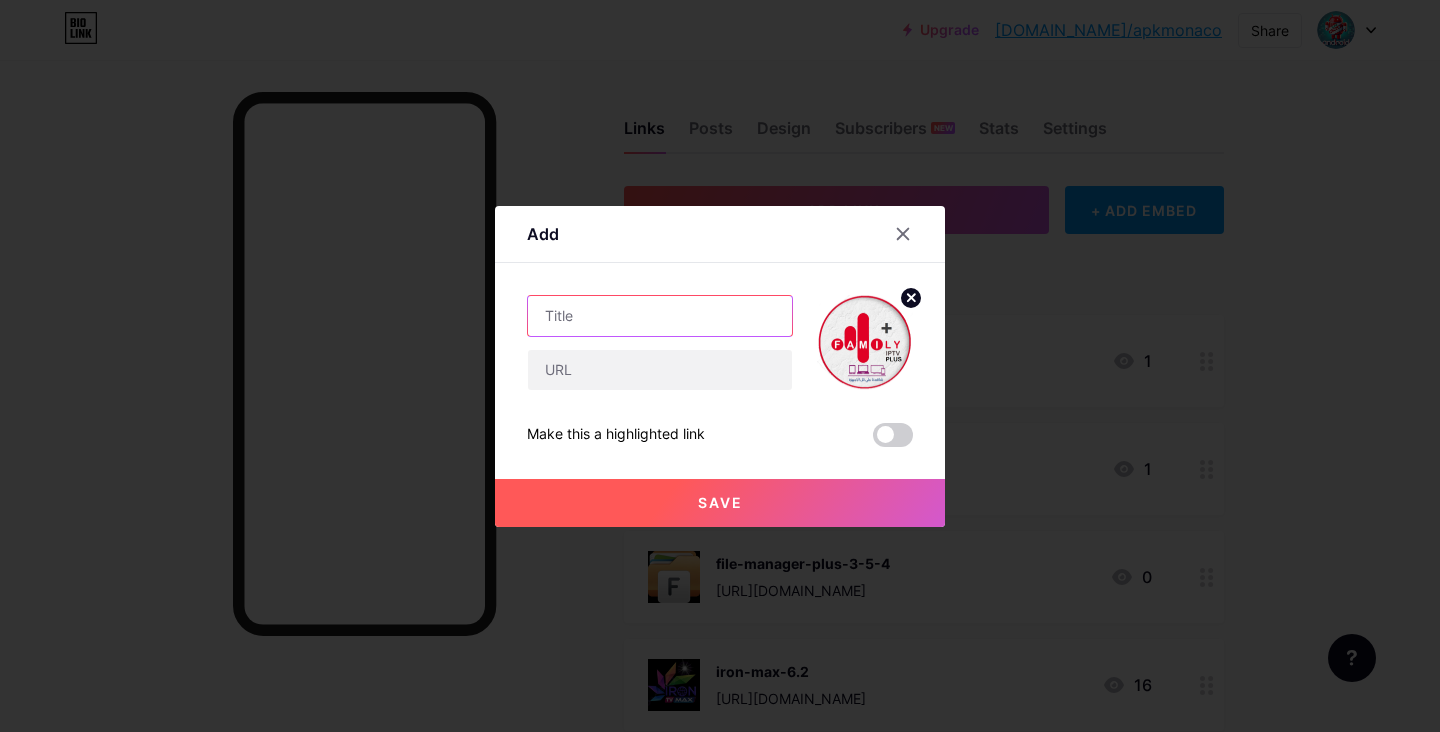 click at bounding box center [660, 316] 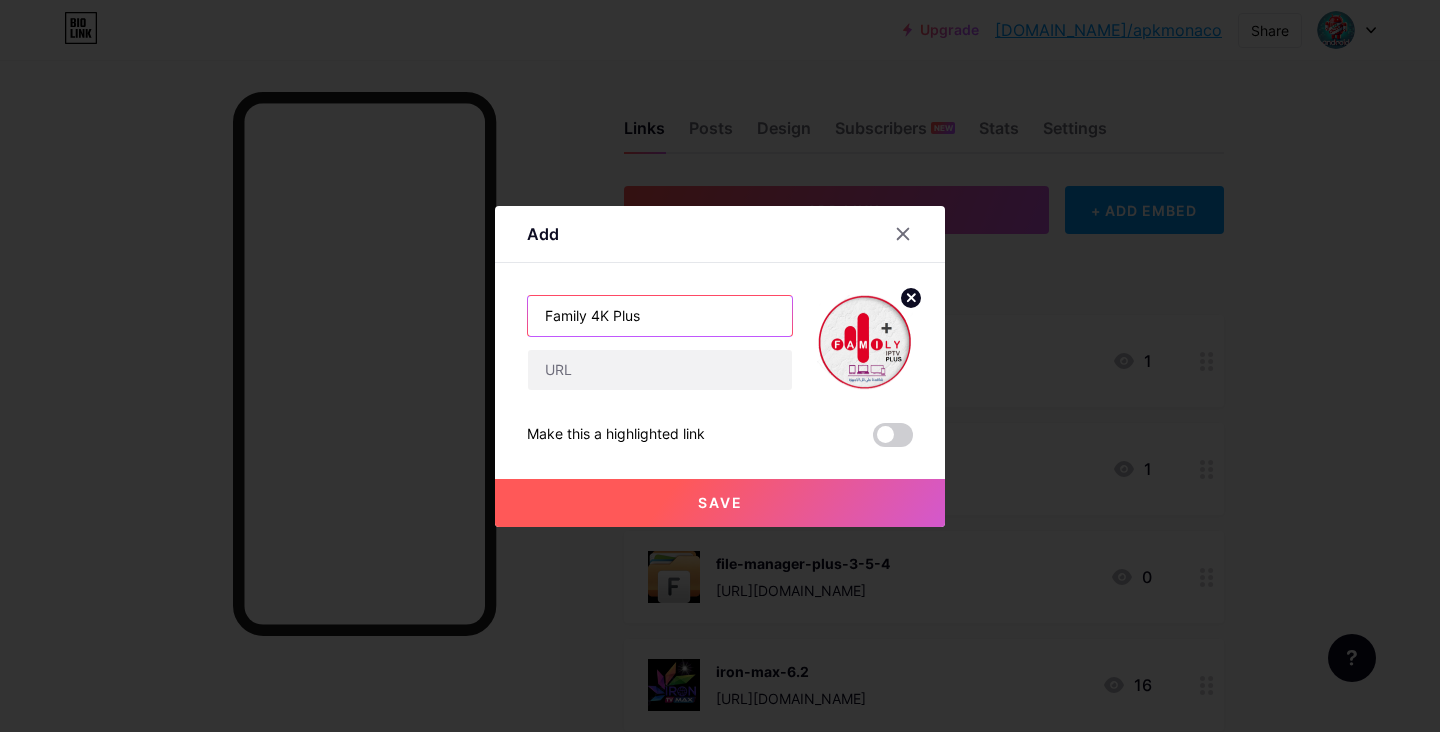 type on "Family 4K Plus" 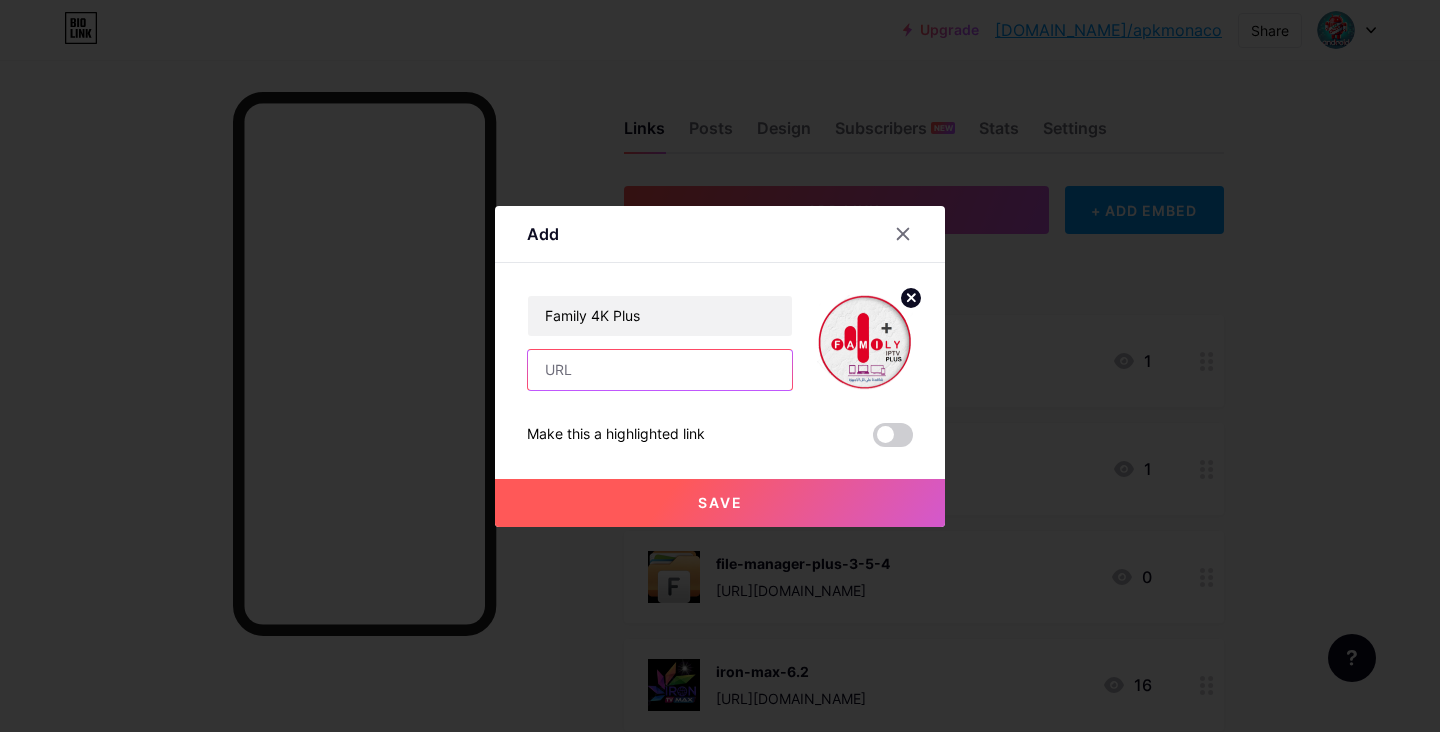 click at bounding box center (660, 370) 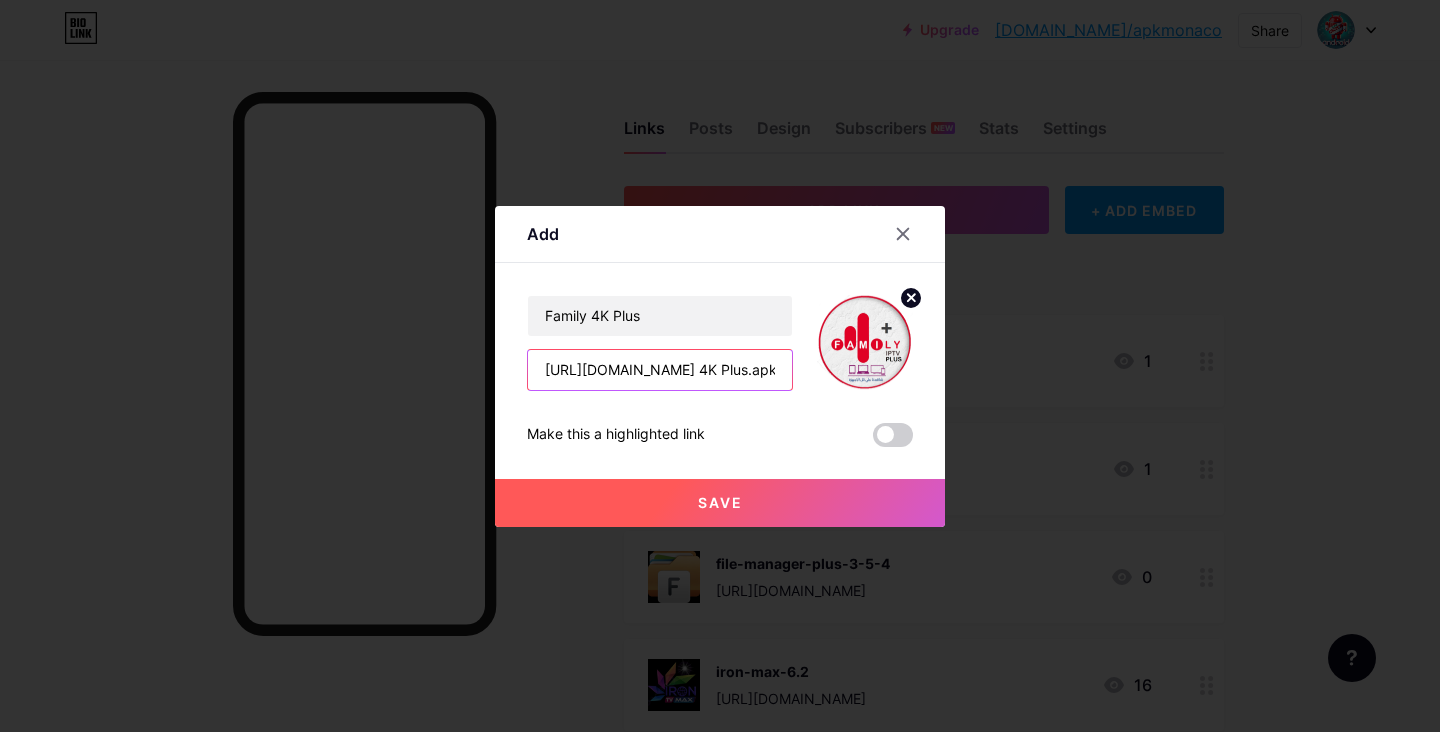 scroll, scrollTop: 0, scrollLeft: 180, axis: horizontal 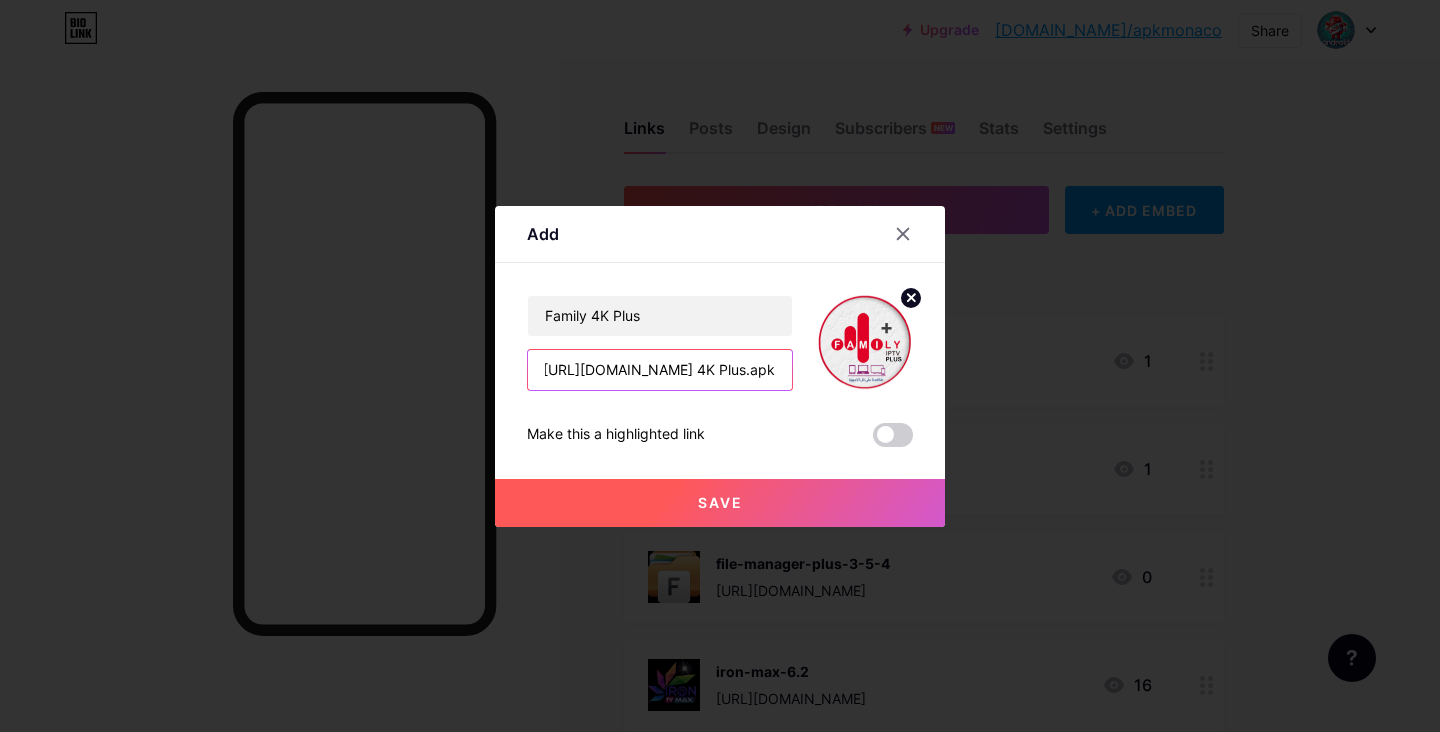 type on "[URL][DOMAIN_NAME] 4K Plus.apk" 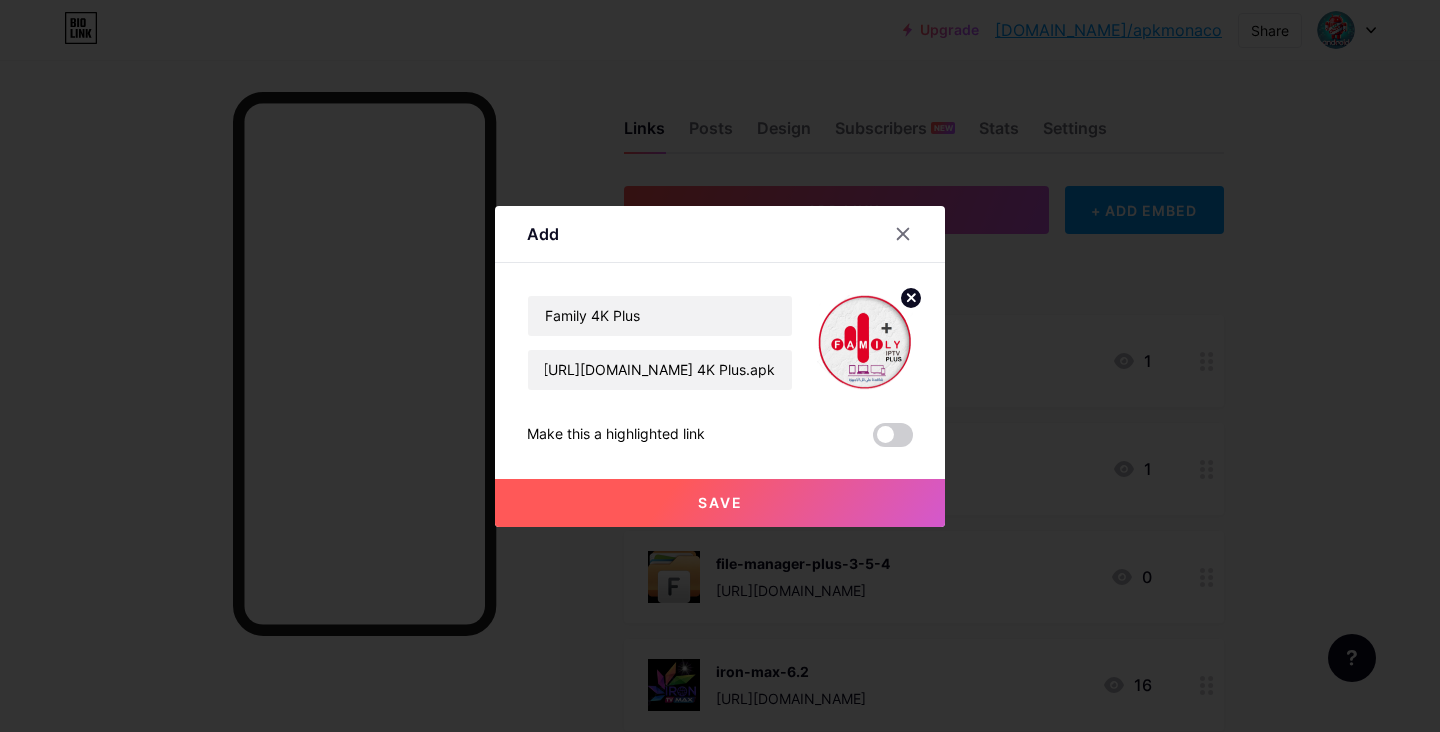 click on "Save" at bounding box center (720, 503) 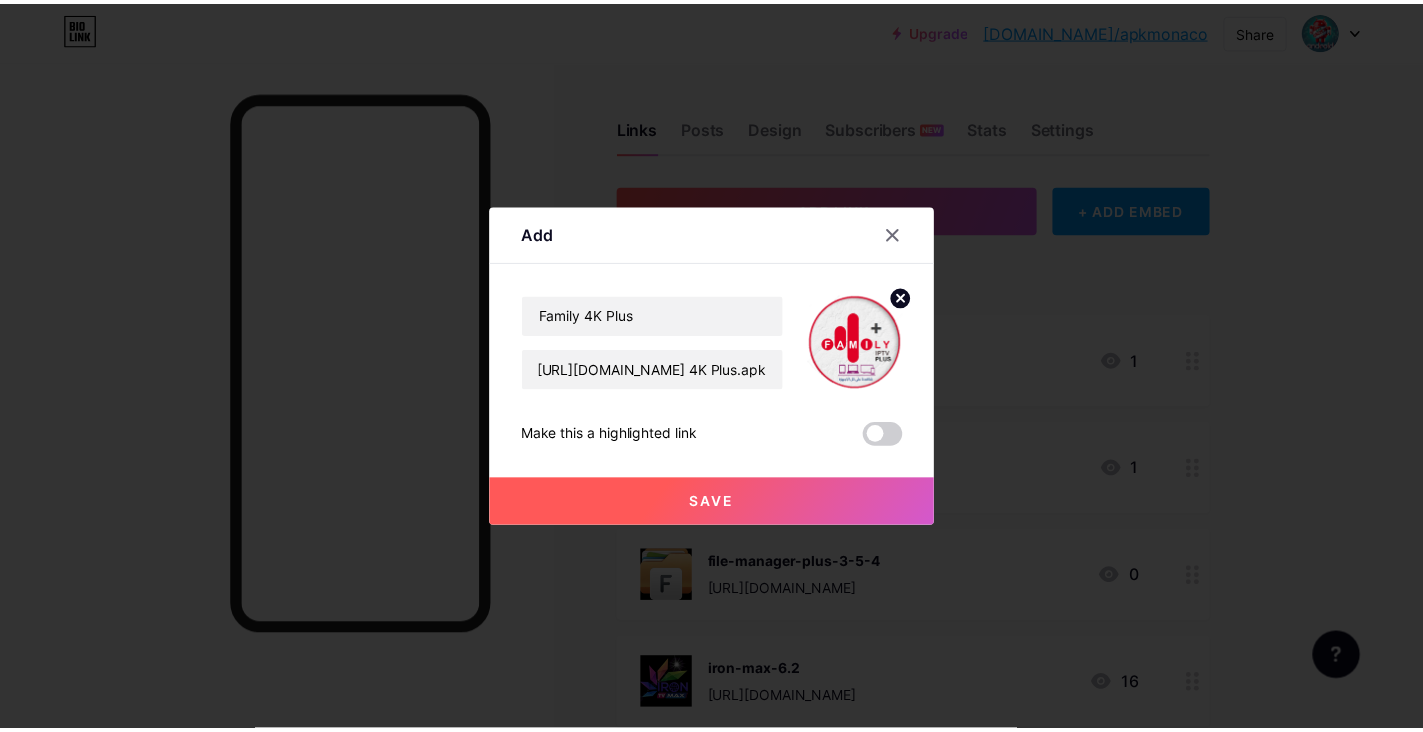 scroll, scrollTop: 0, scrollLeft: 0, axis: both 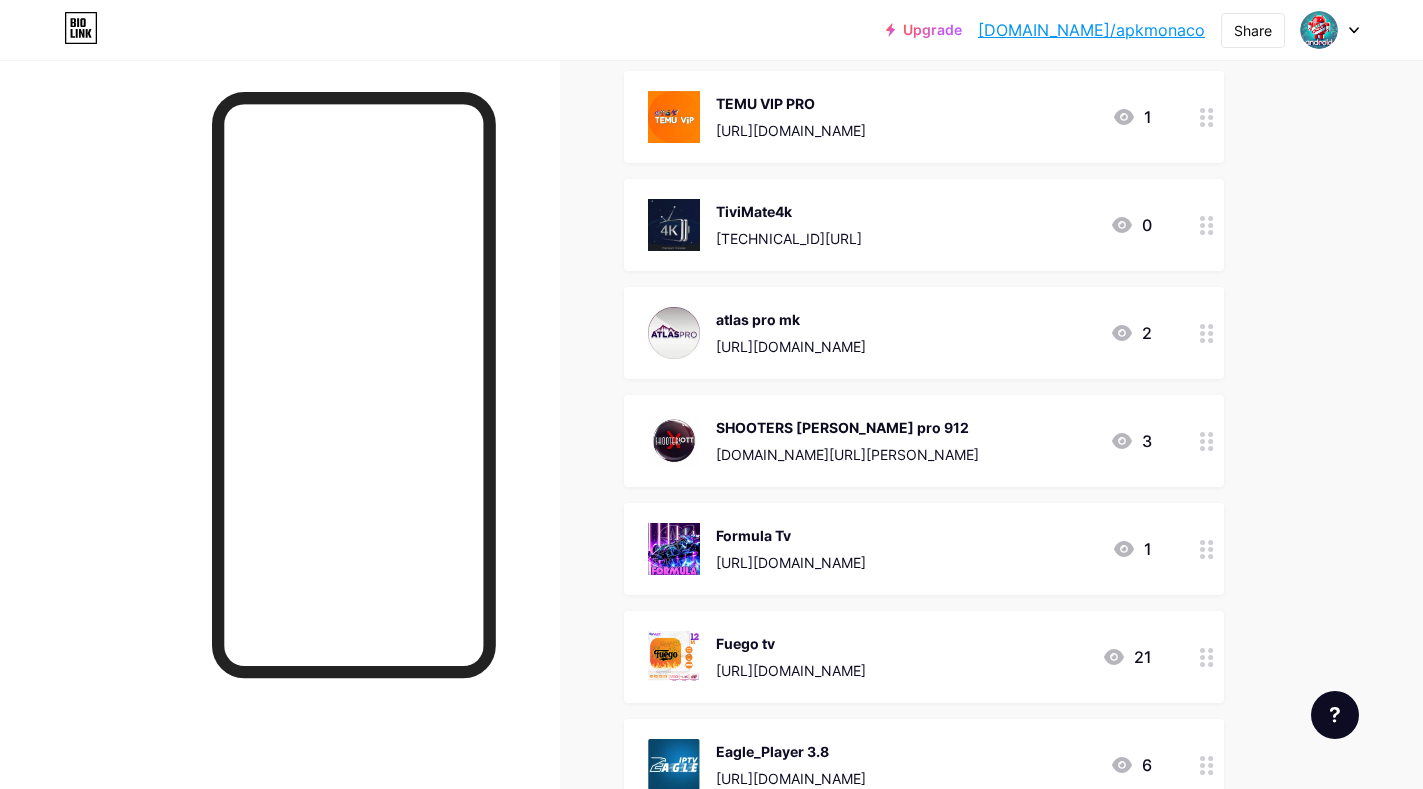 click on "[URL][DOMAIN_NAME]" at bounding box center [791, 562] 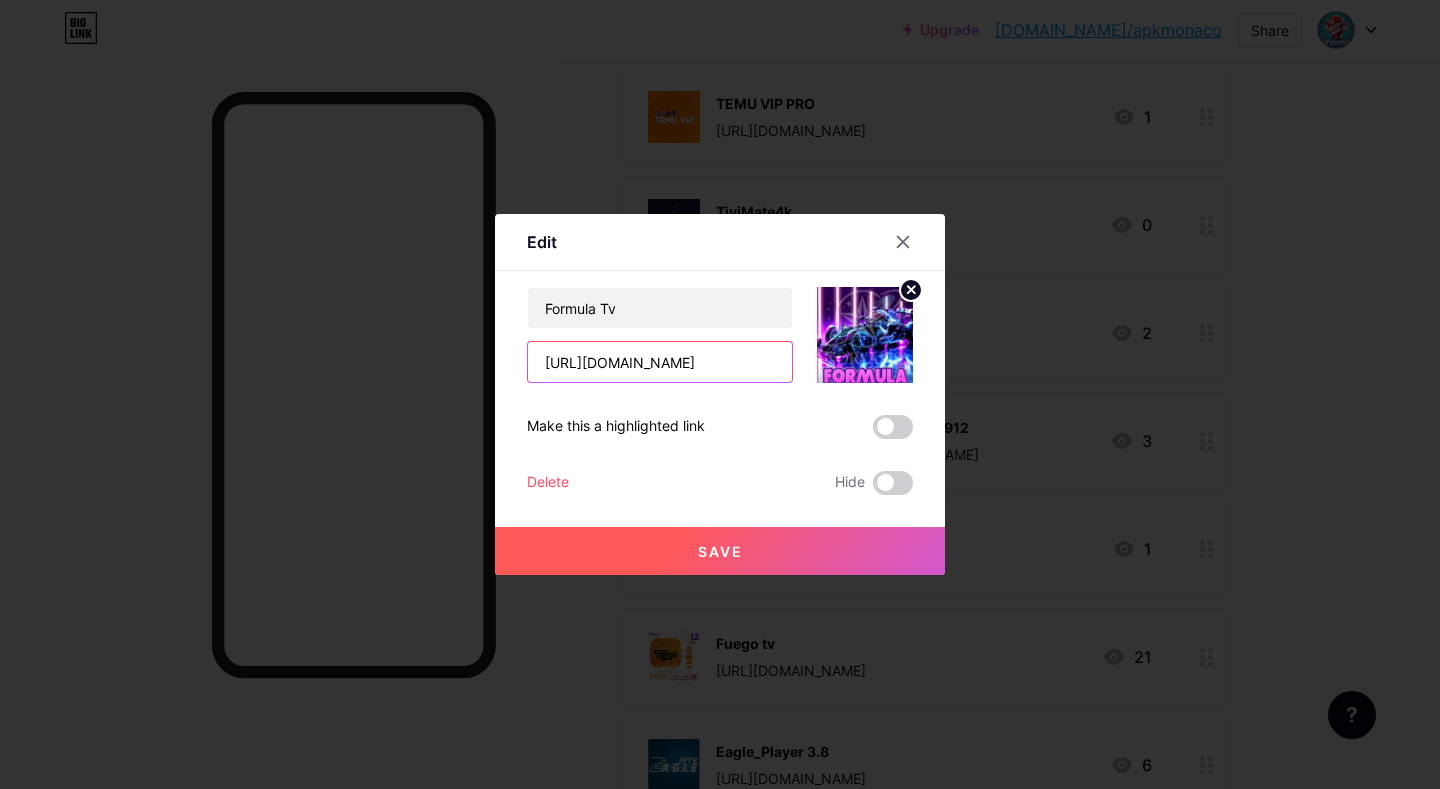 scroll, scrollTop: 0, scrollLeft: 264, axis: horizontal 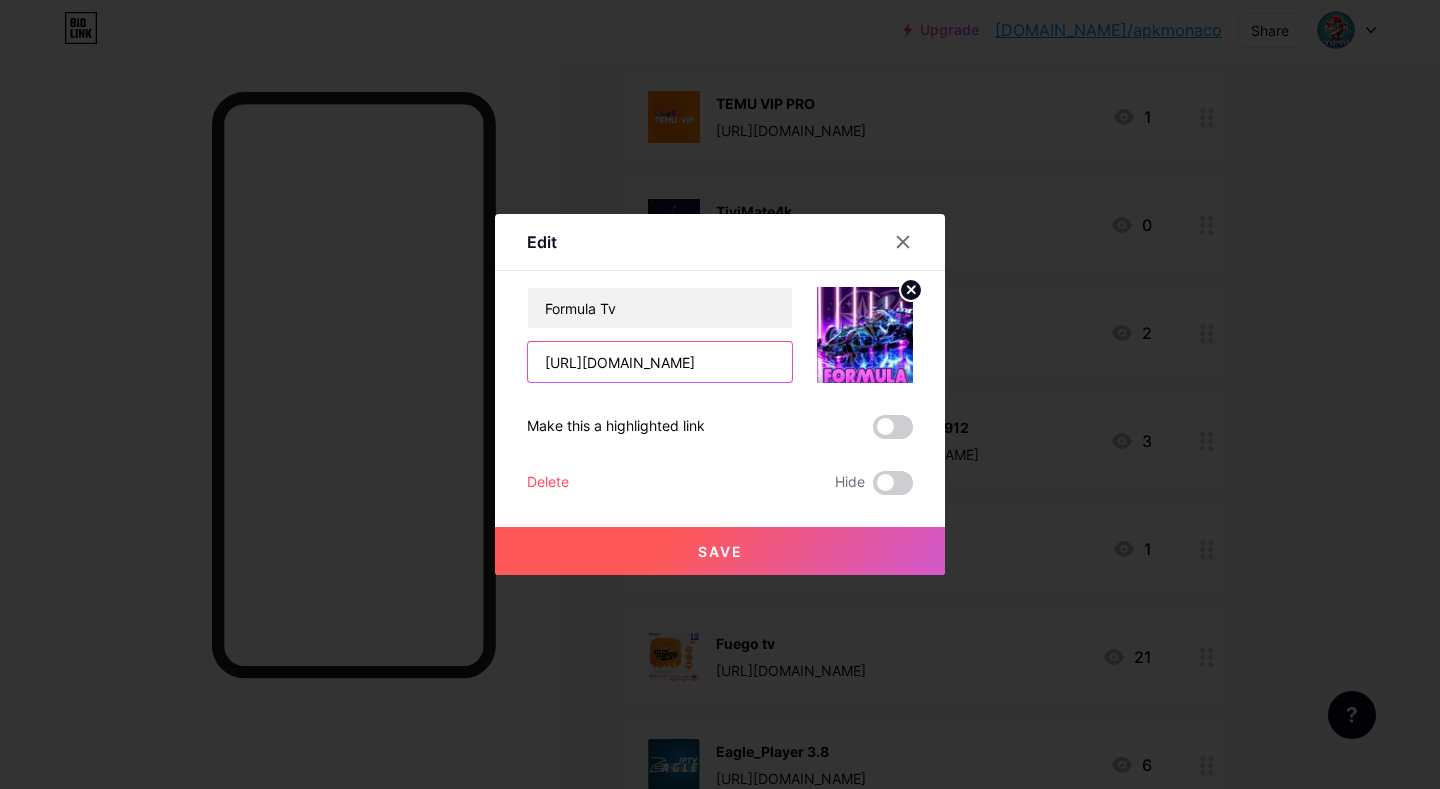 drag, startPoint x: 534, startPoint y: 364, endPoint x: 777, endPoint y: 383, distance: 243.74167 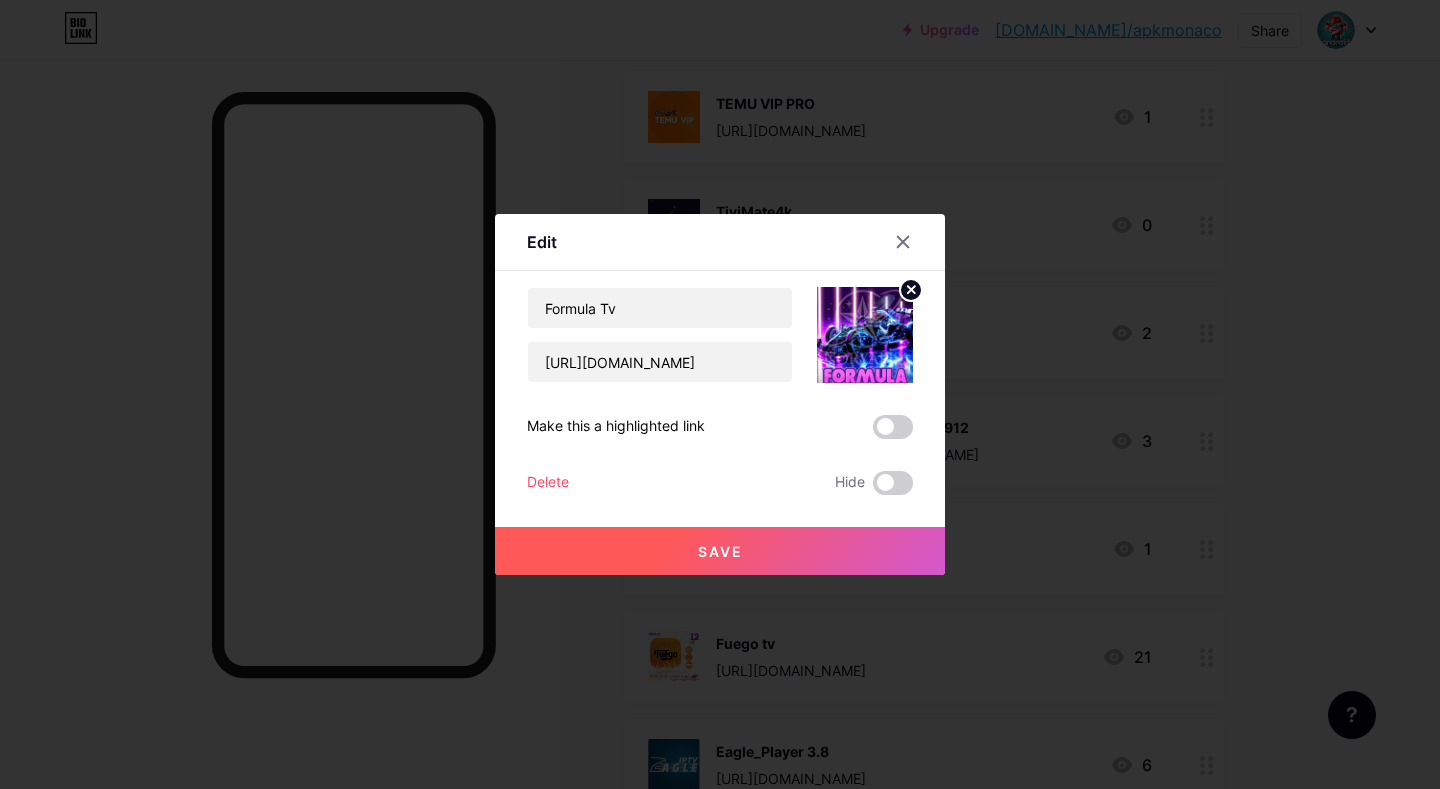 click at bounding box center [720, 394] 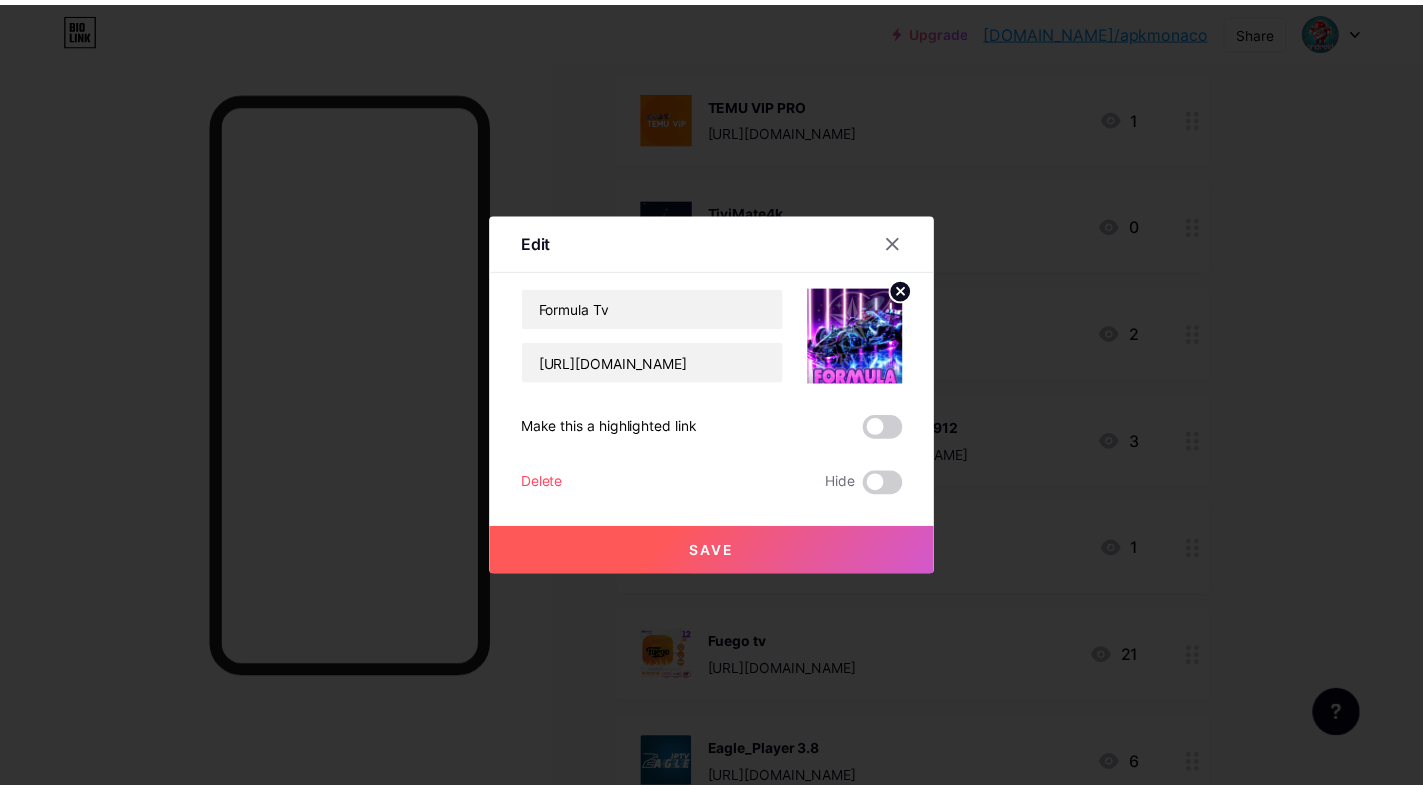 scroll, scrollTop: 0, scrollLeft: 0, axis: both 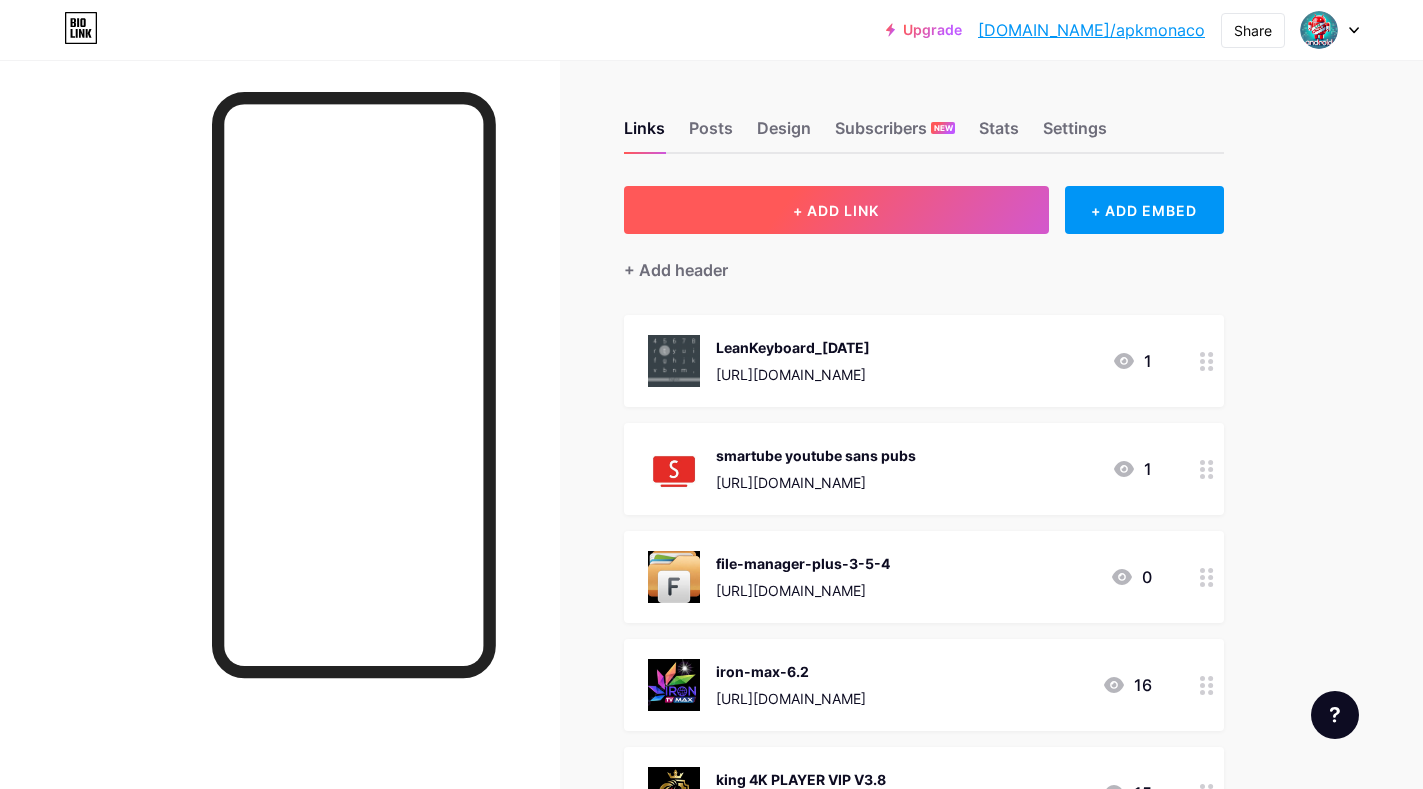 click on "+ ADD LINK" at bounding box center (836, 210) 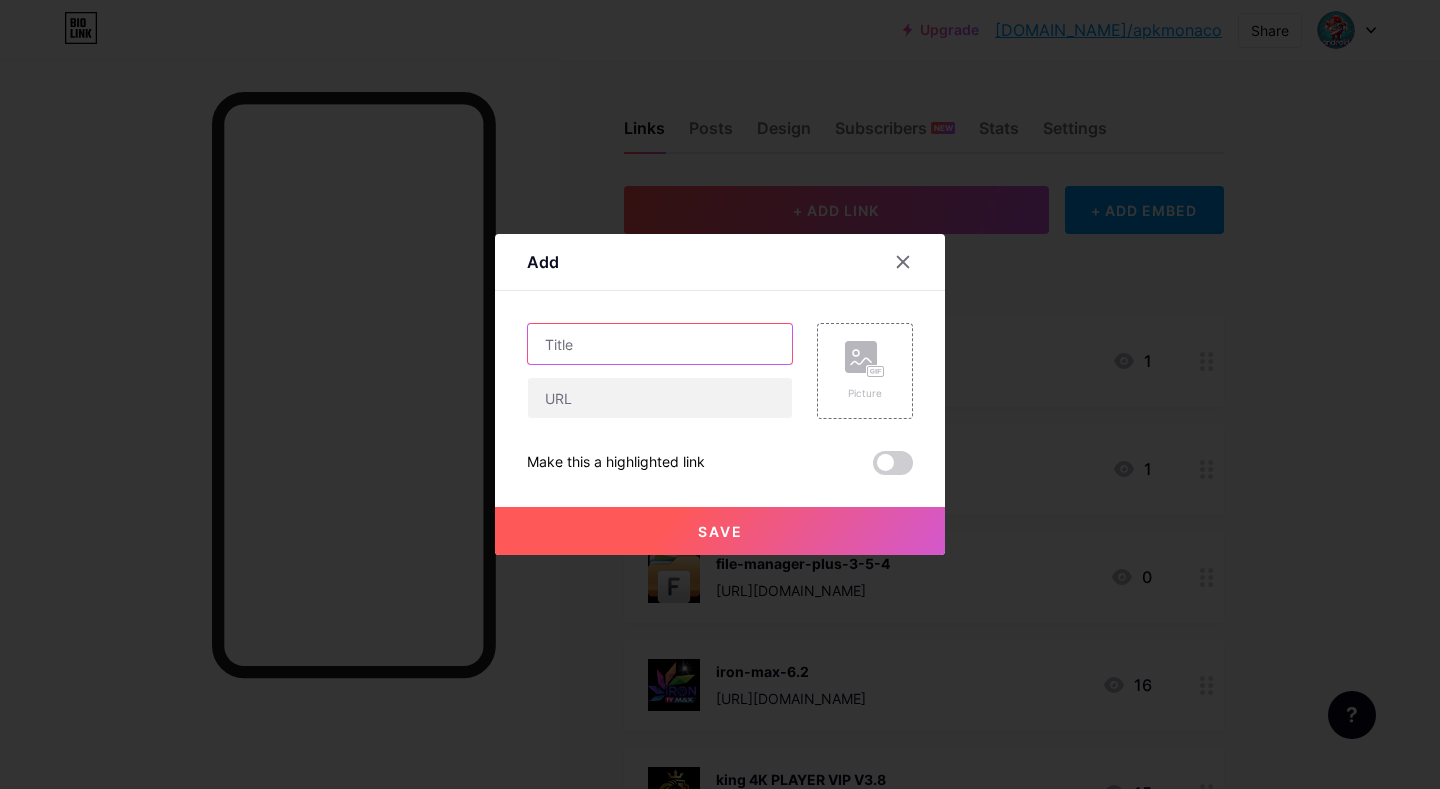 click at bounding box center (660, 344) 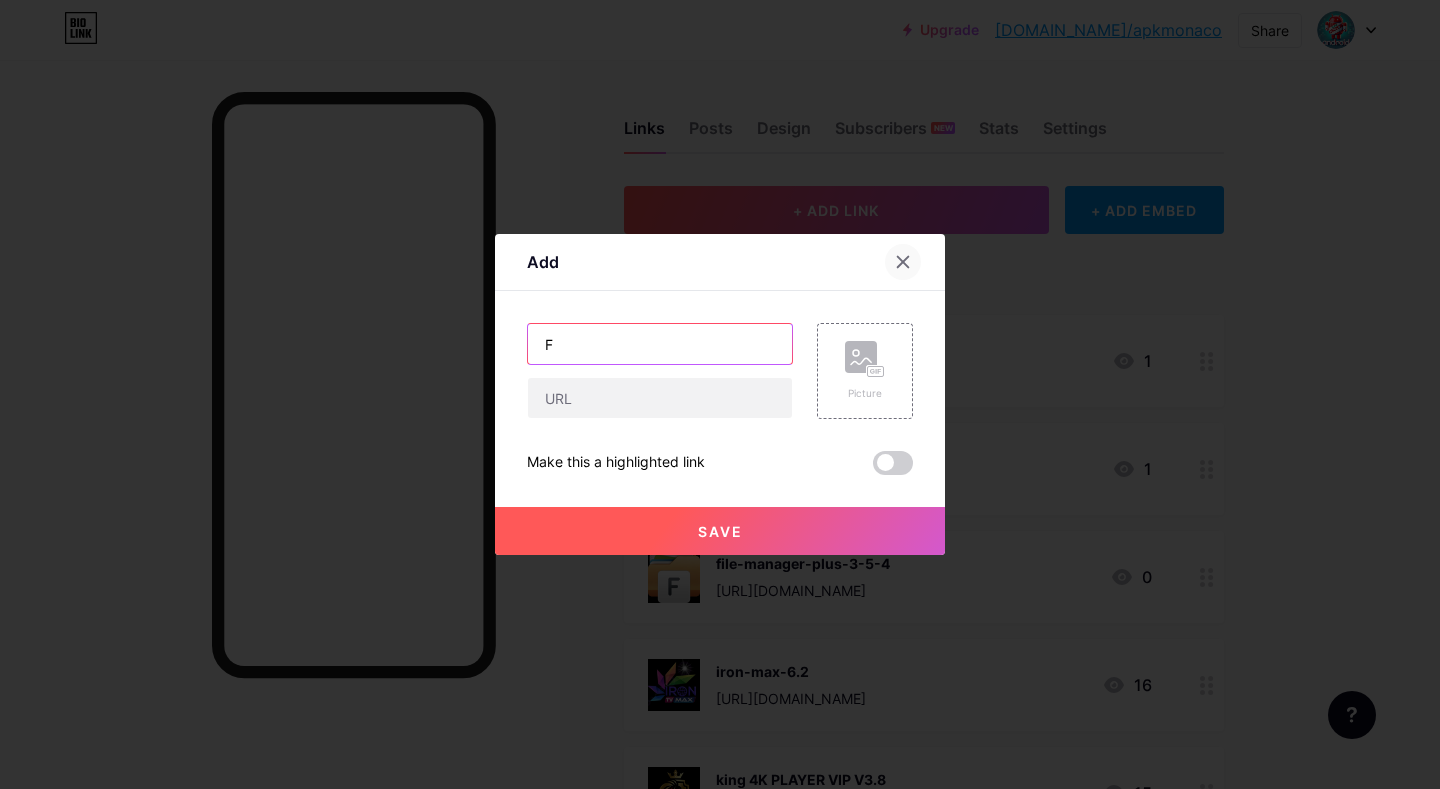 type on "F" 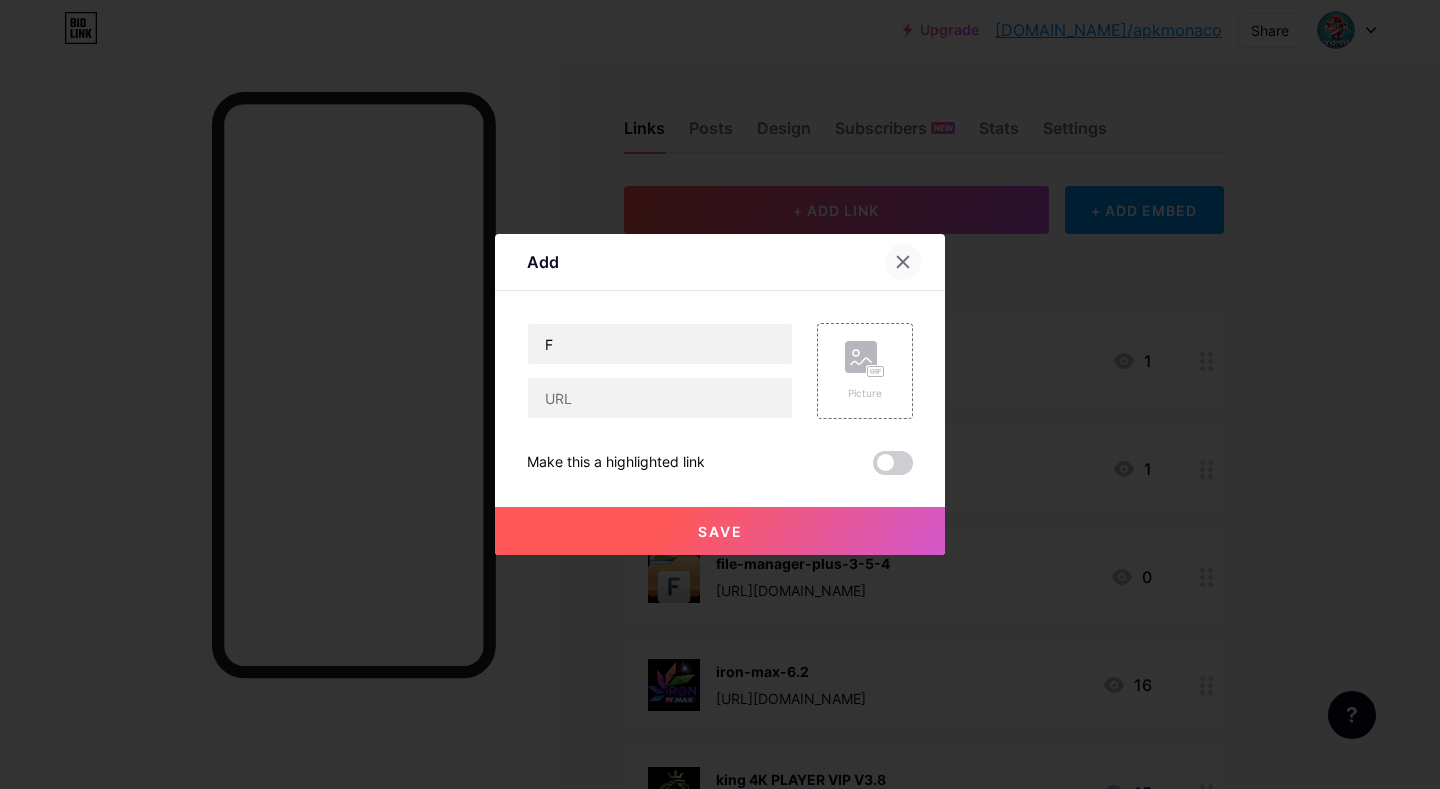 click at bounding box center (903, 262) 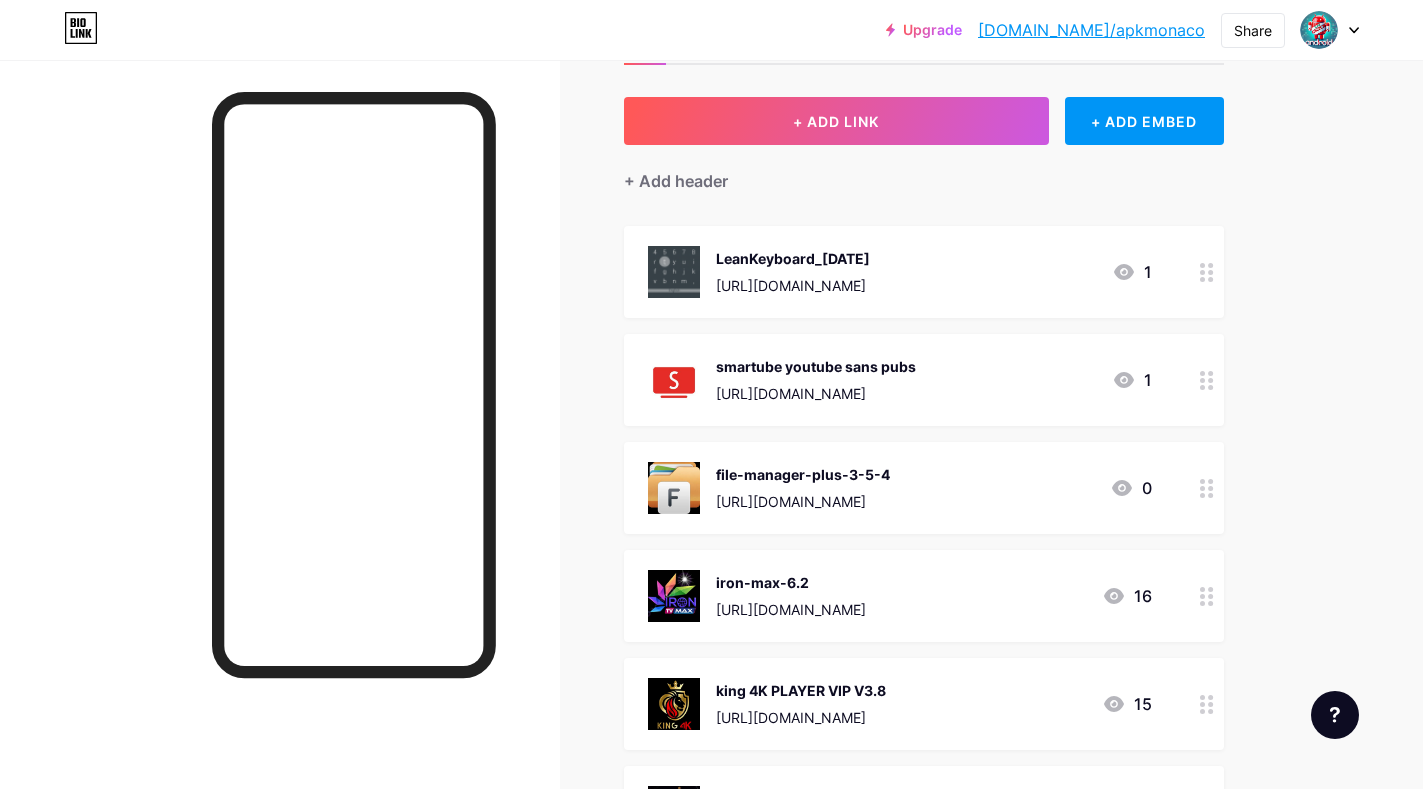 scroll, scrollTop: 0, scrollLeft: 0, axis: both 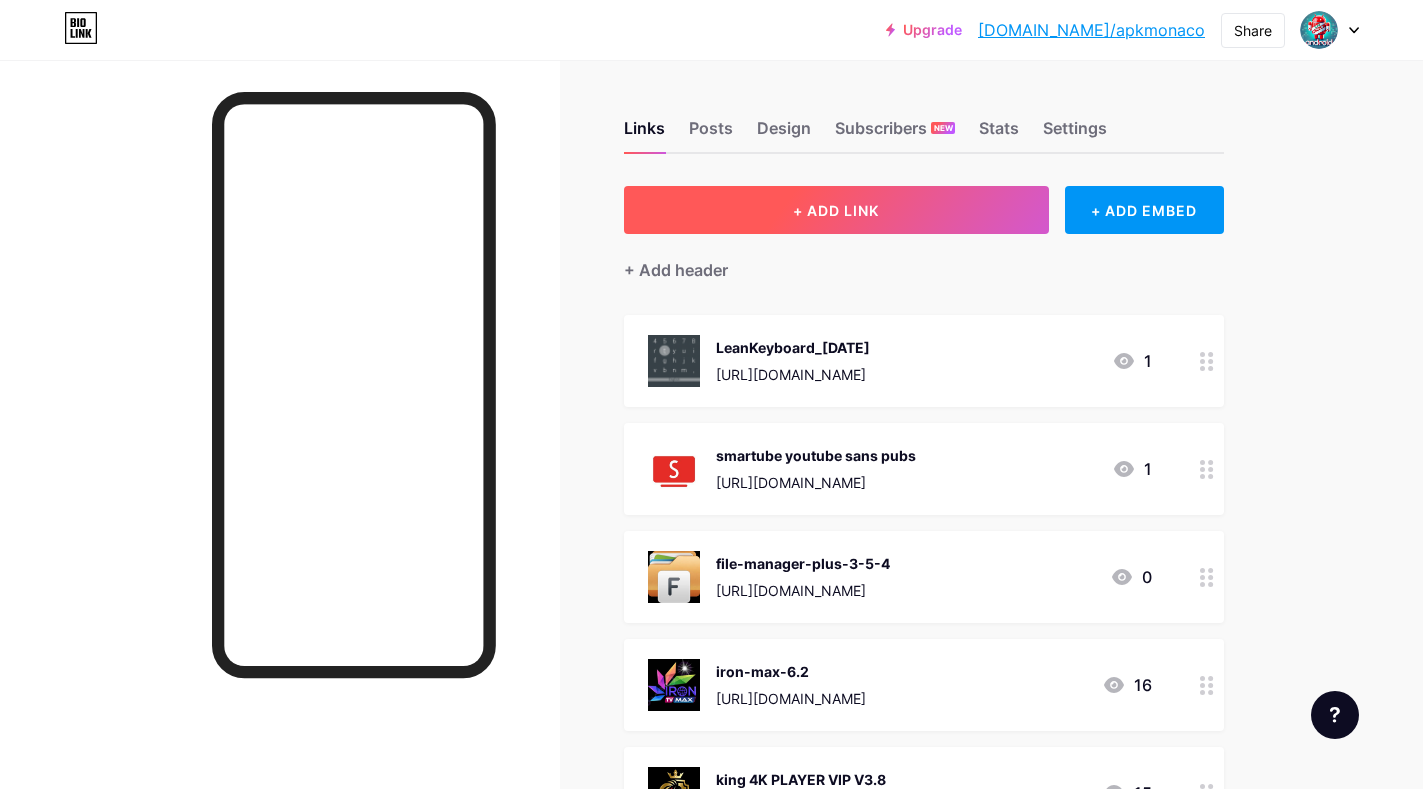 click on "+ ADD LINK" at bounding box center [836, 210] 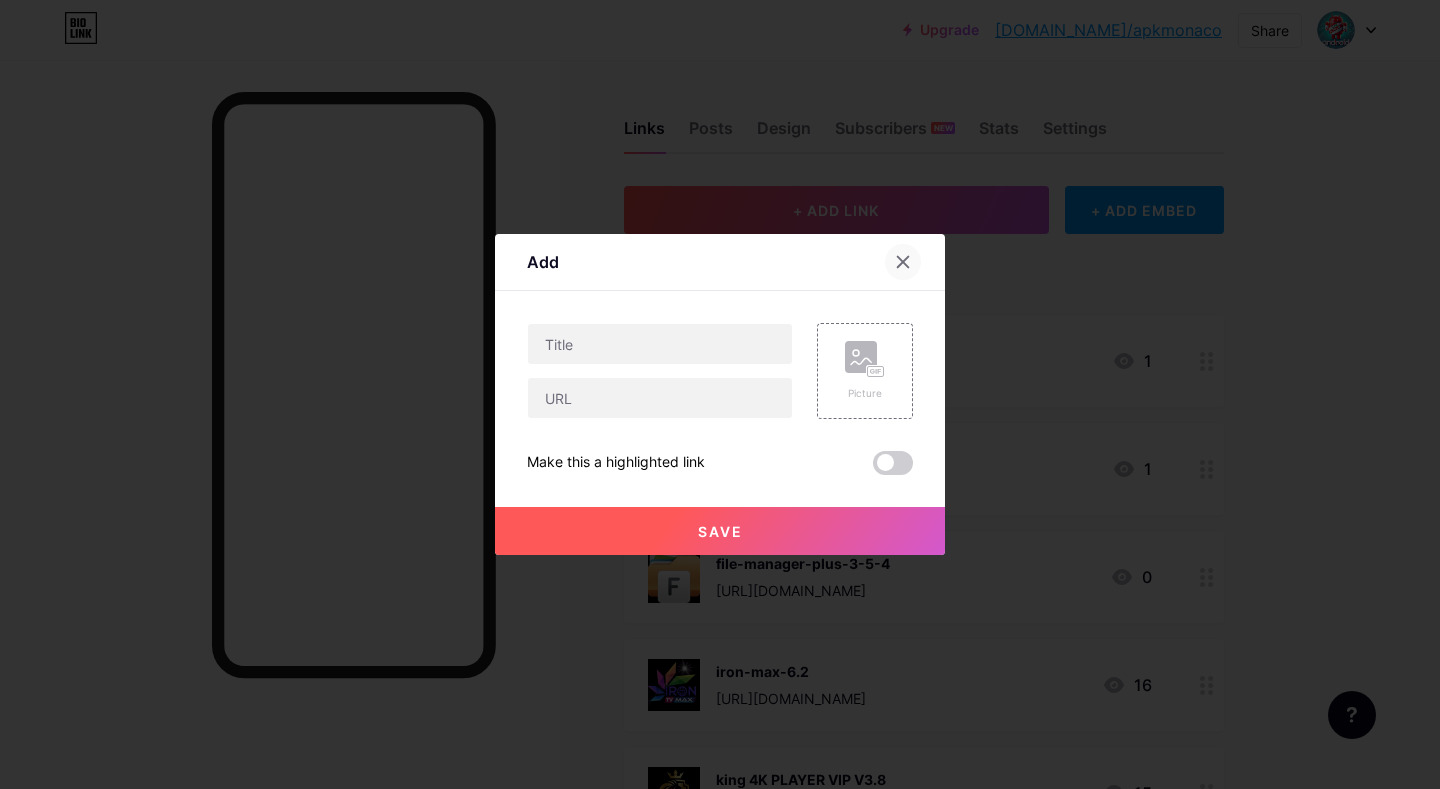 click 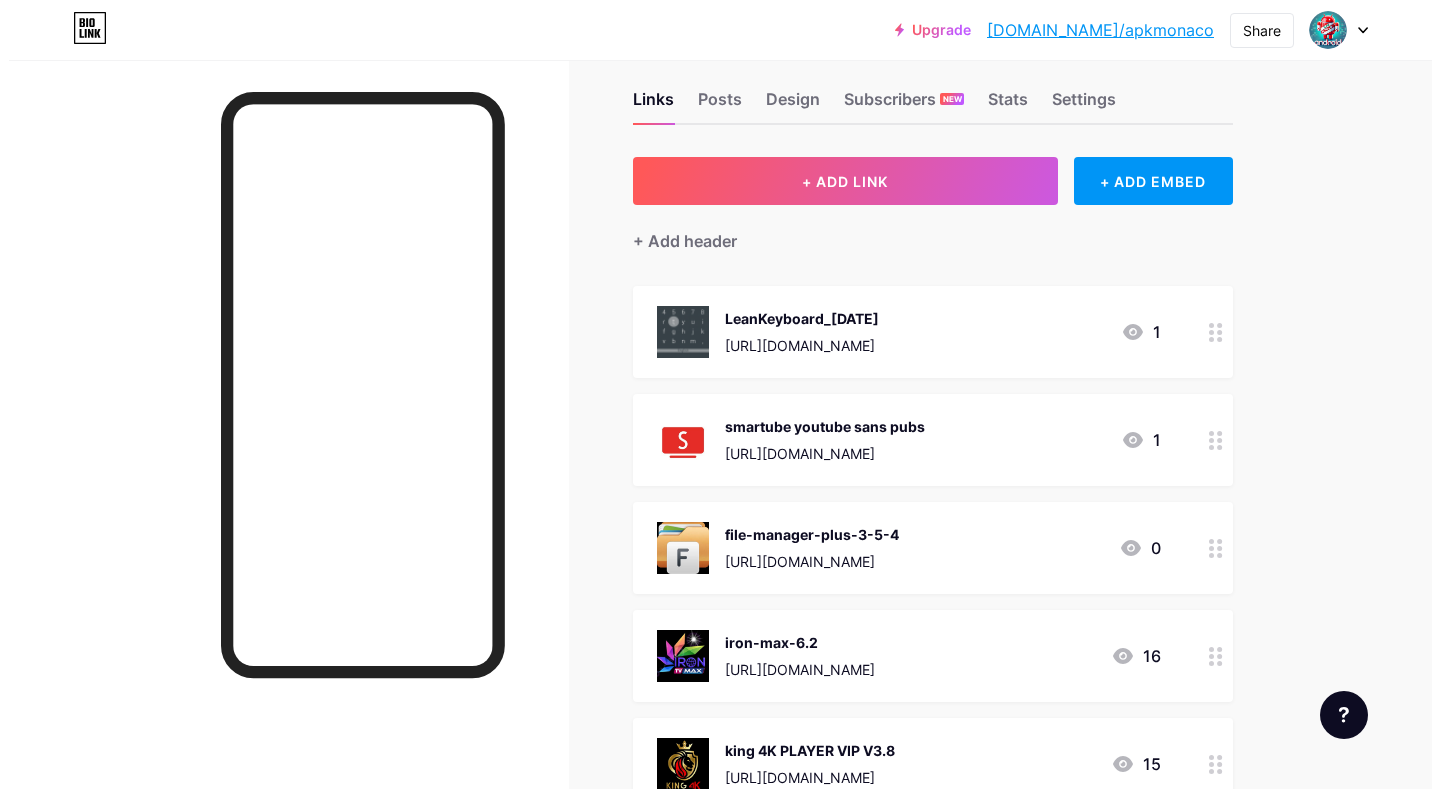 scroll, scrollTop: 0, scrollLeft: 0, axis: both 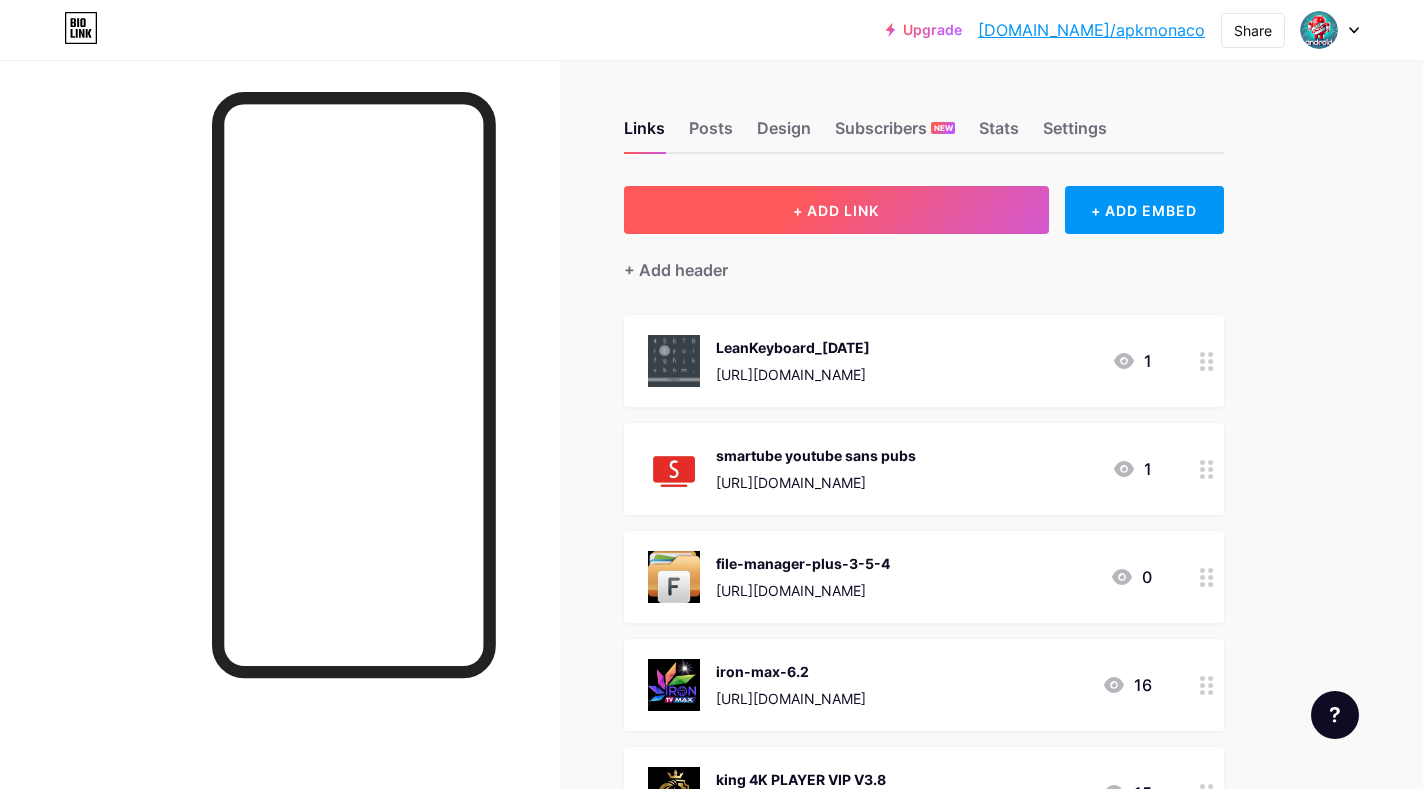 click on "+ ADD LINK" at bounding box center [836, 210] 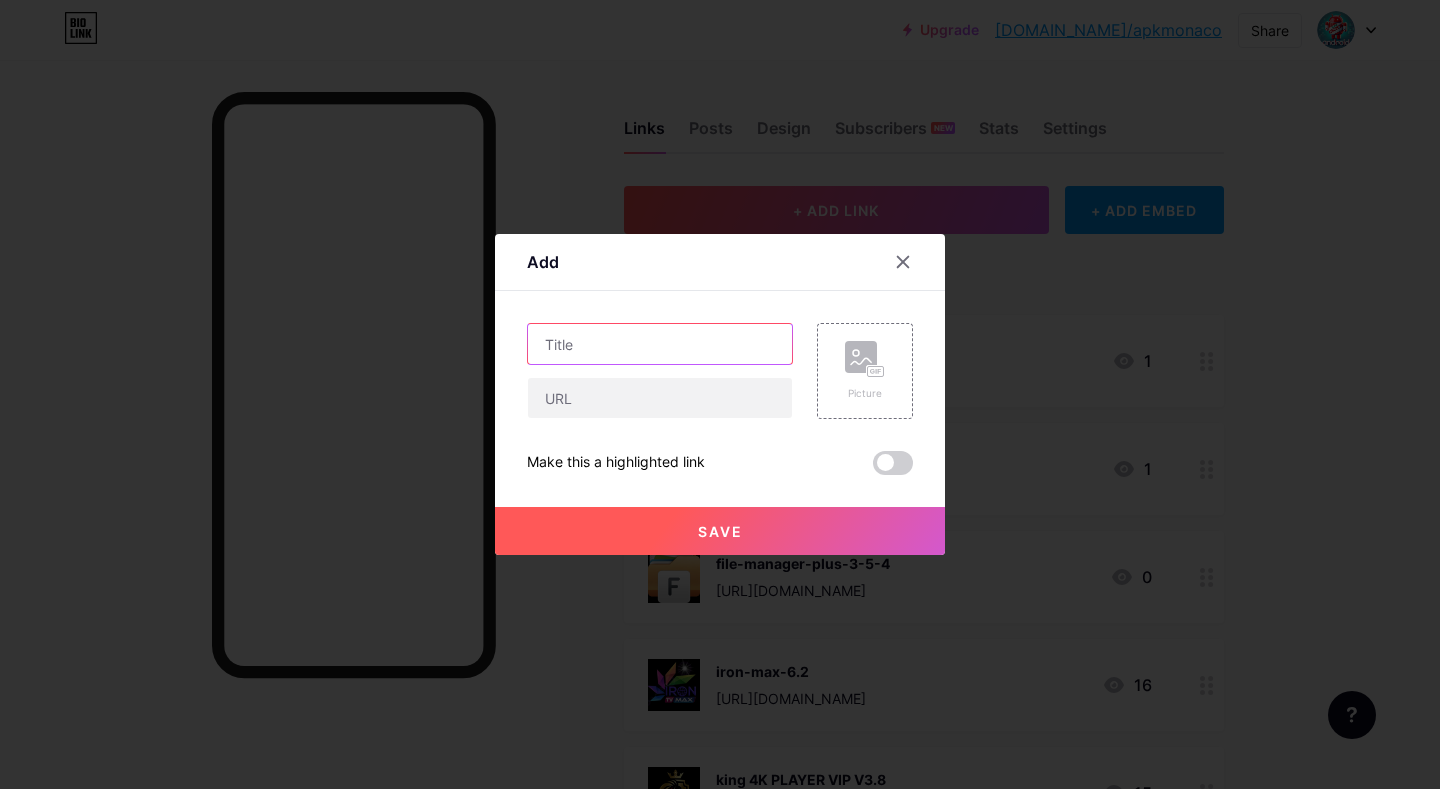 click at bounding box center (660, 344) 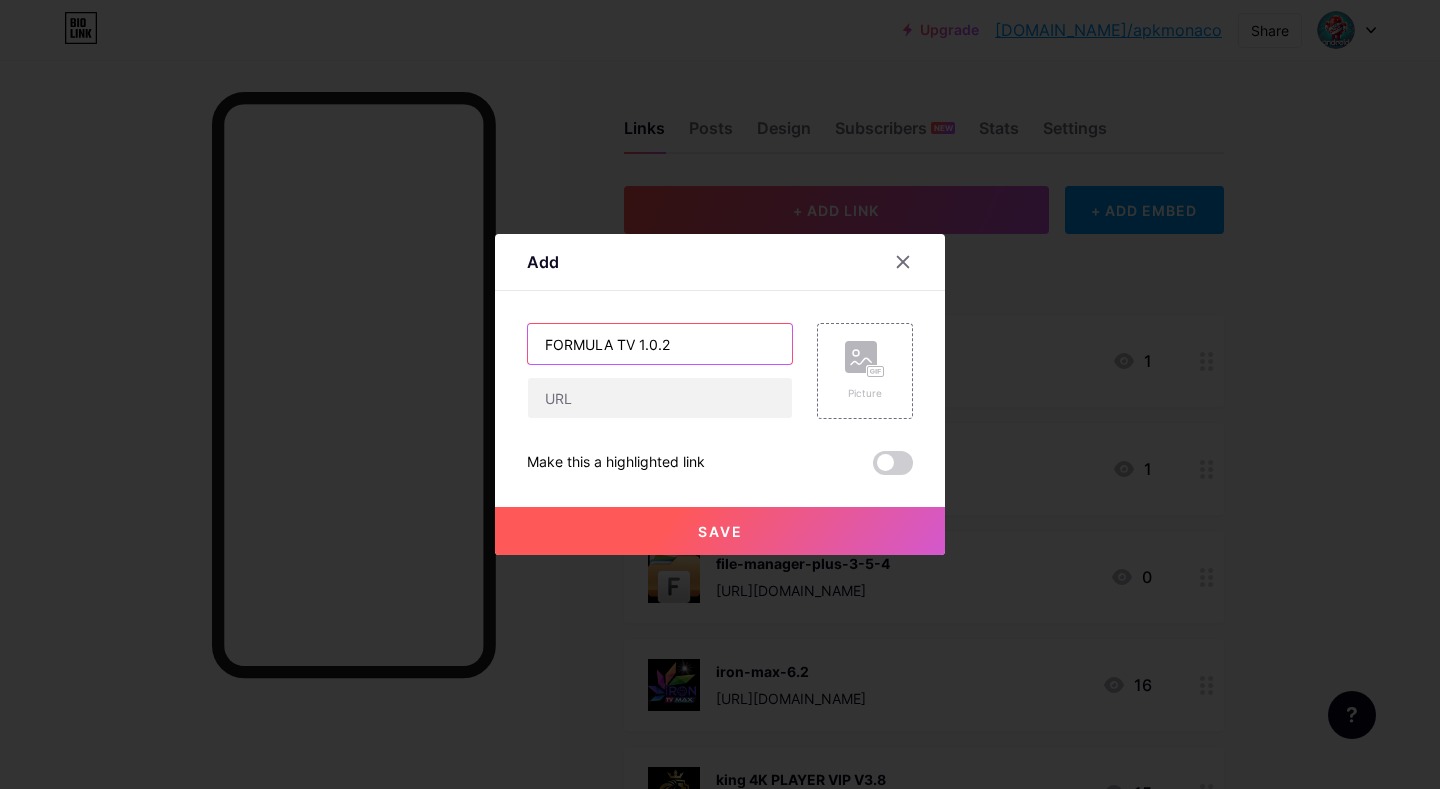 type on "FORMULA TV 1.0.2" 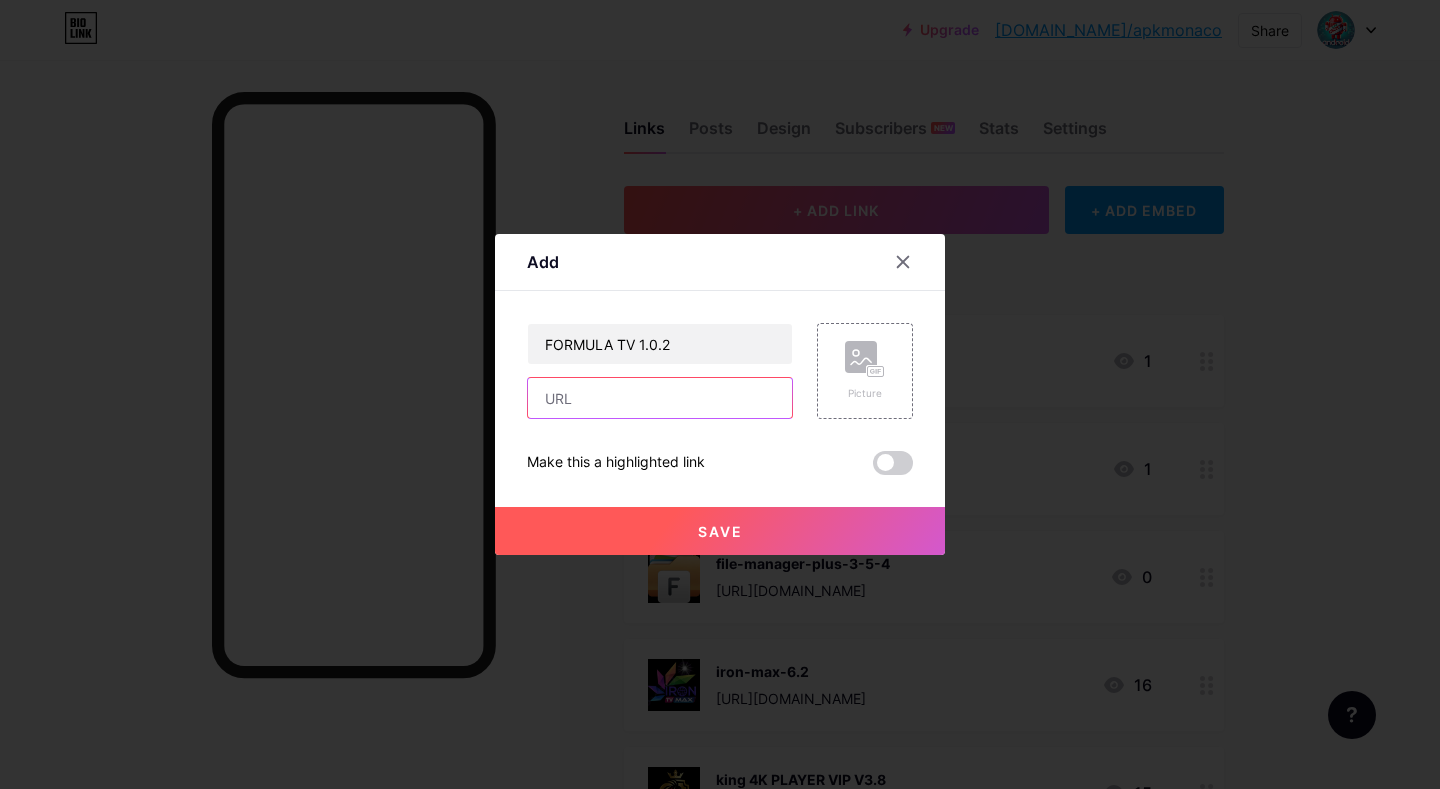 click at bounding box center (660, 398) 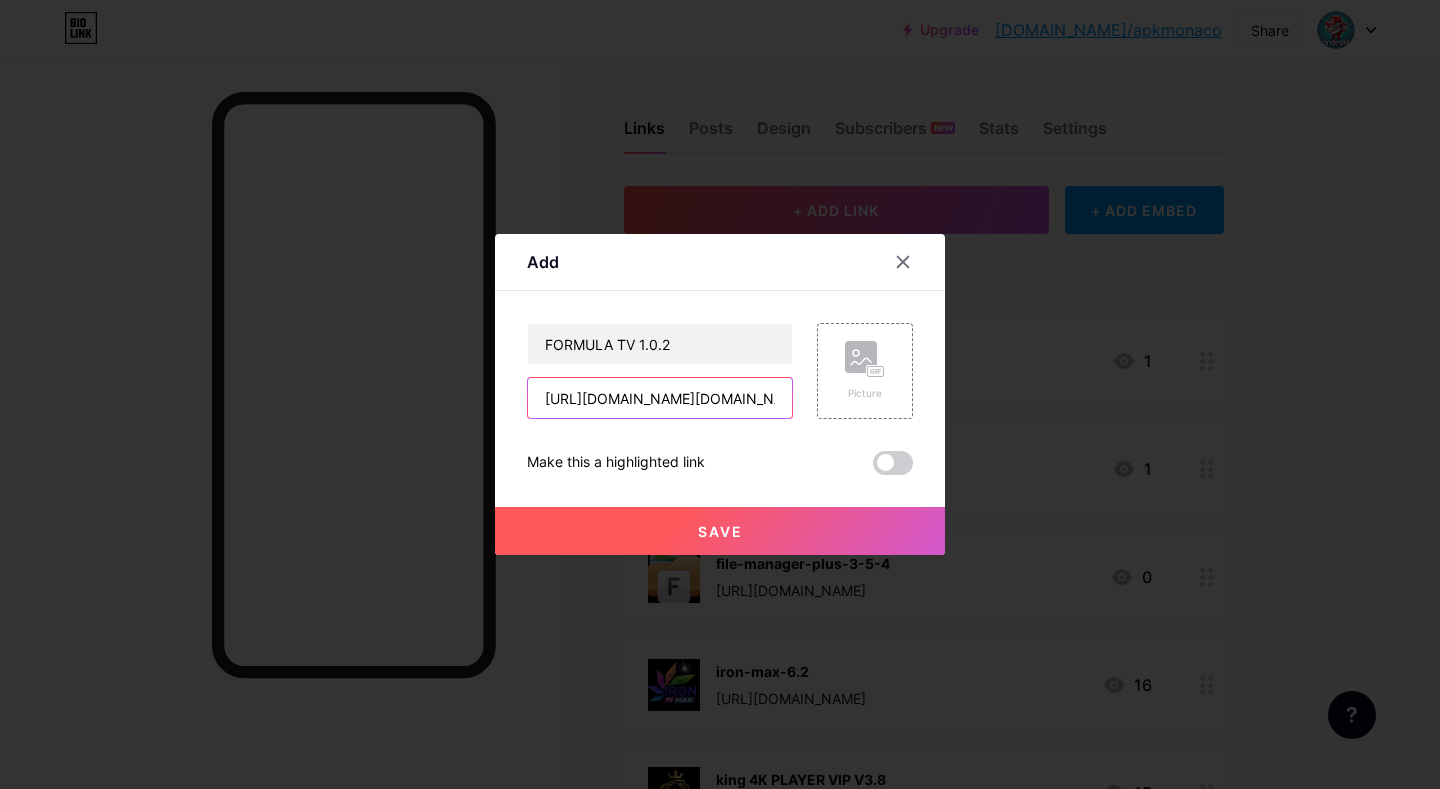 scroll, scrollTop: 0, scrollLeft: 3197, axis: horizontal 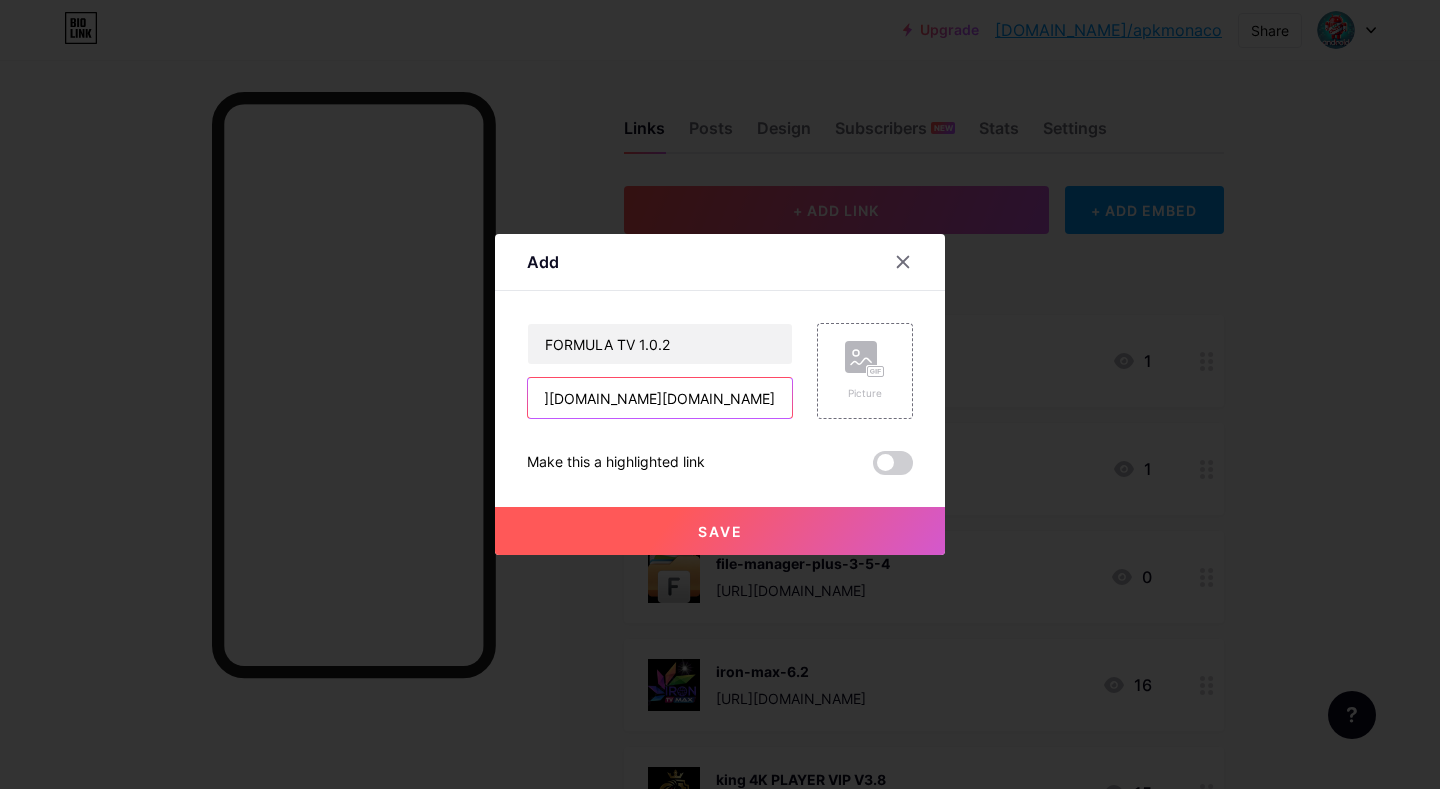 drag, startPoint x: 647, startPoint y: 393, endPoint x: 924, endPoint y: 410, distance: 277.52118 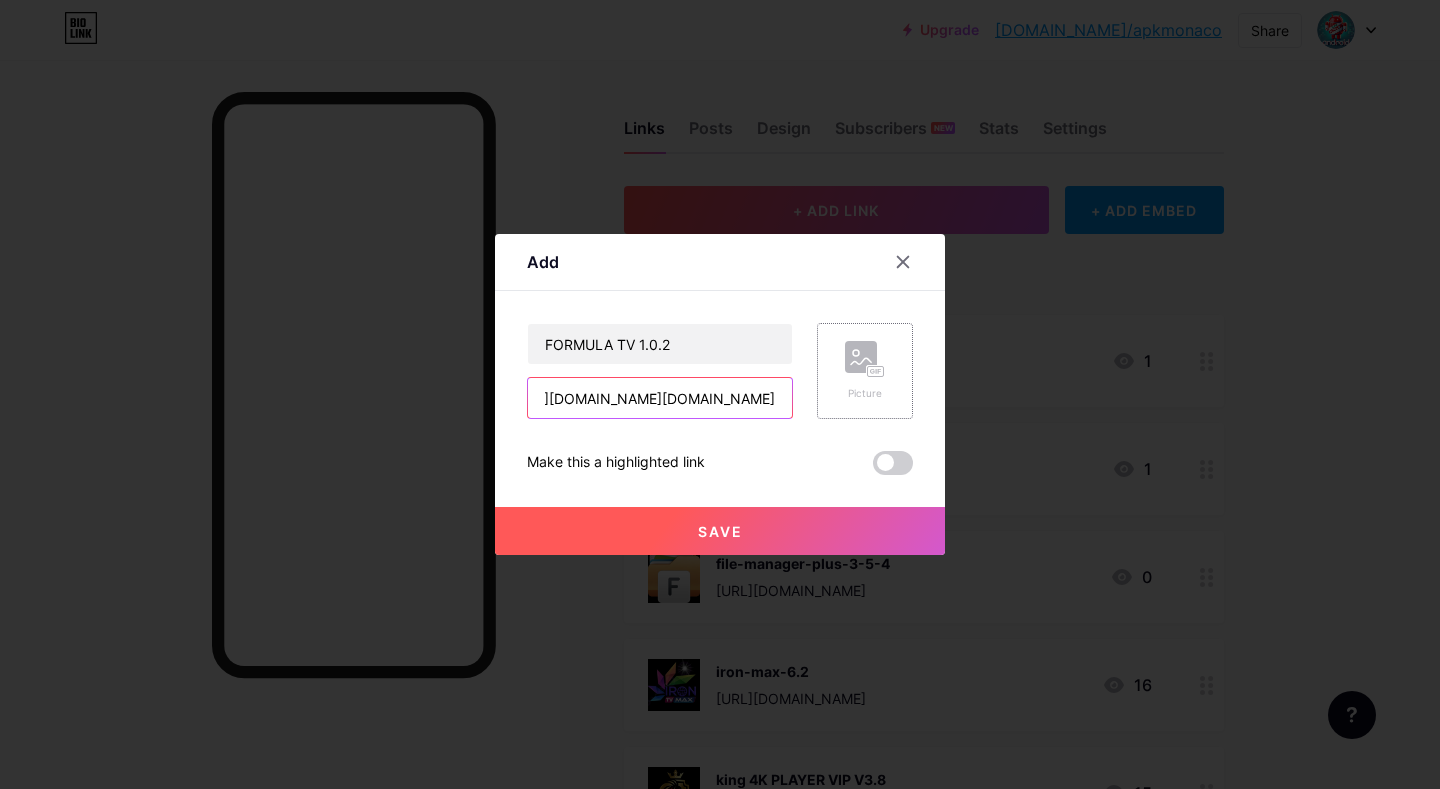 type on "[URL][DOMAIN_NAME][DOMAIN_NAME]" 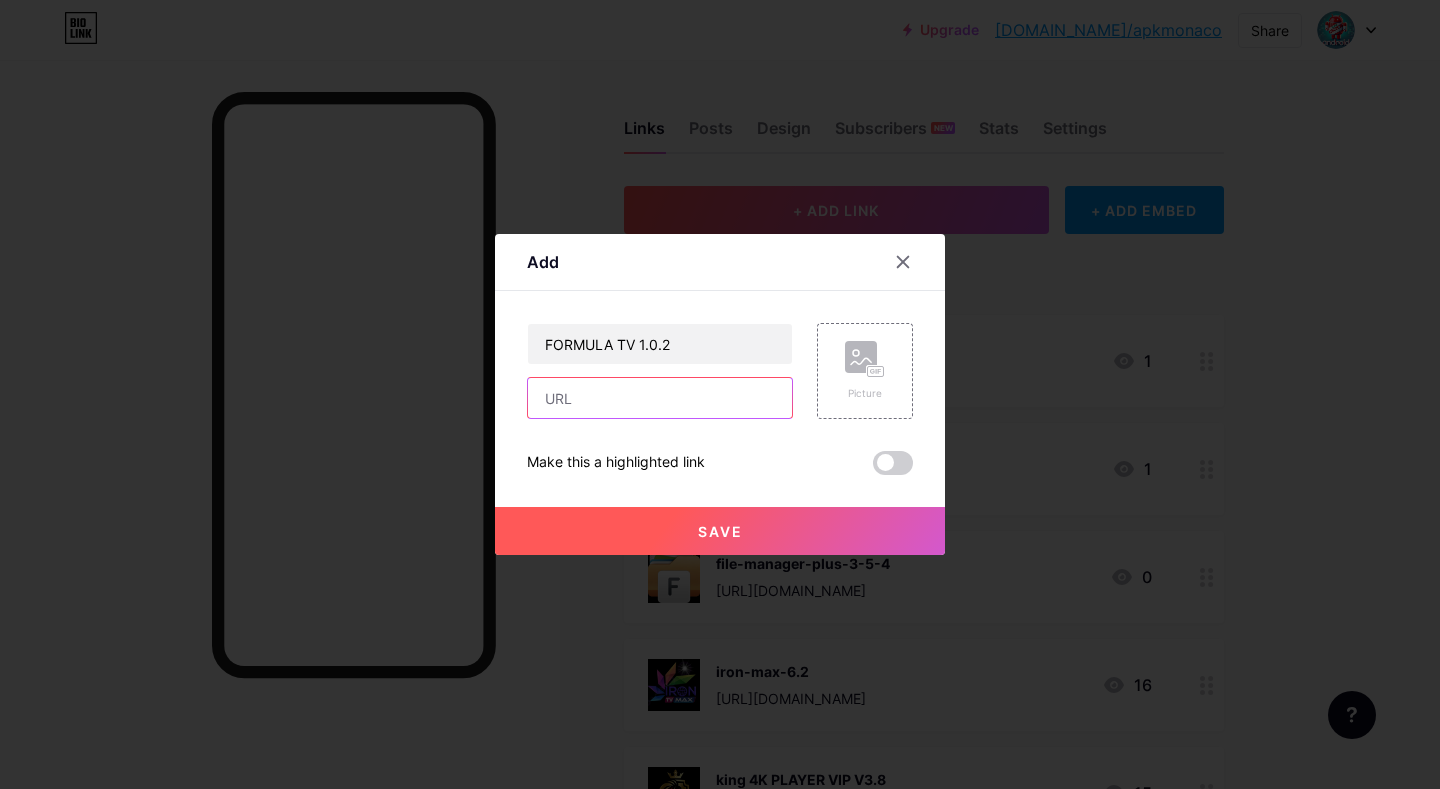 scroll, scrollTop: 0, scrollLeft: 0, axis: both 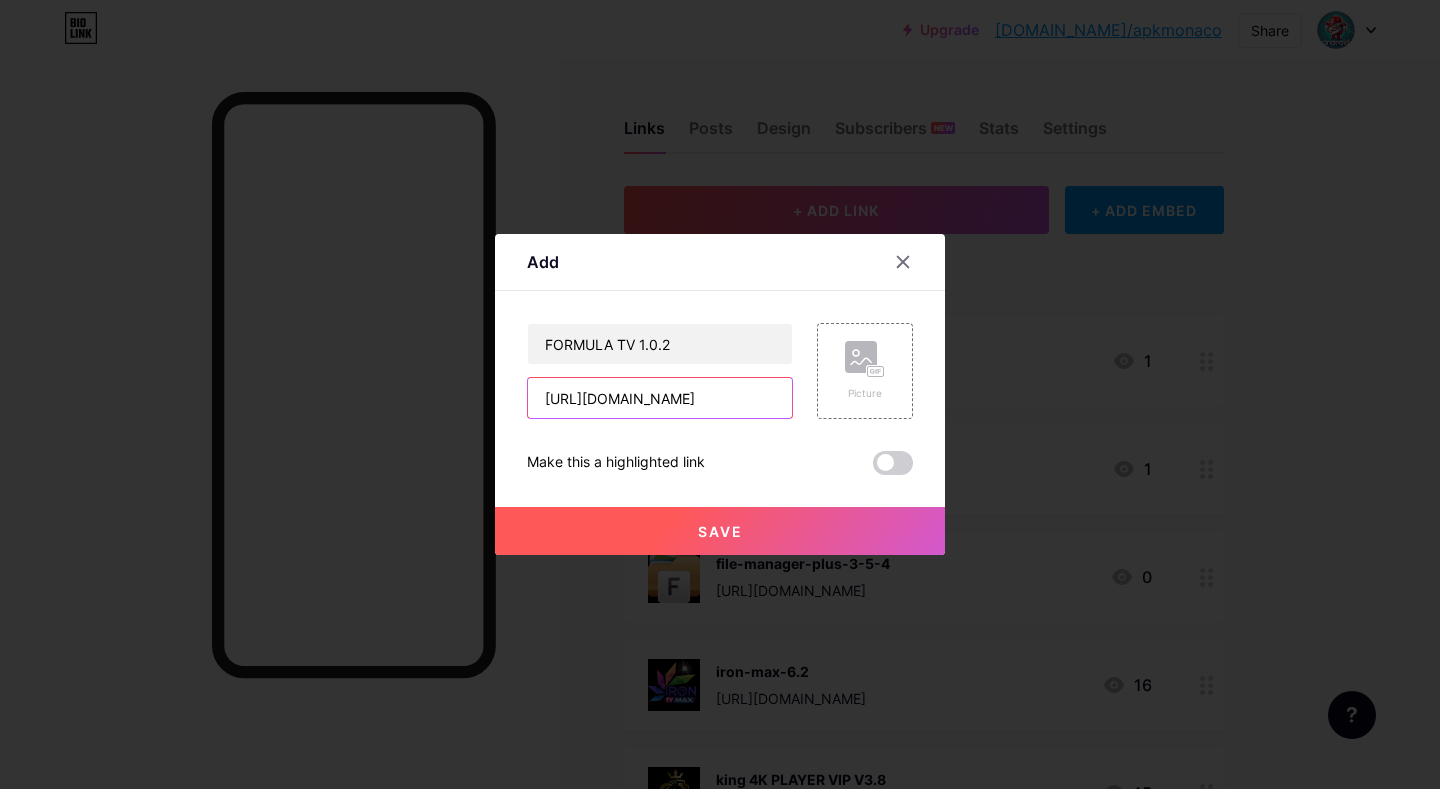 type on "[URL][DOMAIN_NAME]" 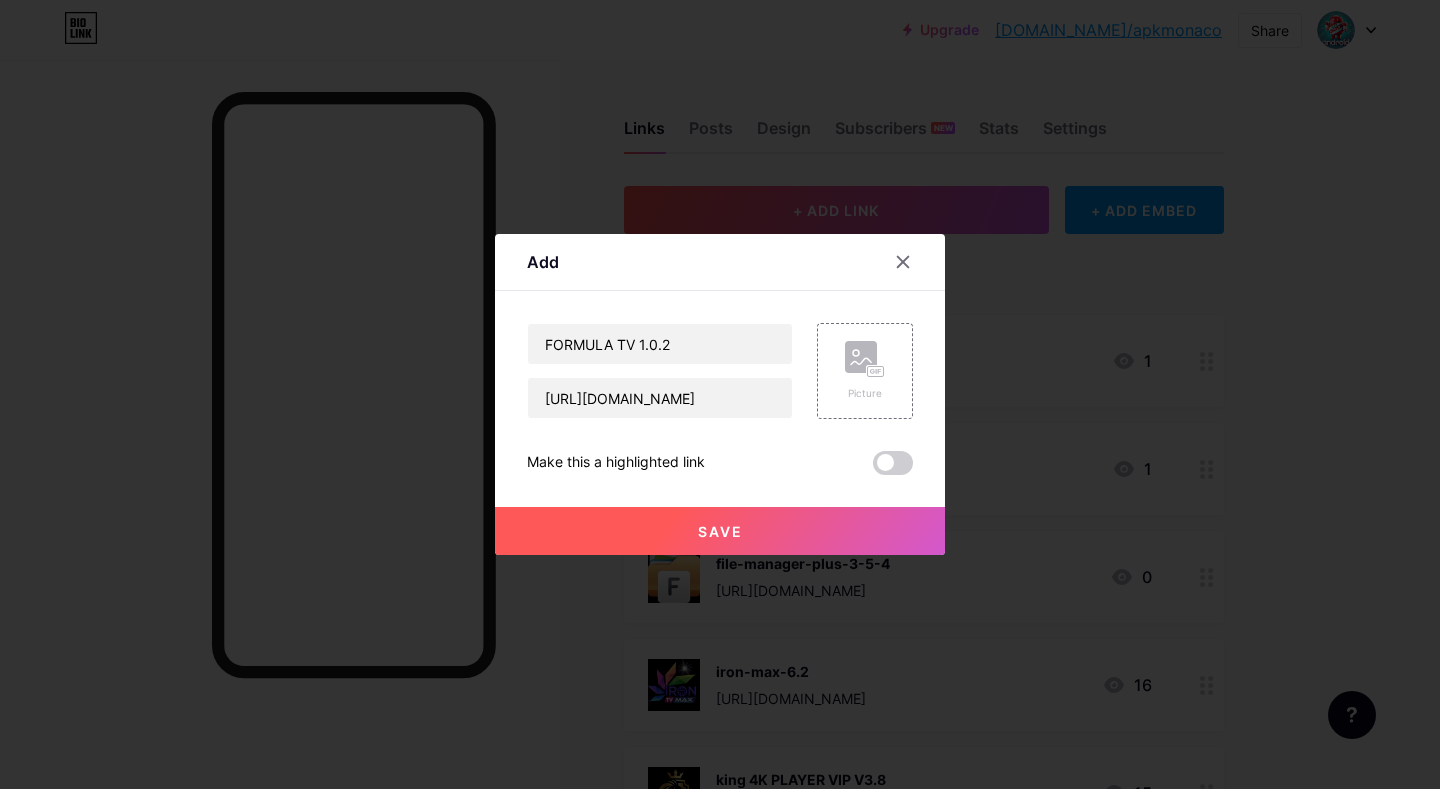 click on "Save" at bounding box center [720, 531] 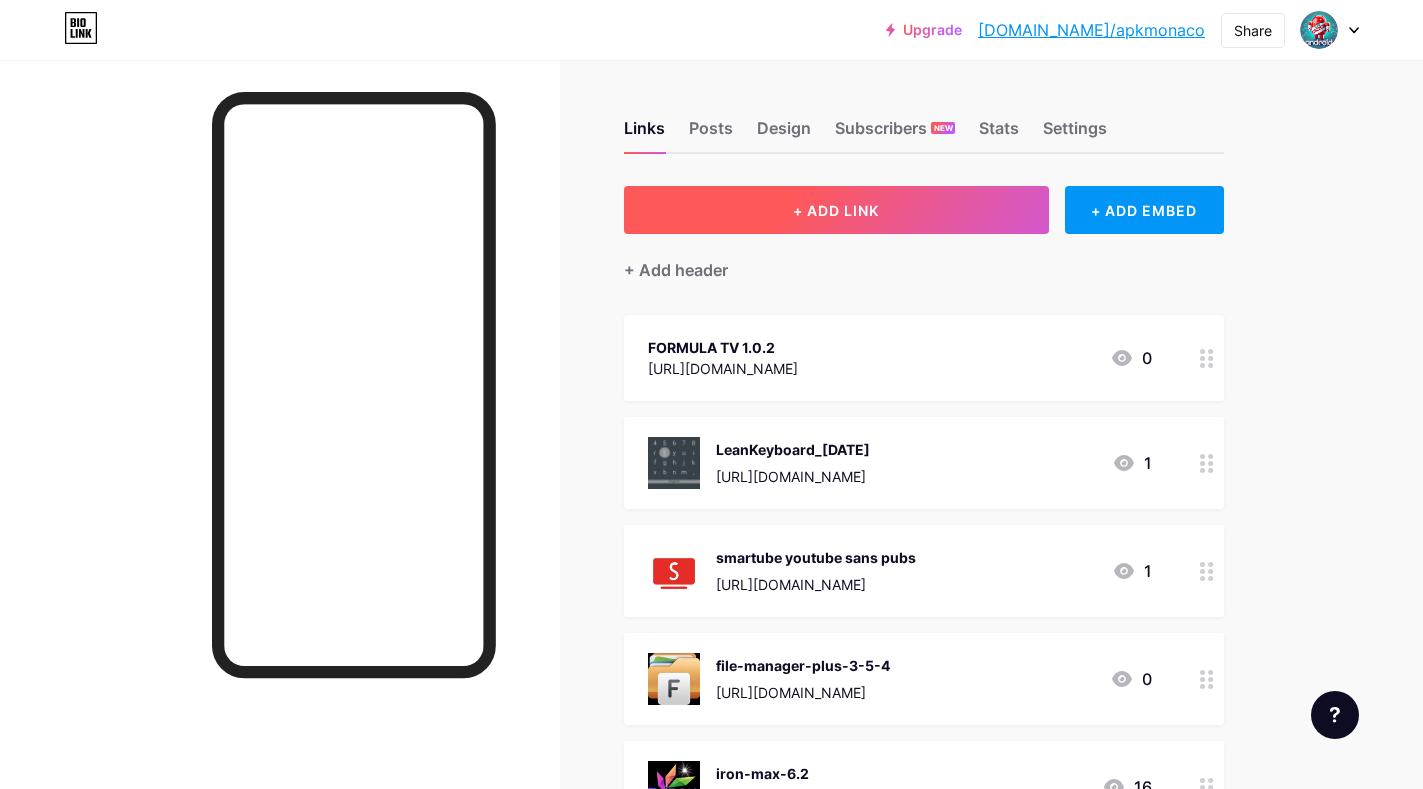 click on "+ ADD LINK" at bounding box center (836, 210) 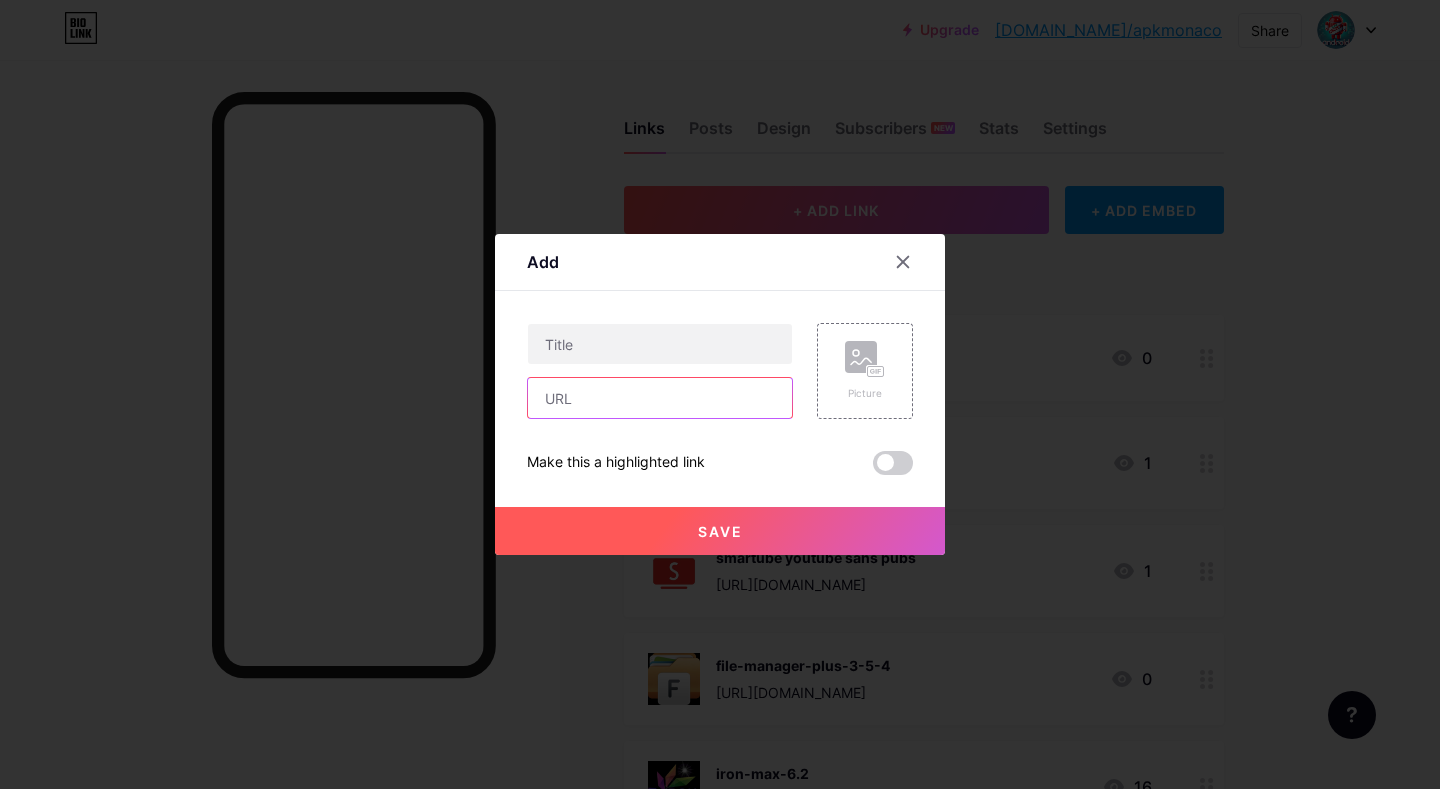 click at bounding box center (660, 398) 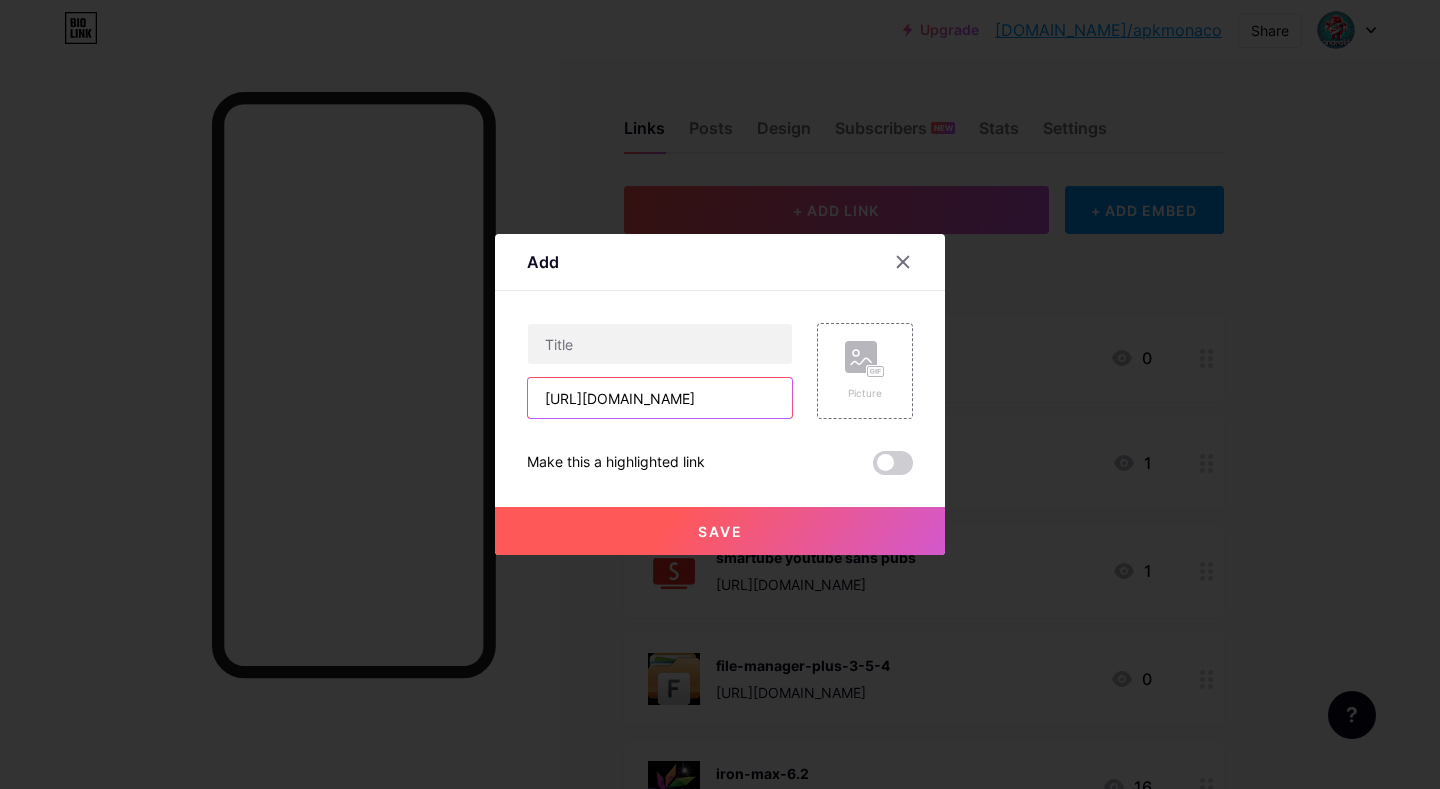 scroll, scrollTop: 0, scrollLeft: 1484, axis: horizontal 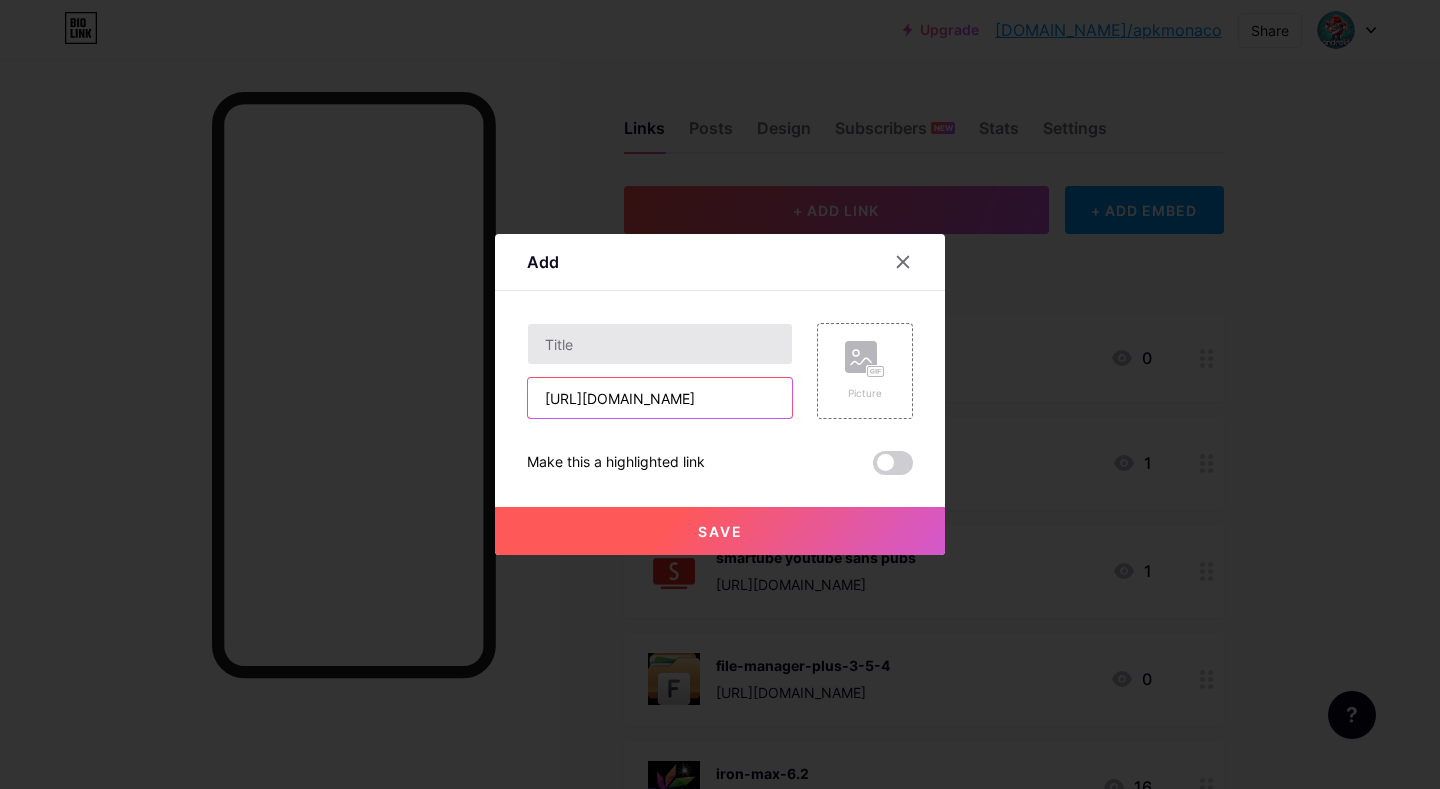 type on "[URL][DOMAIN_NAME]" 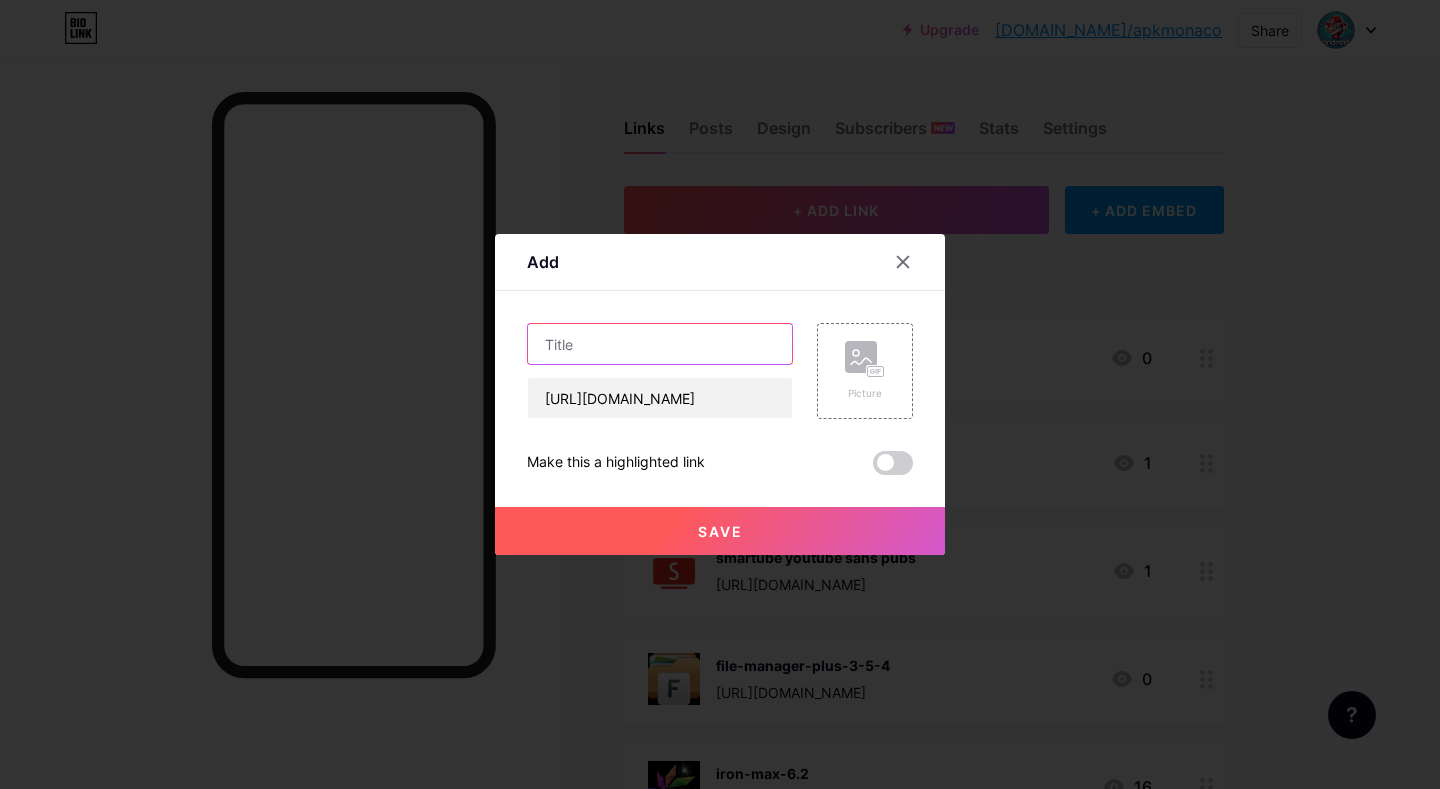 click at bounding box center (660, 344) 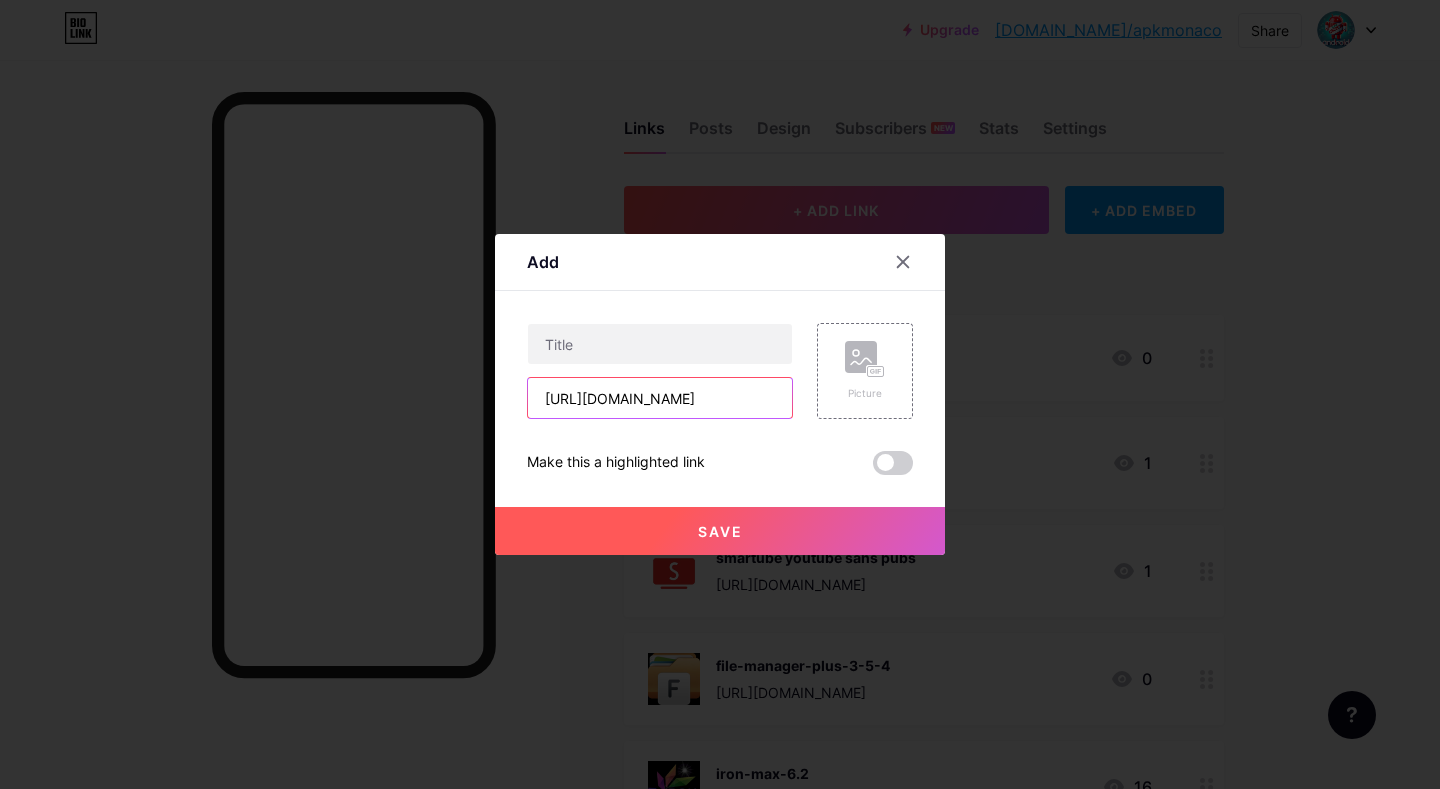 scroll, scrollTop: 0, scrollLeft: 974, axis: horizontal 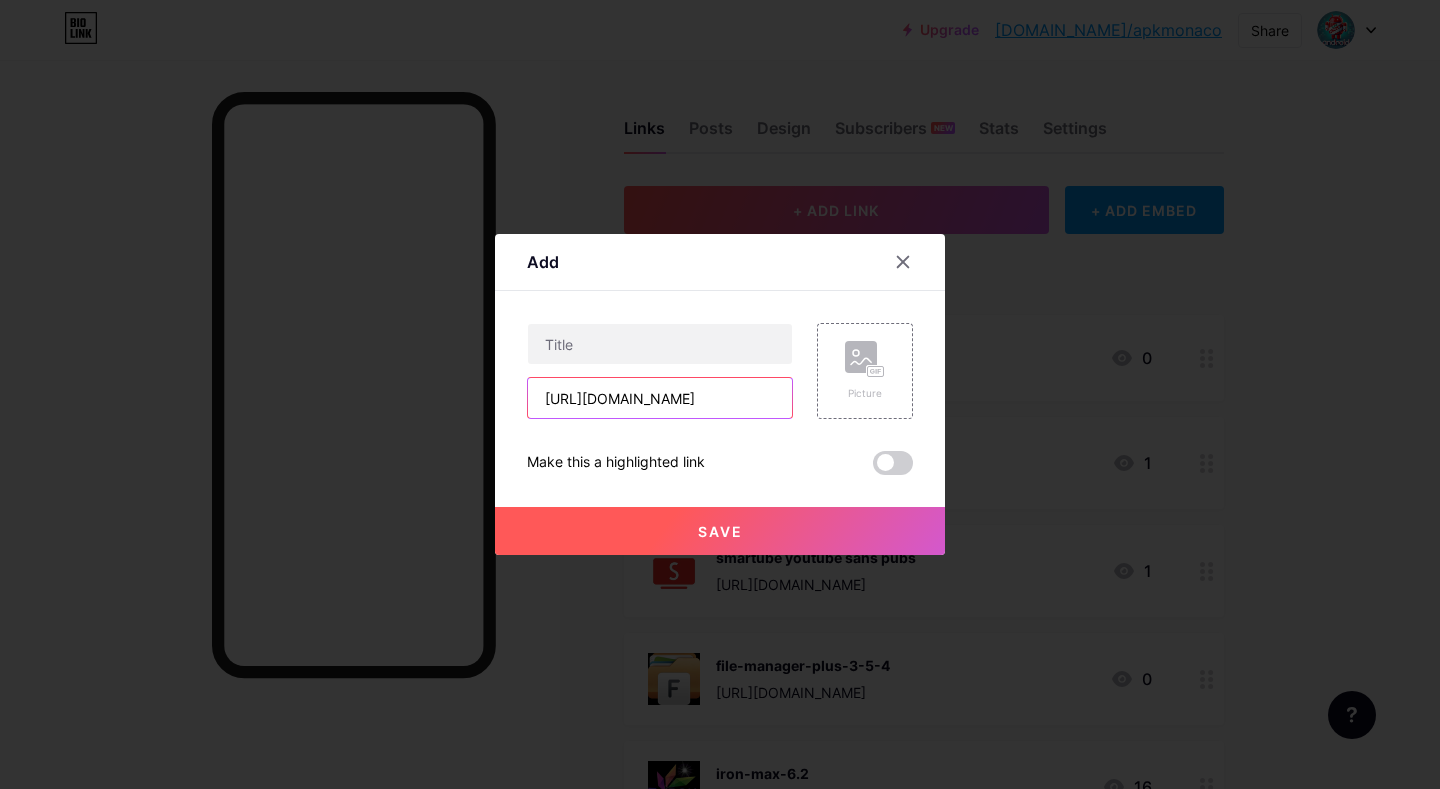 drag, startPoint x: 721, startPoint y: 395, endPoint x: 566, endPoint y: 389, distance: 155.11609 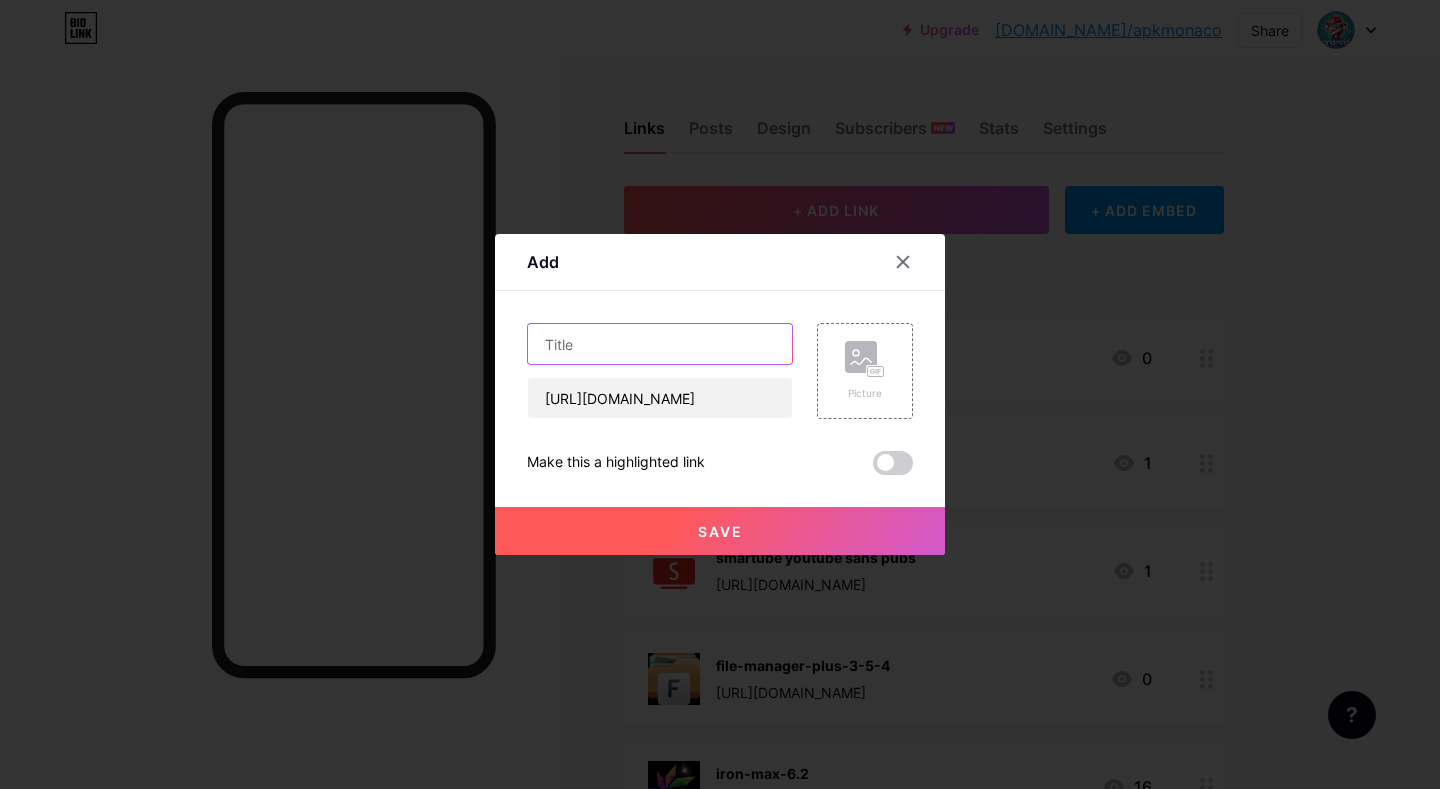 click at bounding box center (660, 344) 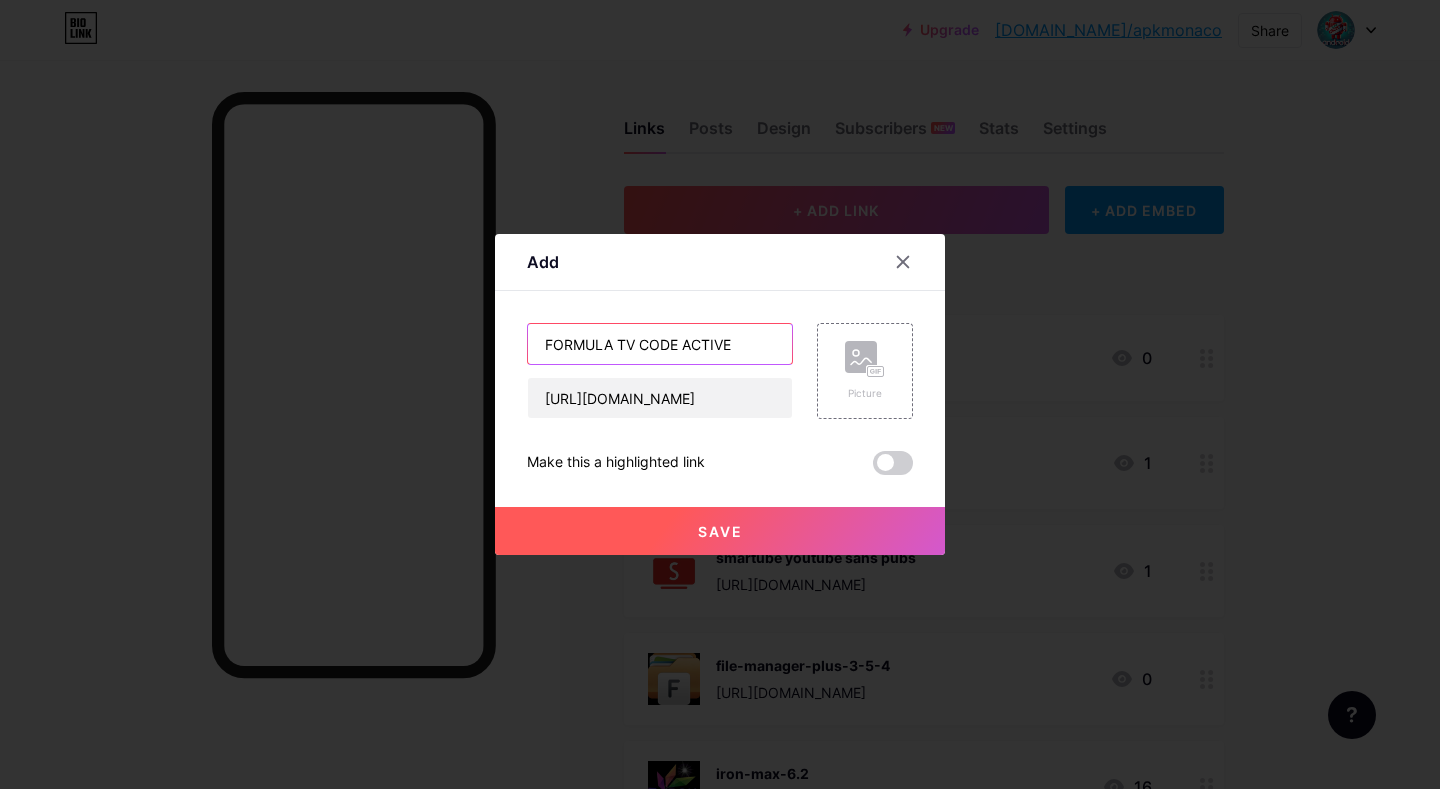 type on "FORMULA TV CODE ACTIVE" 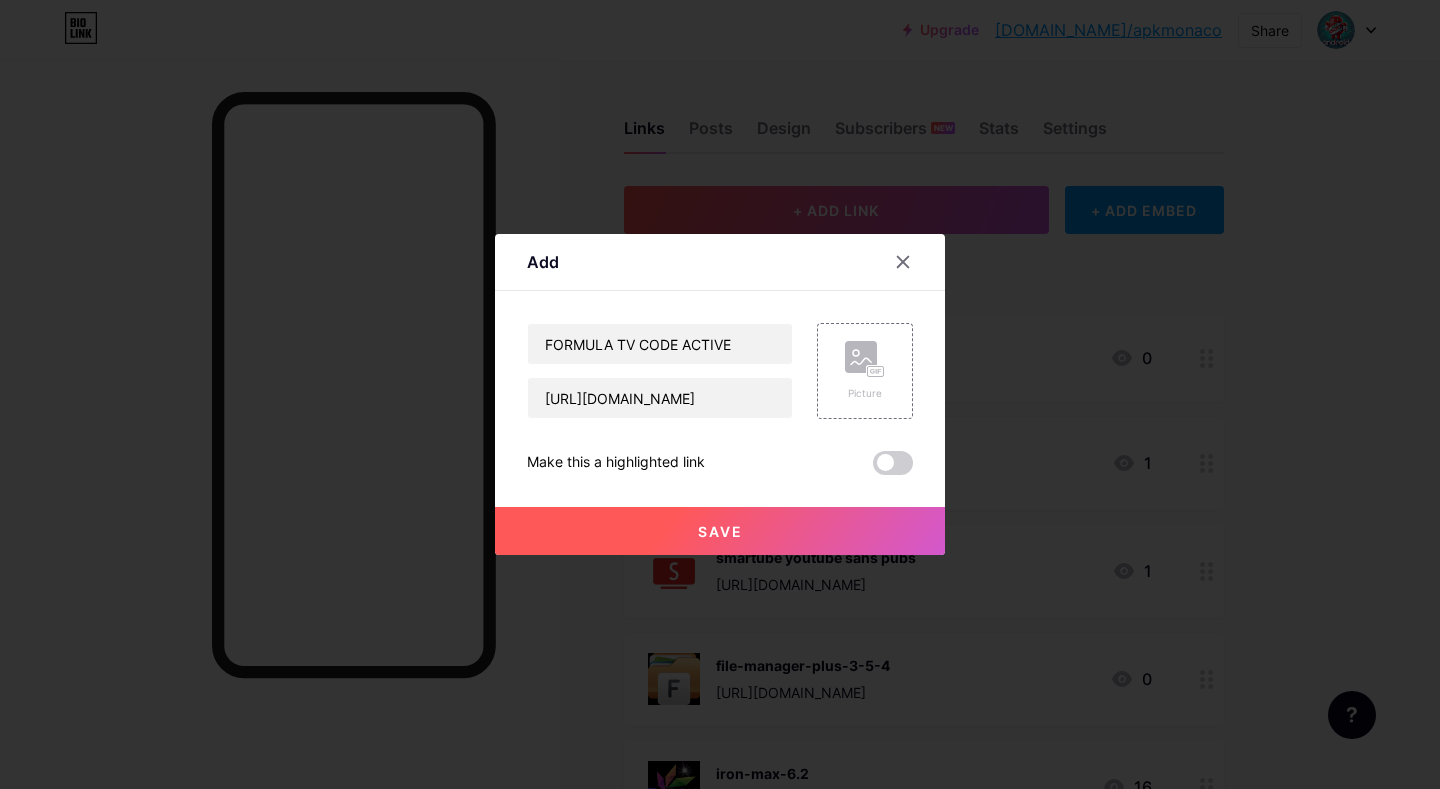 click on "Save" at bounding box center (720, 531) 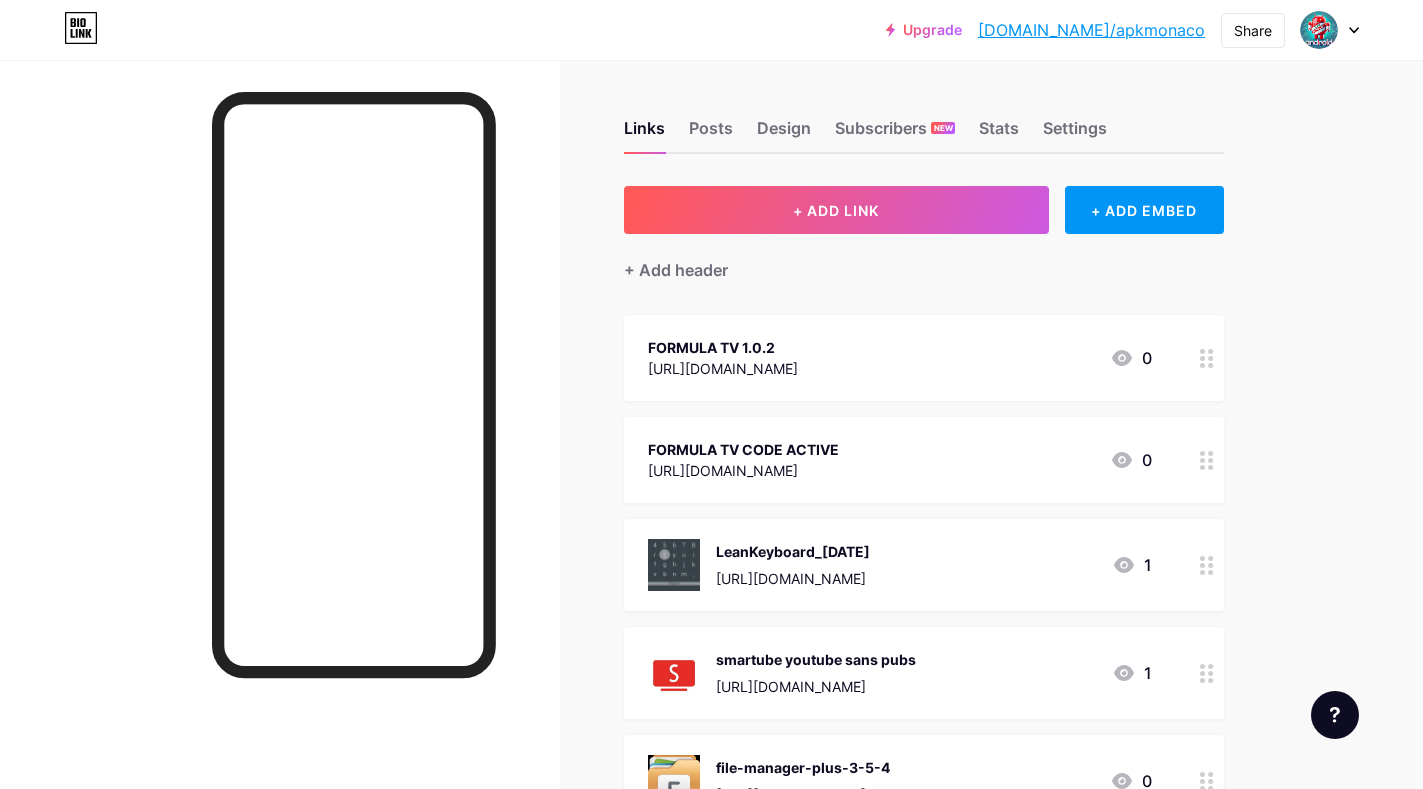 click at bounding box center [1207, 460] 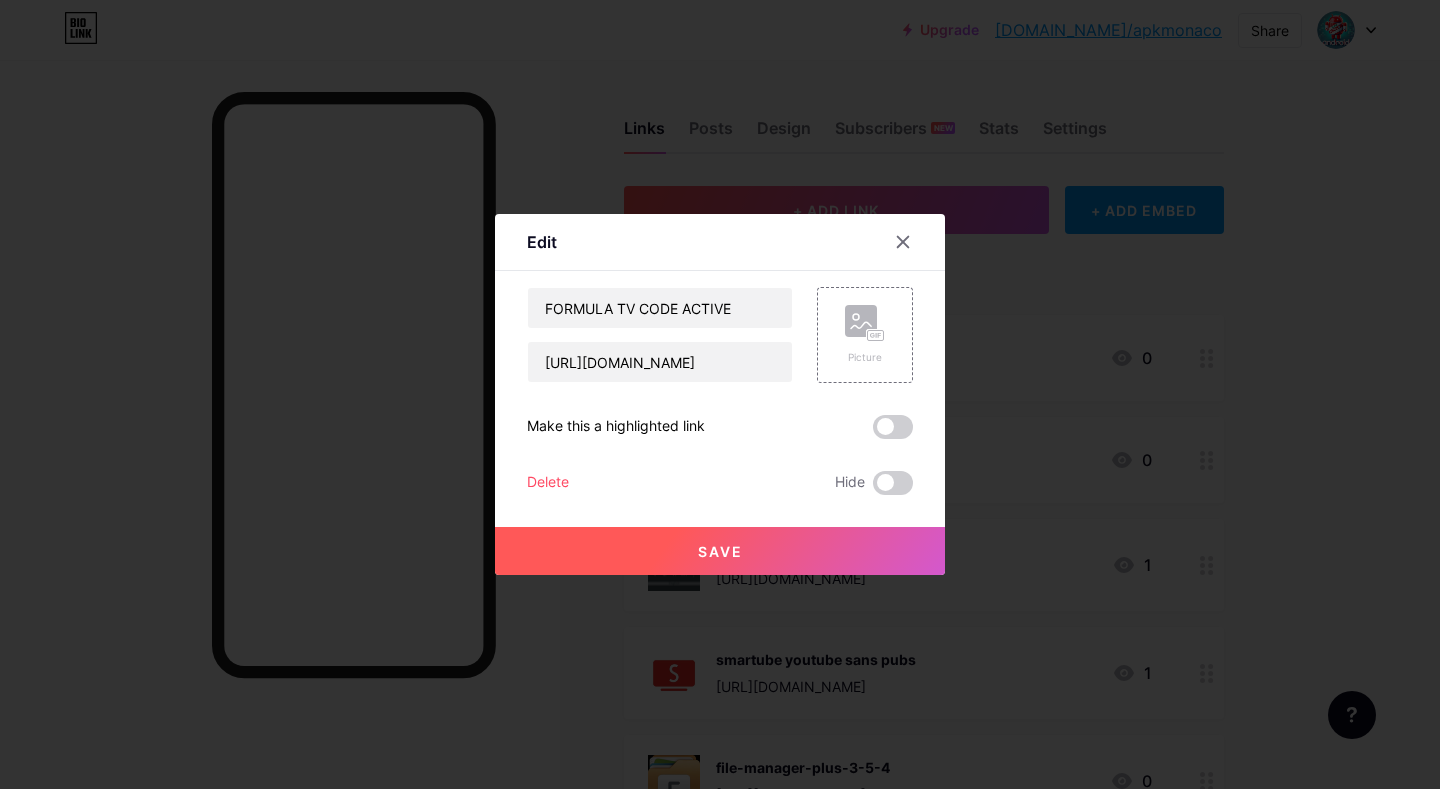 click on "Delete" at bounding box center (548, 483) 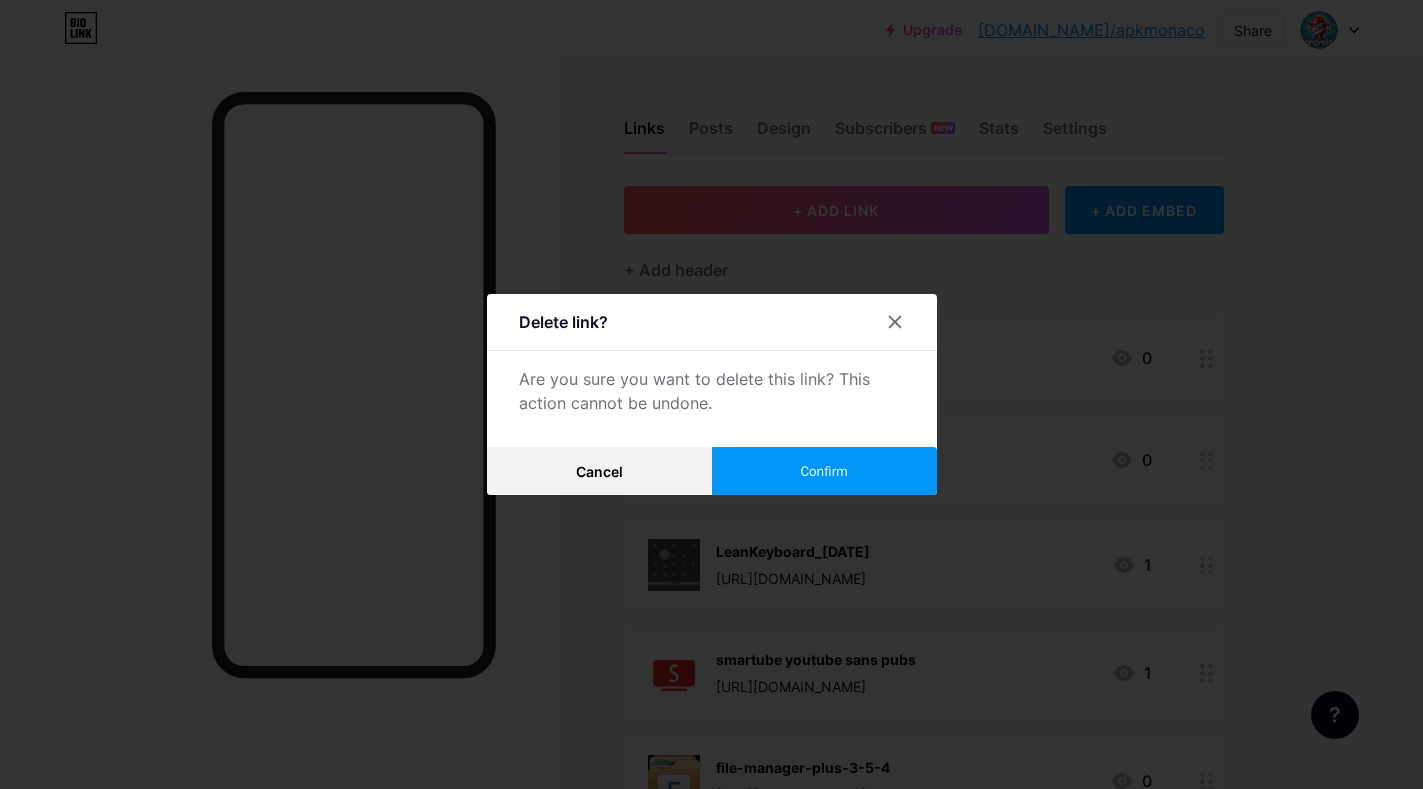 click on "Confirm" at bounding box center [824, 471] 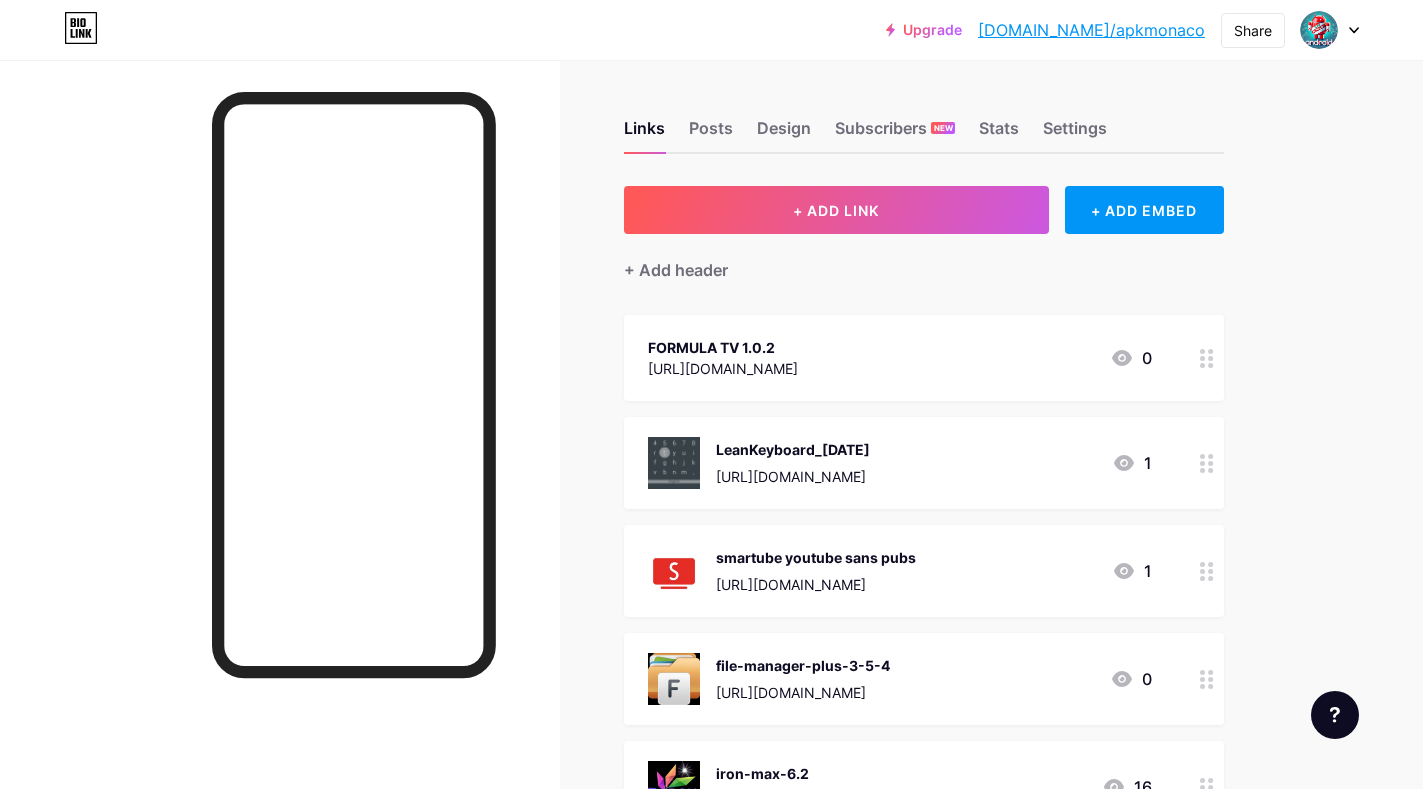 click on "[URL][DOMAIN_NAME]" at bounding box center (723, 368) 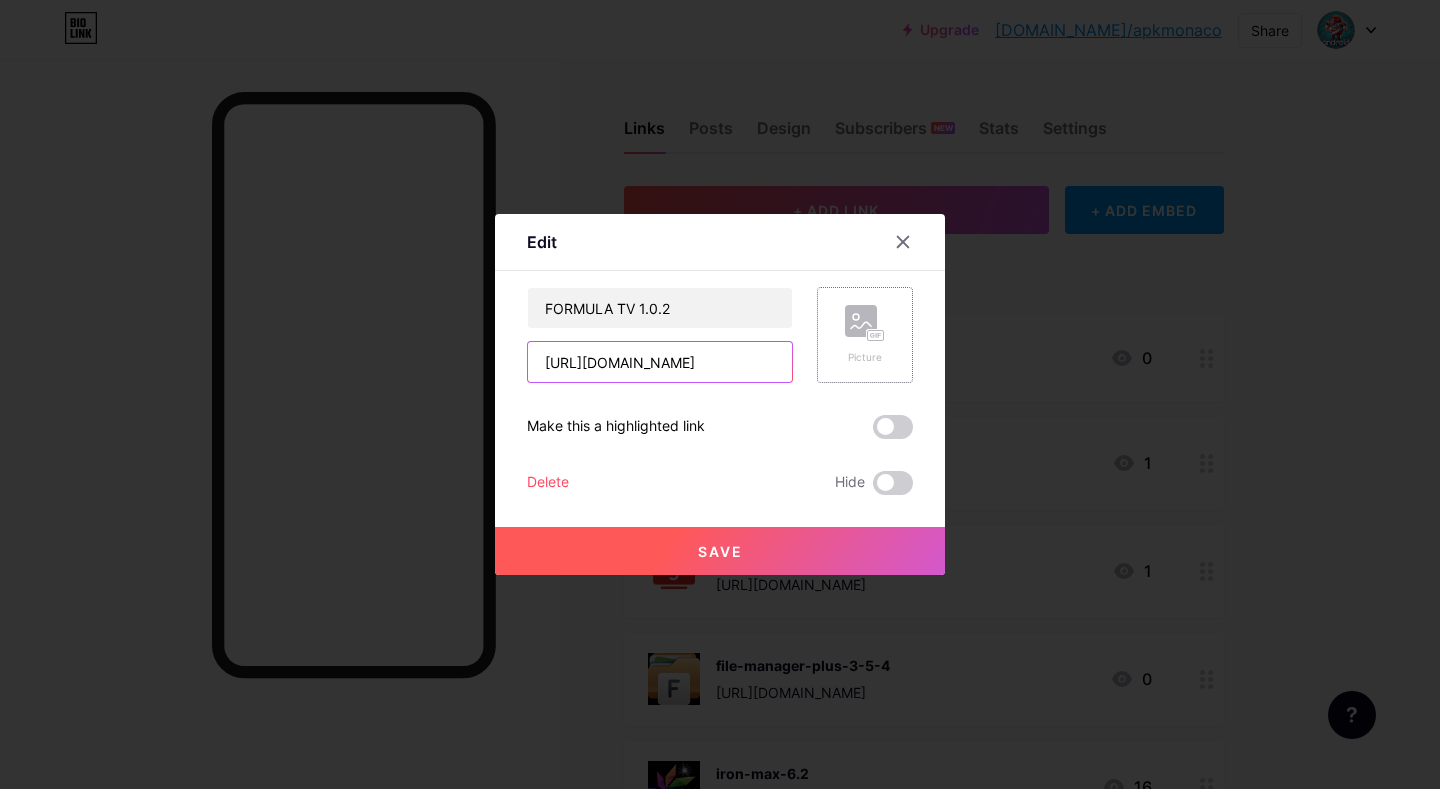 scroll, scrollTop: 0, scrollLeft: 1540, axis: horizontal 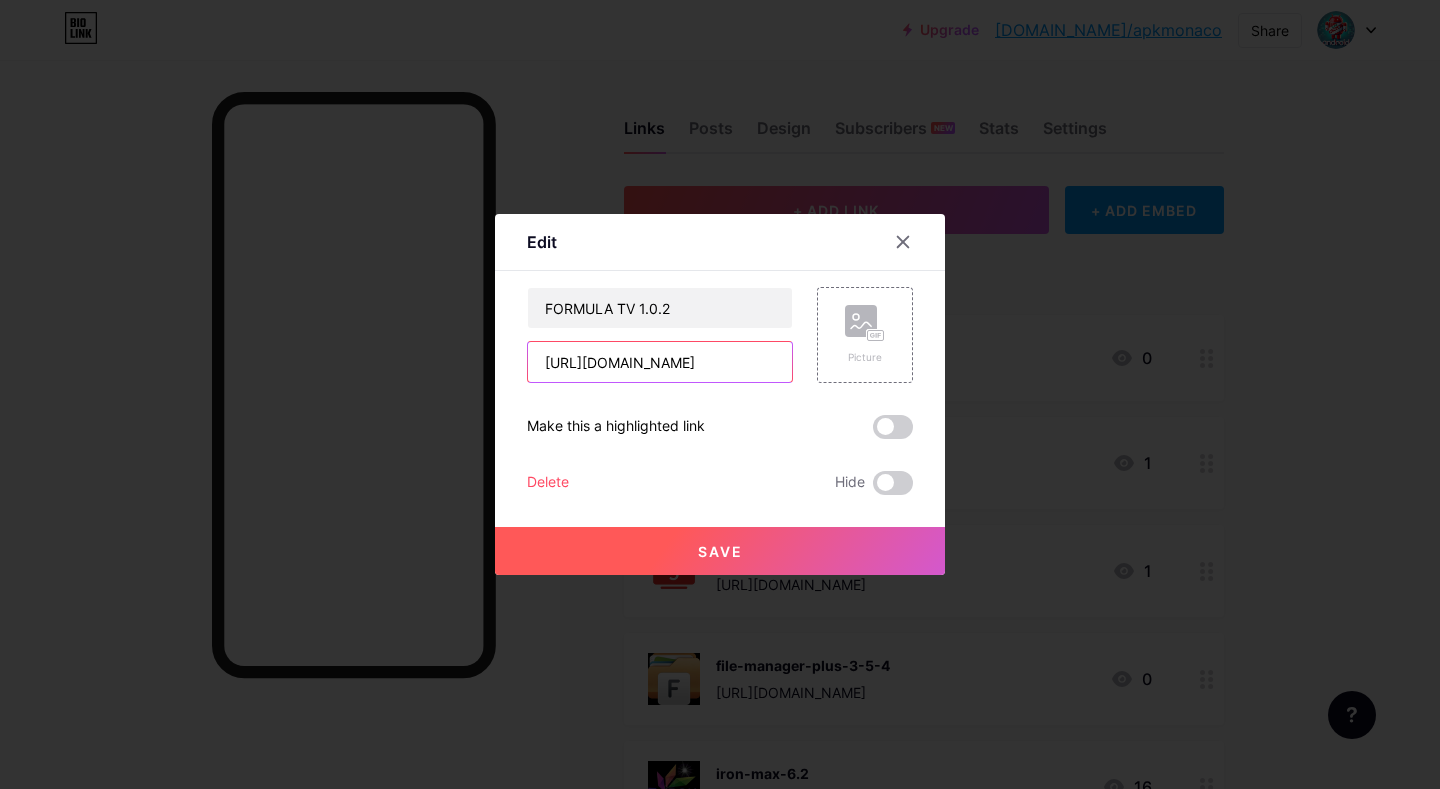 drag, startPoint x: 737, startPoint y: 362, endPoint x: 511, endPoint y: 349, distance: 226.37358 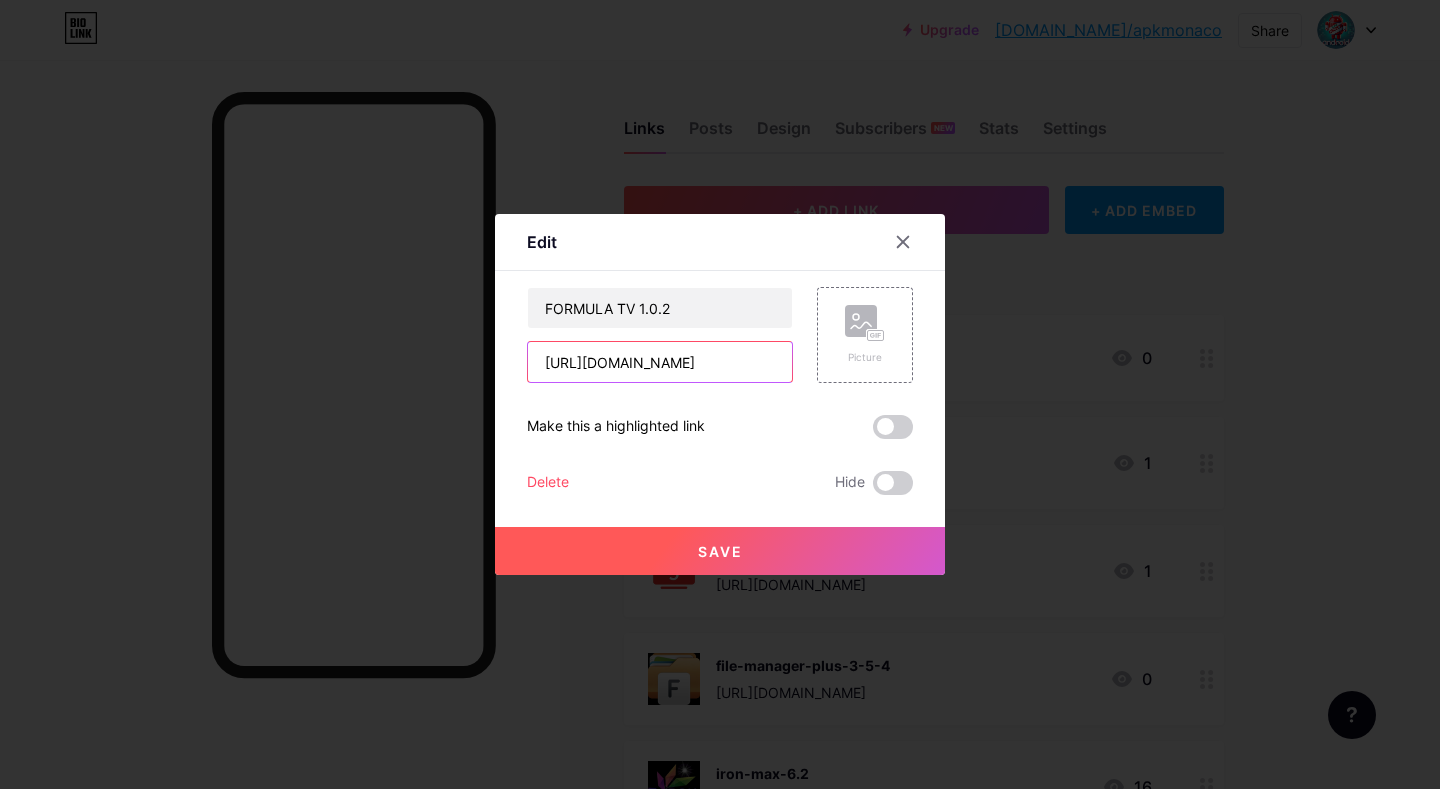 click on "[URL][DOMAIN_NAME]" at bounding box center [660, 362] 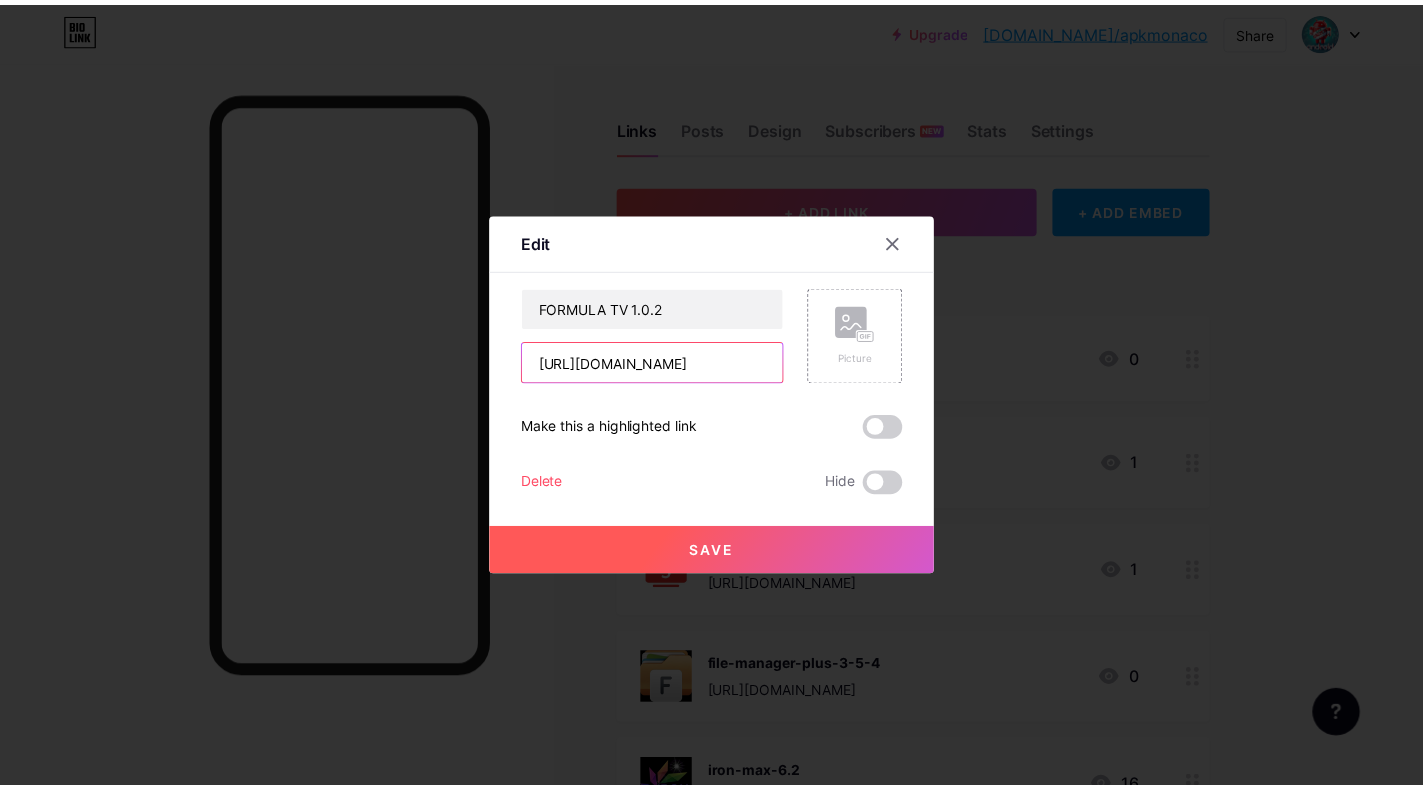 scroll, scrollTop: 0, scrollLeft: 998, axis: horizontal 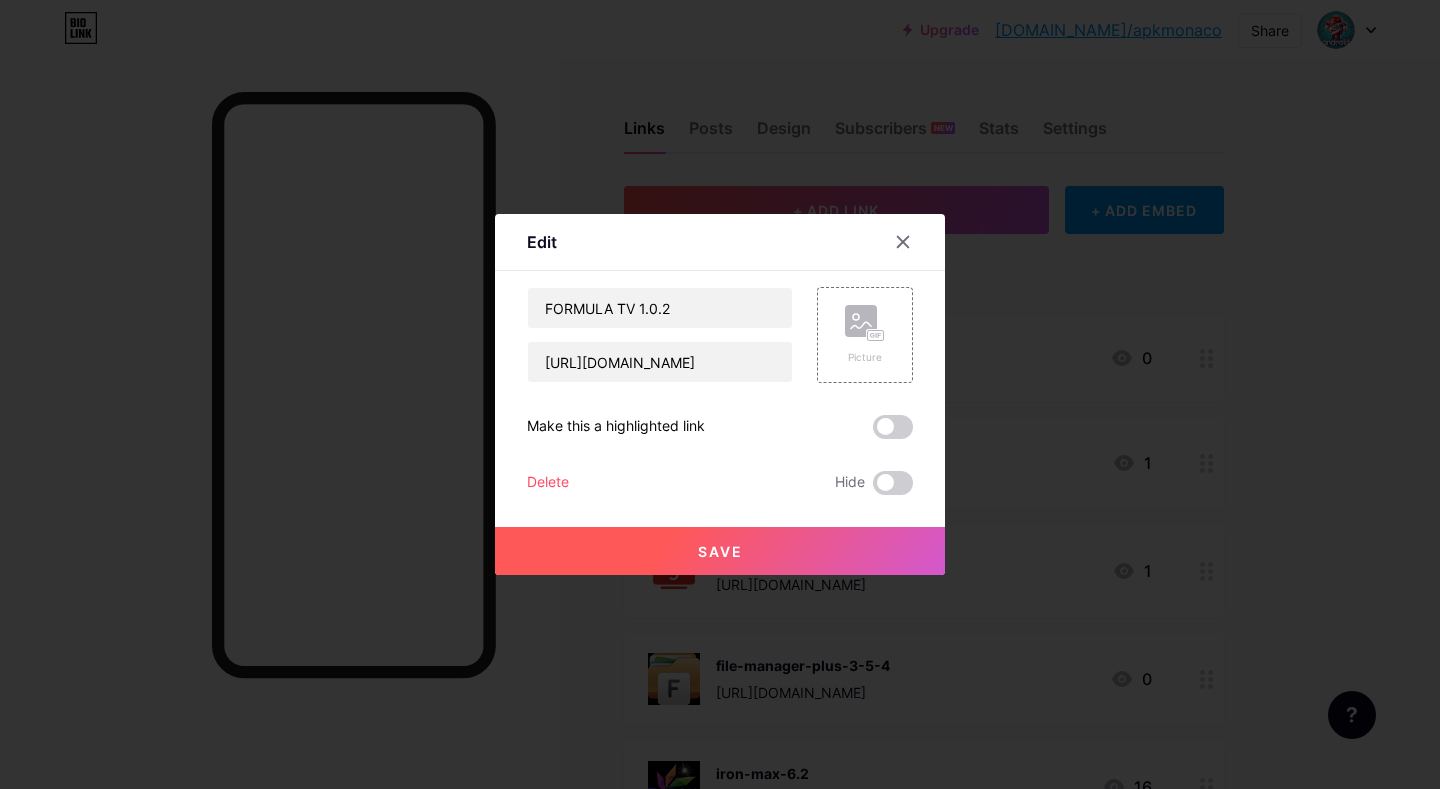 click at bounding box center [720, 394] 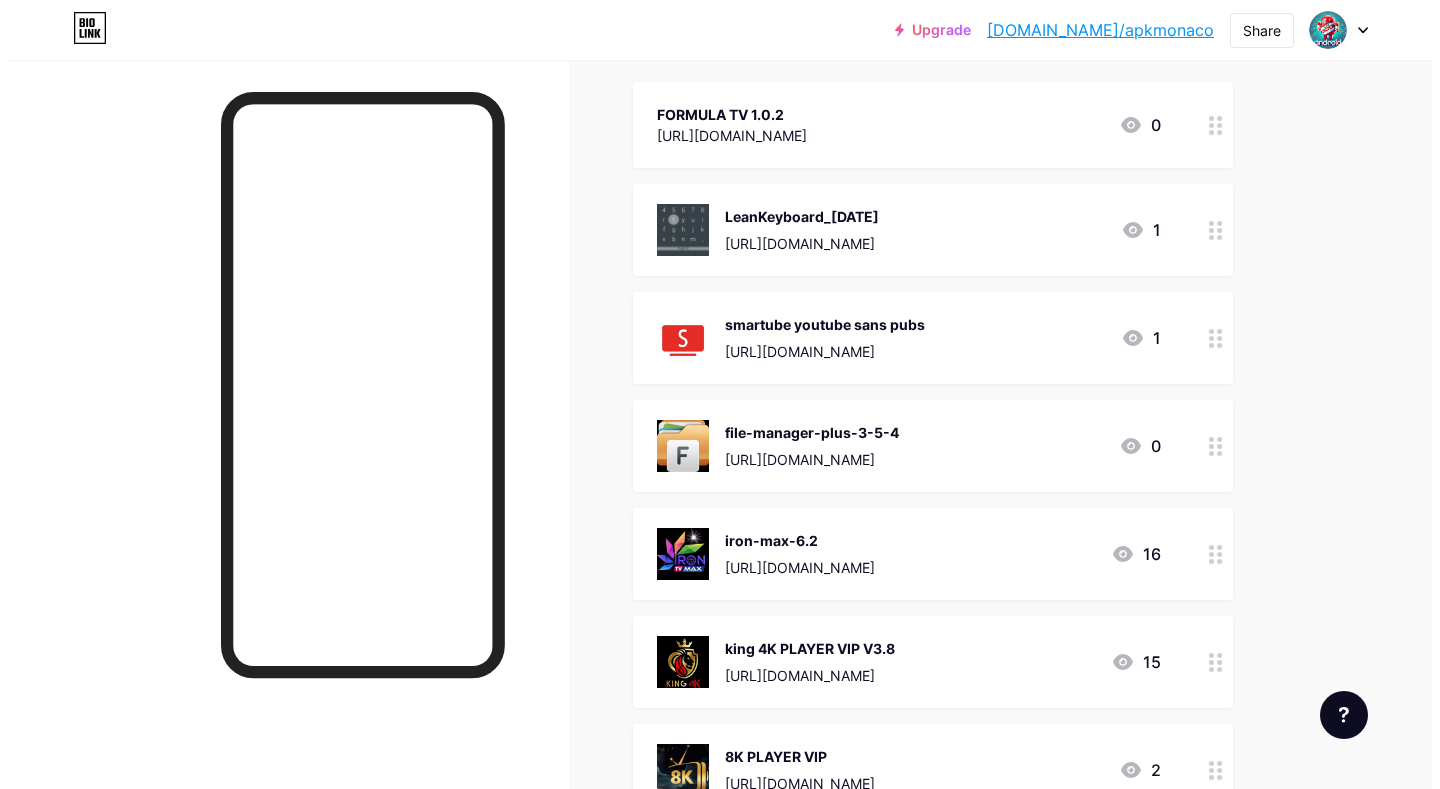 scroll, scrollTop: 0, scrollLeft: 0, axis: both 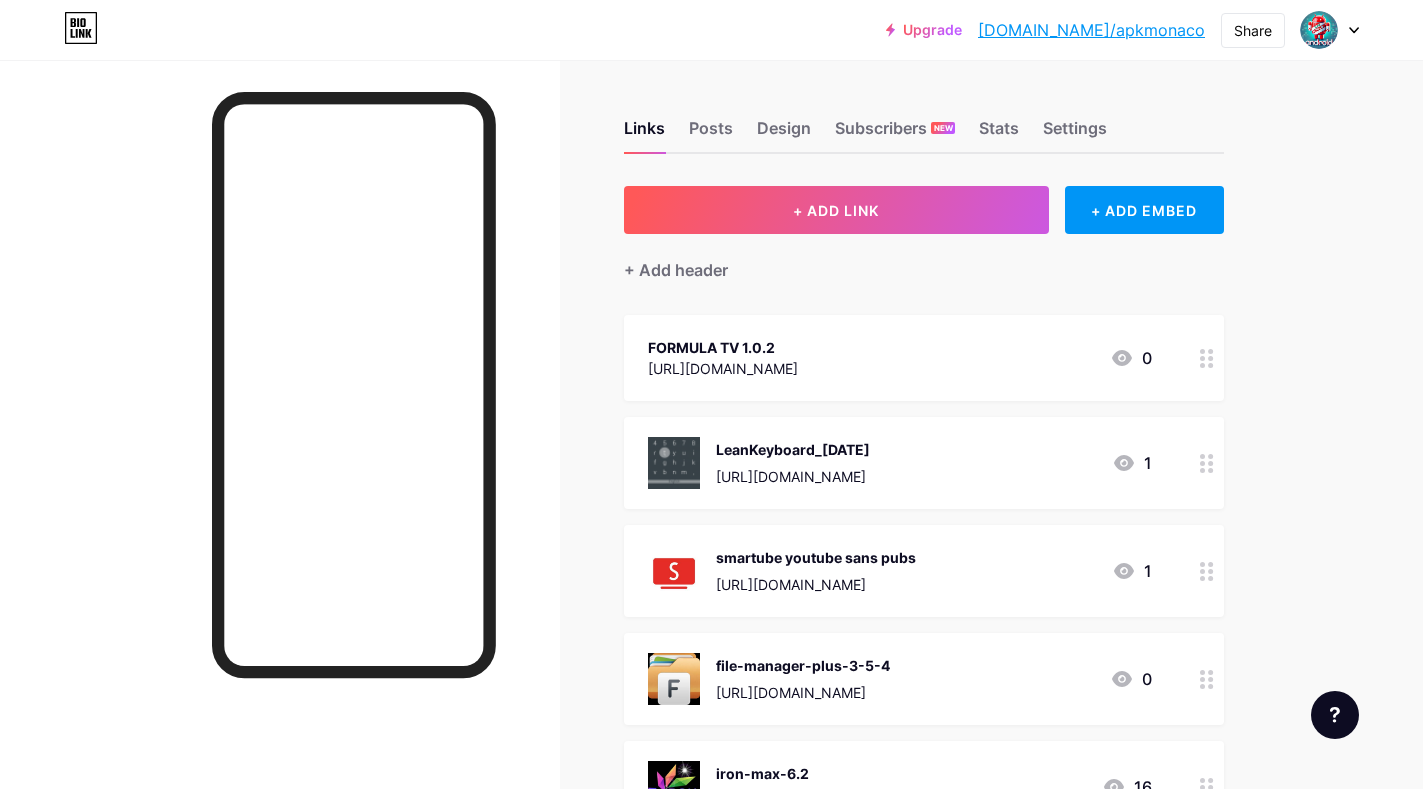 click on "[URL][DOMAIN_NAME]" at bounding box center [723, 368] 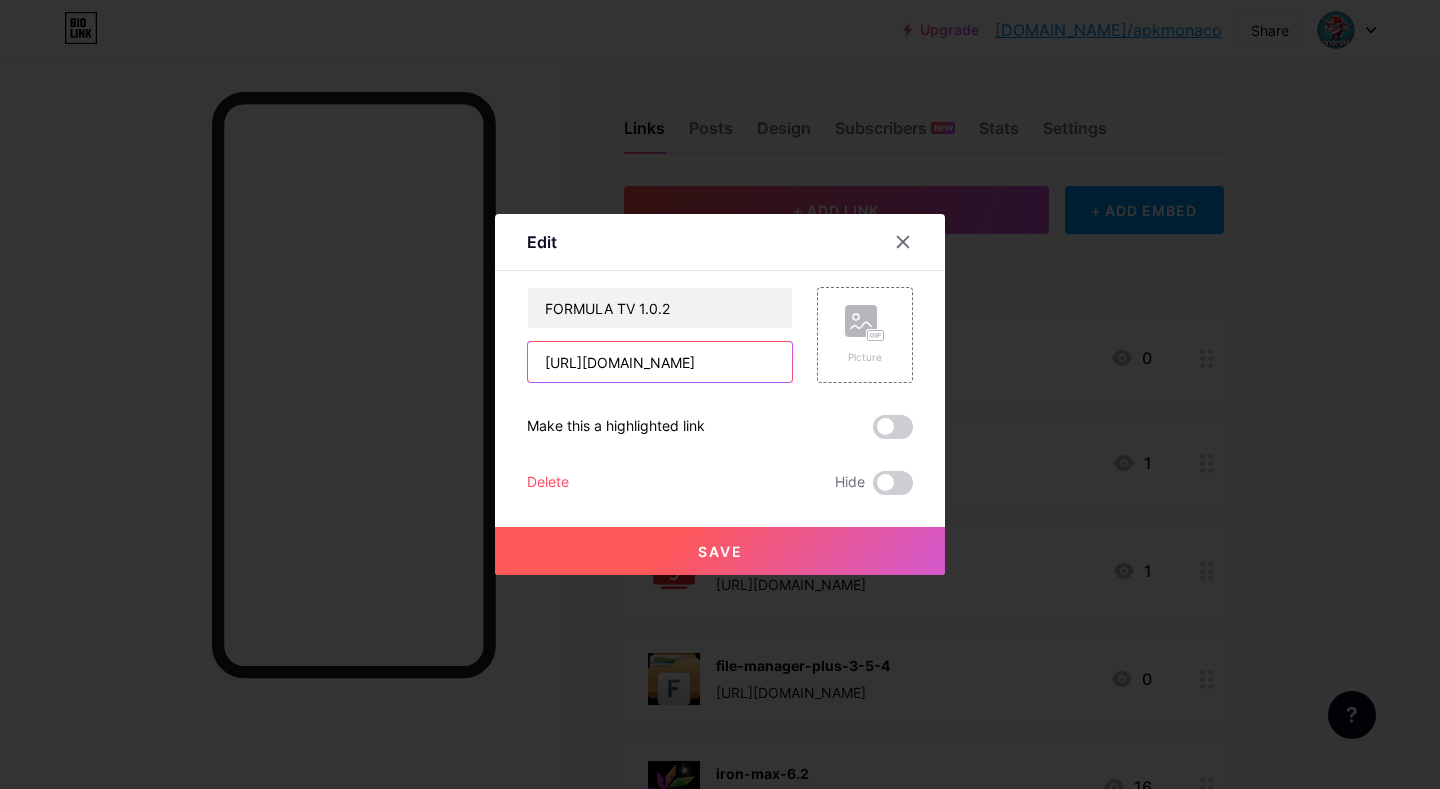 scroll, scrollTop: 0, scrollLeft: 1540, axis: horizontal 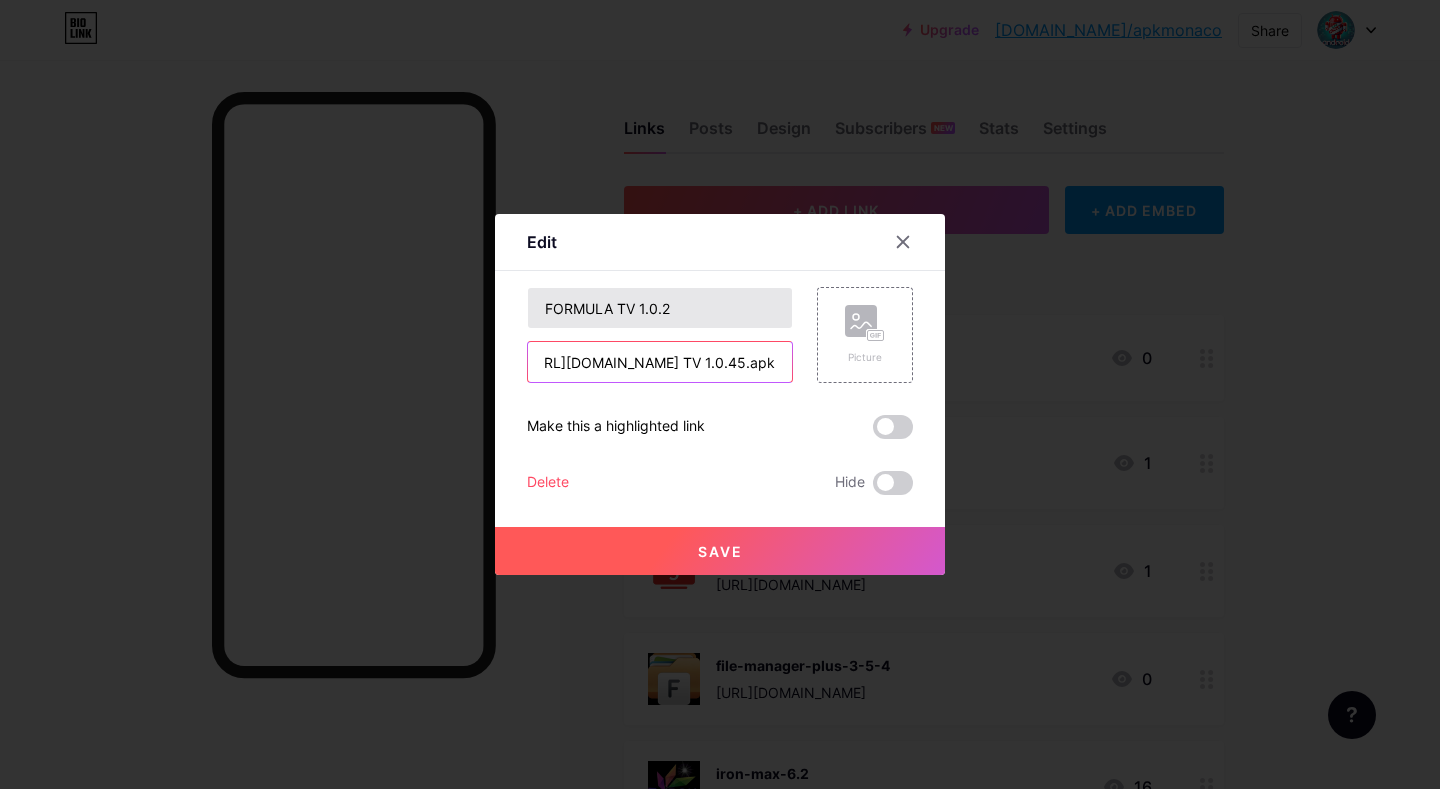 type on "[URL][DOMAIN_NAME] TV 1.0.45.apk" 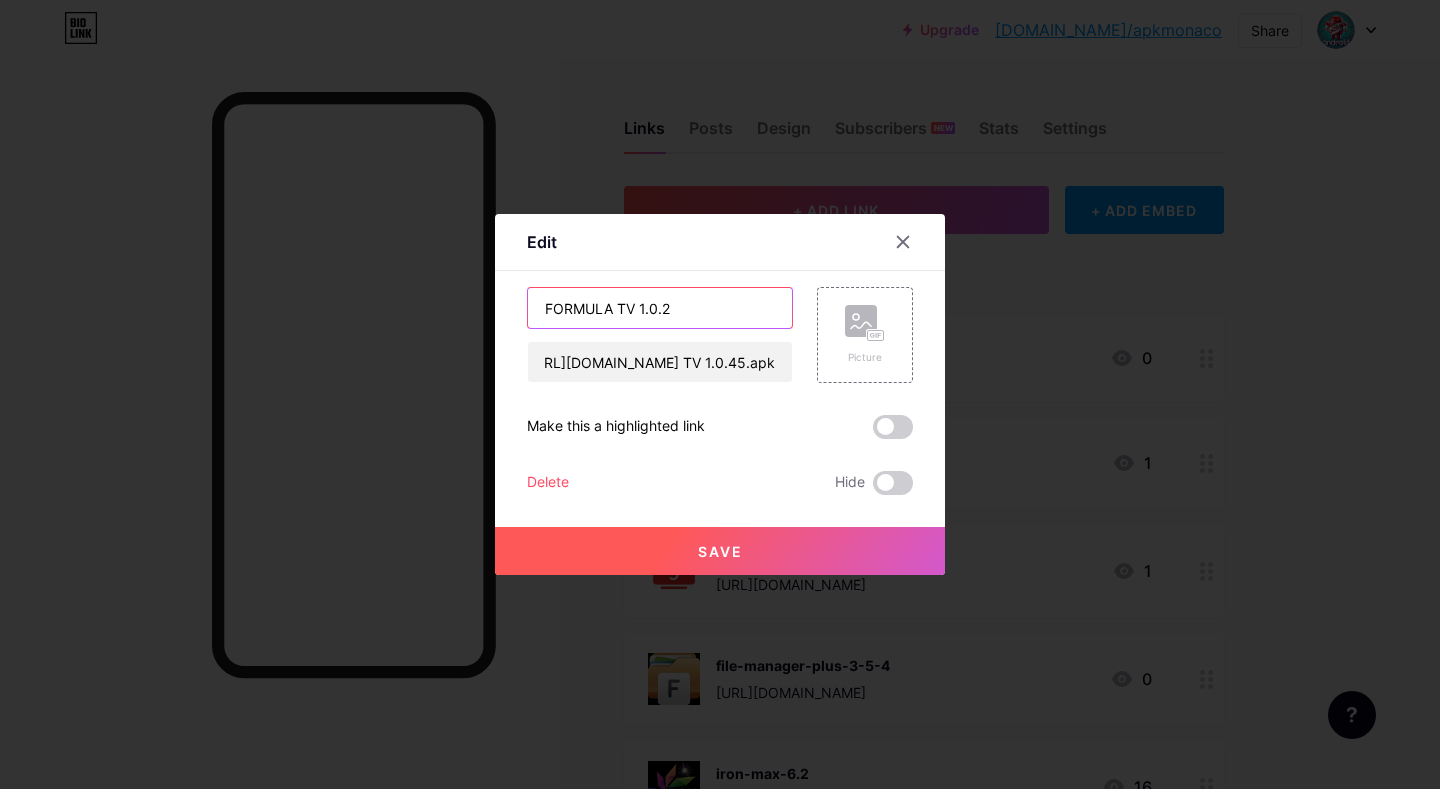 click on "FORMULA TV 1.0.2" at bounding box center (660, 308) 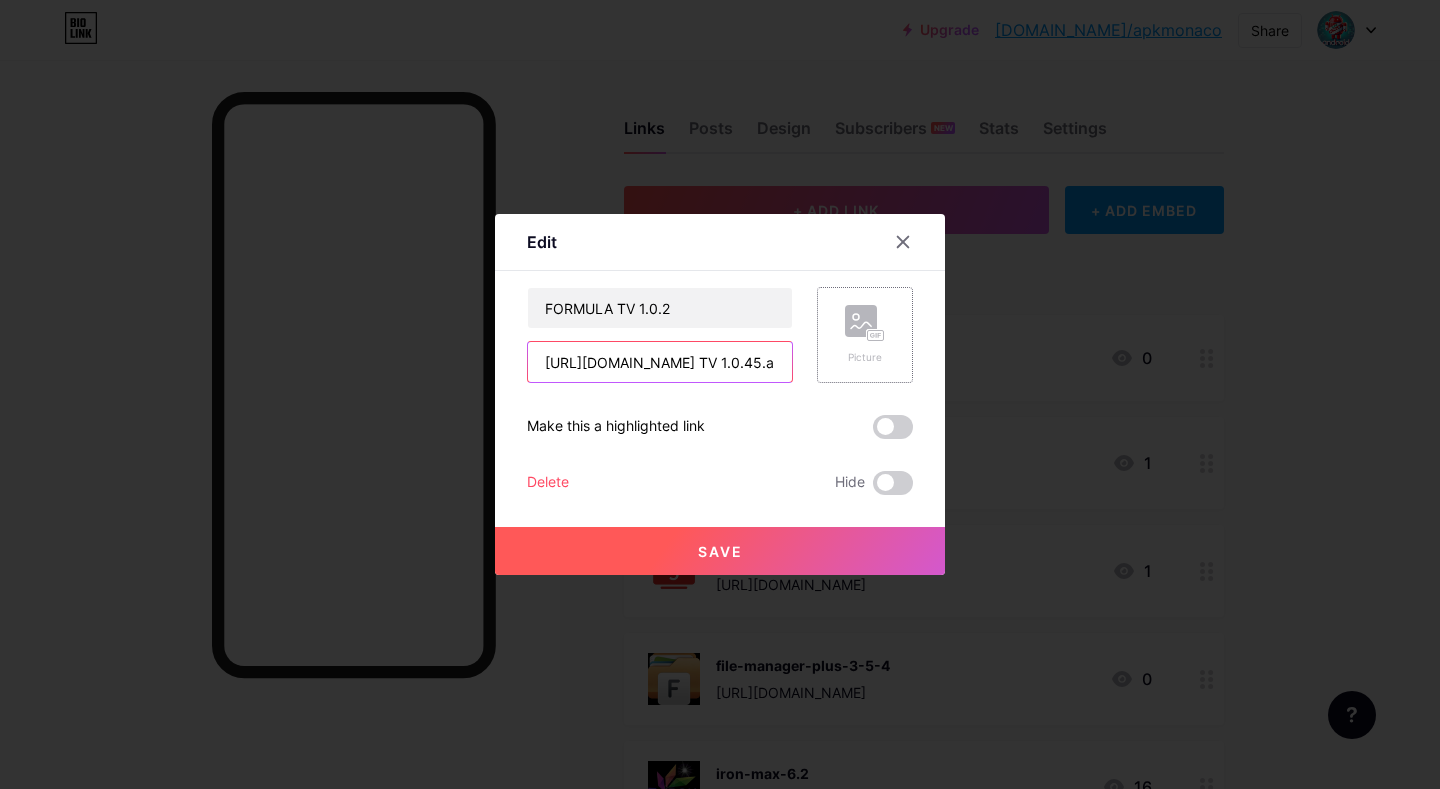 scroll, scrollTop: 0, scrollLeft: 204, axis: horizontal 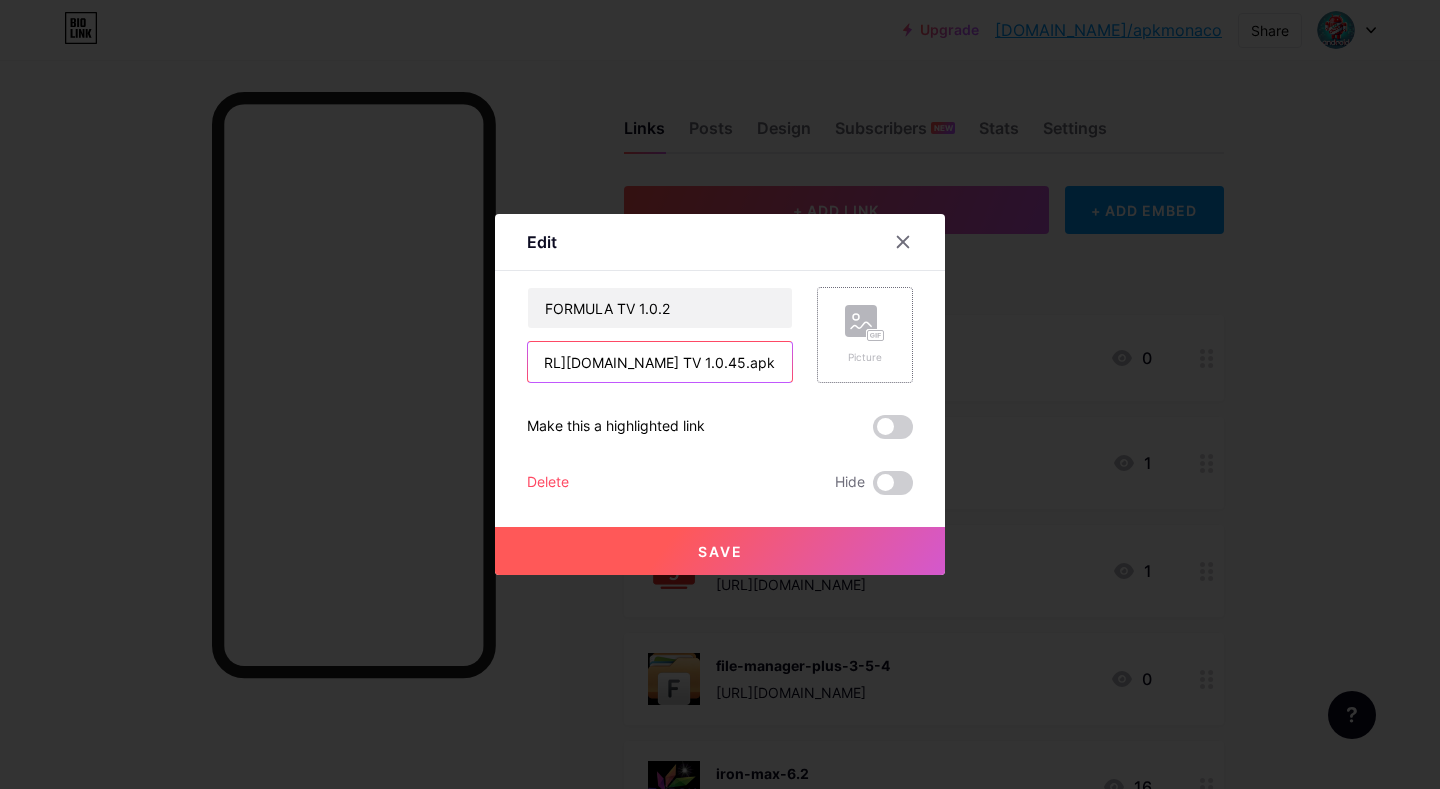 drag, startPoint x: 709, startPoint y: 359, endPoint x: 851, endPoint y: 364, distance: 142.088 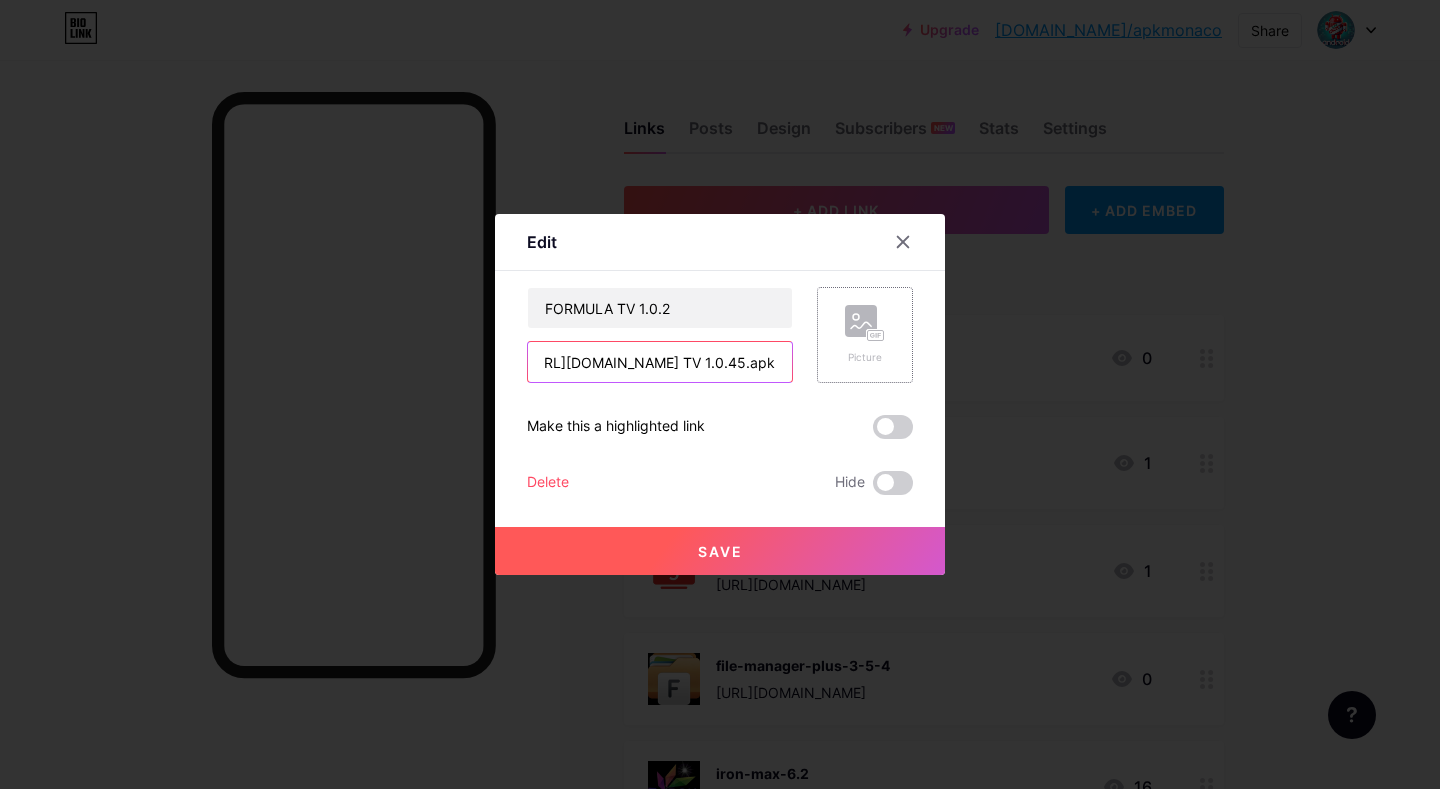 click on "FORMULA TV 1.0.2     [URL][DOMAIN_NAME] TV 1.0.45.apk                     Picture" at bounding box center (720, 335) 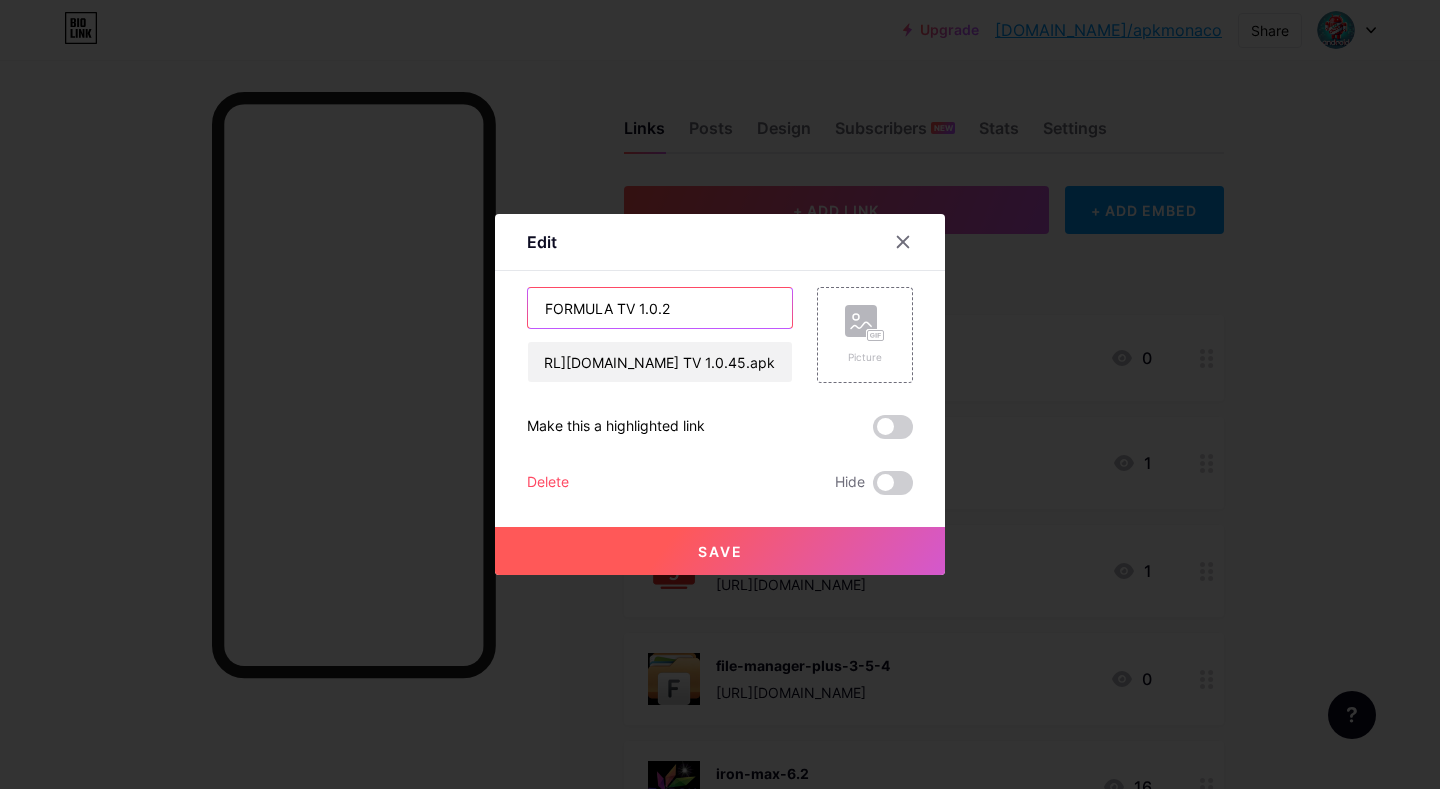 scroll, scrollTop: 0, scrollLeft: 0, axis: both 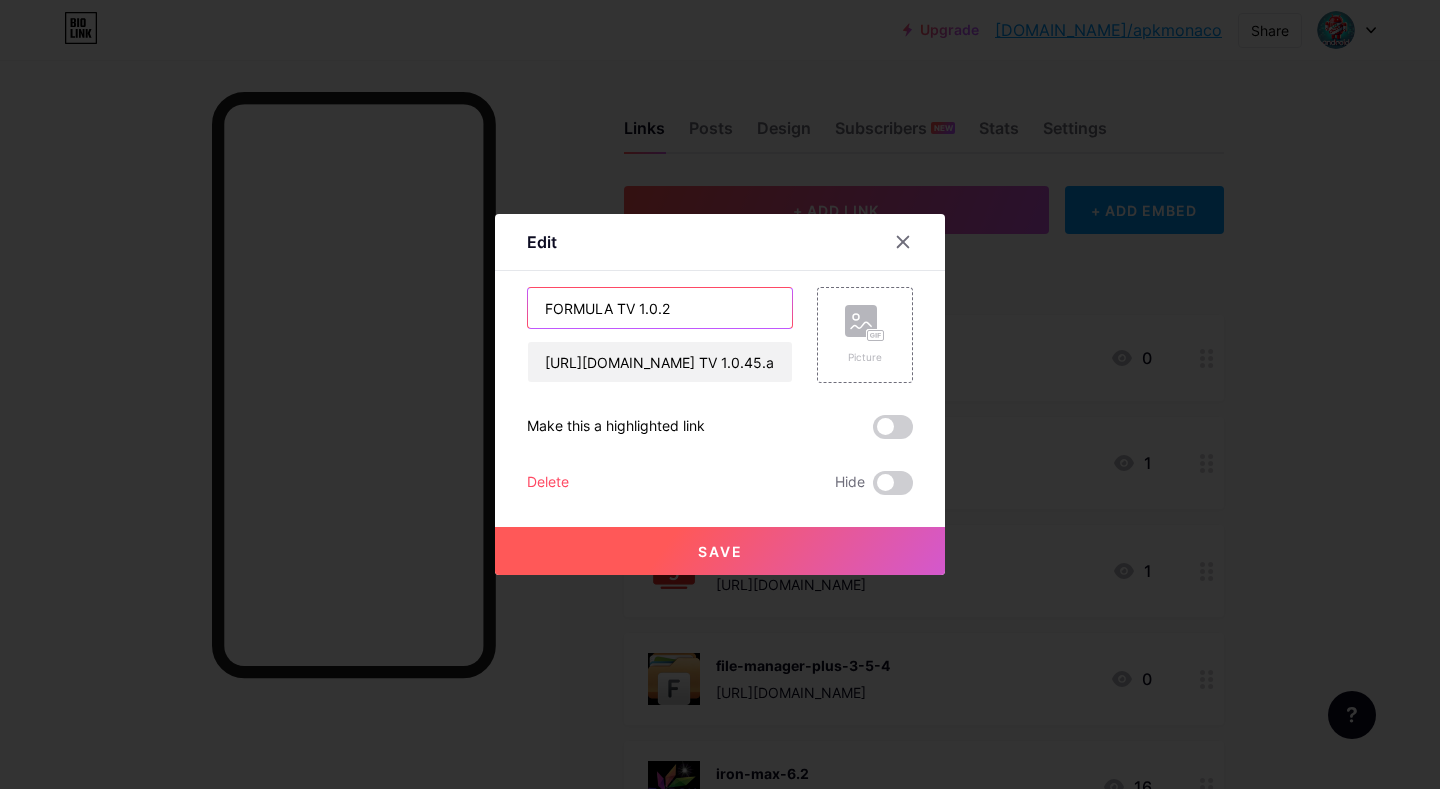 click on "FORMULA TV 1.0.2" at bounding box center [660, 308] 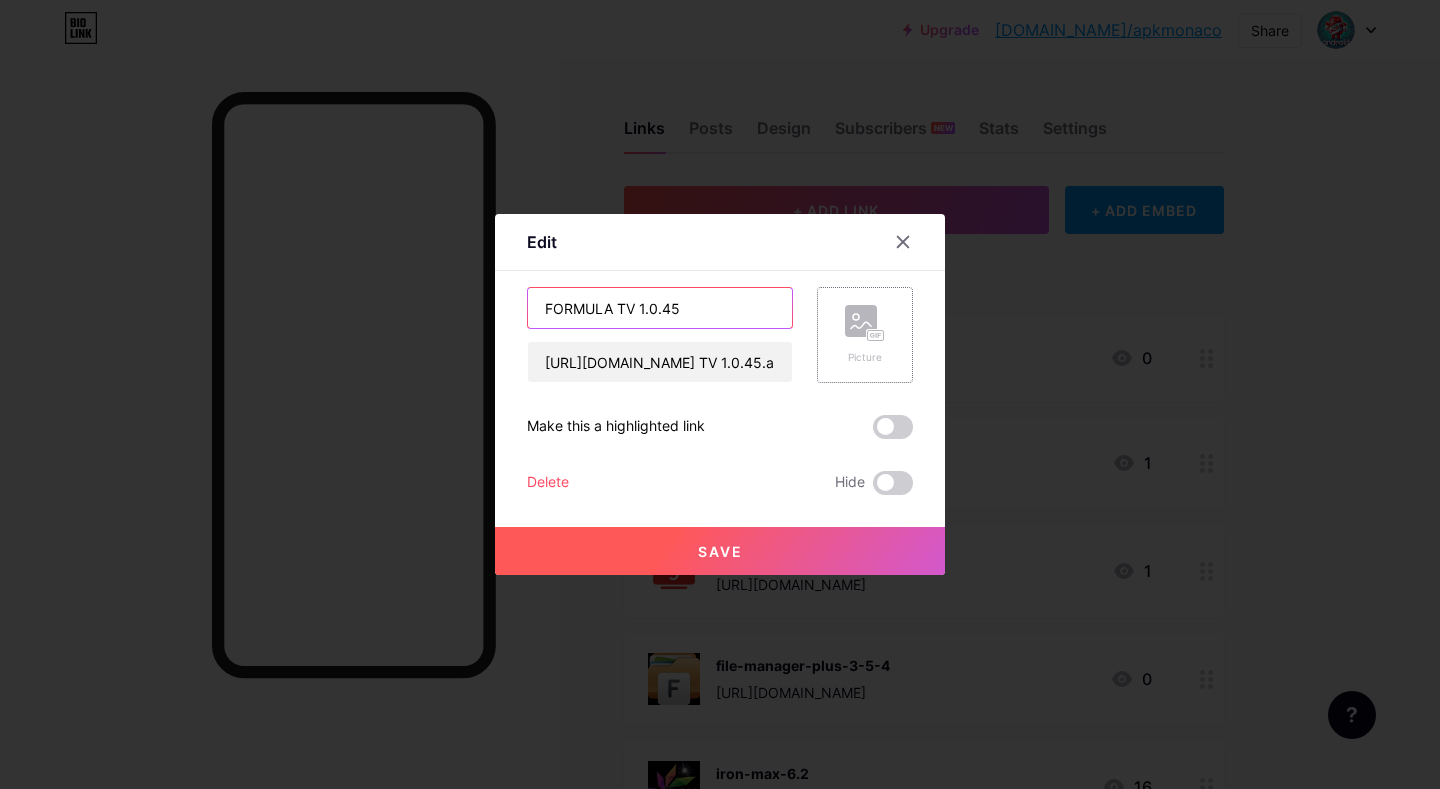 type on "FORMULA TV 1.0.45" 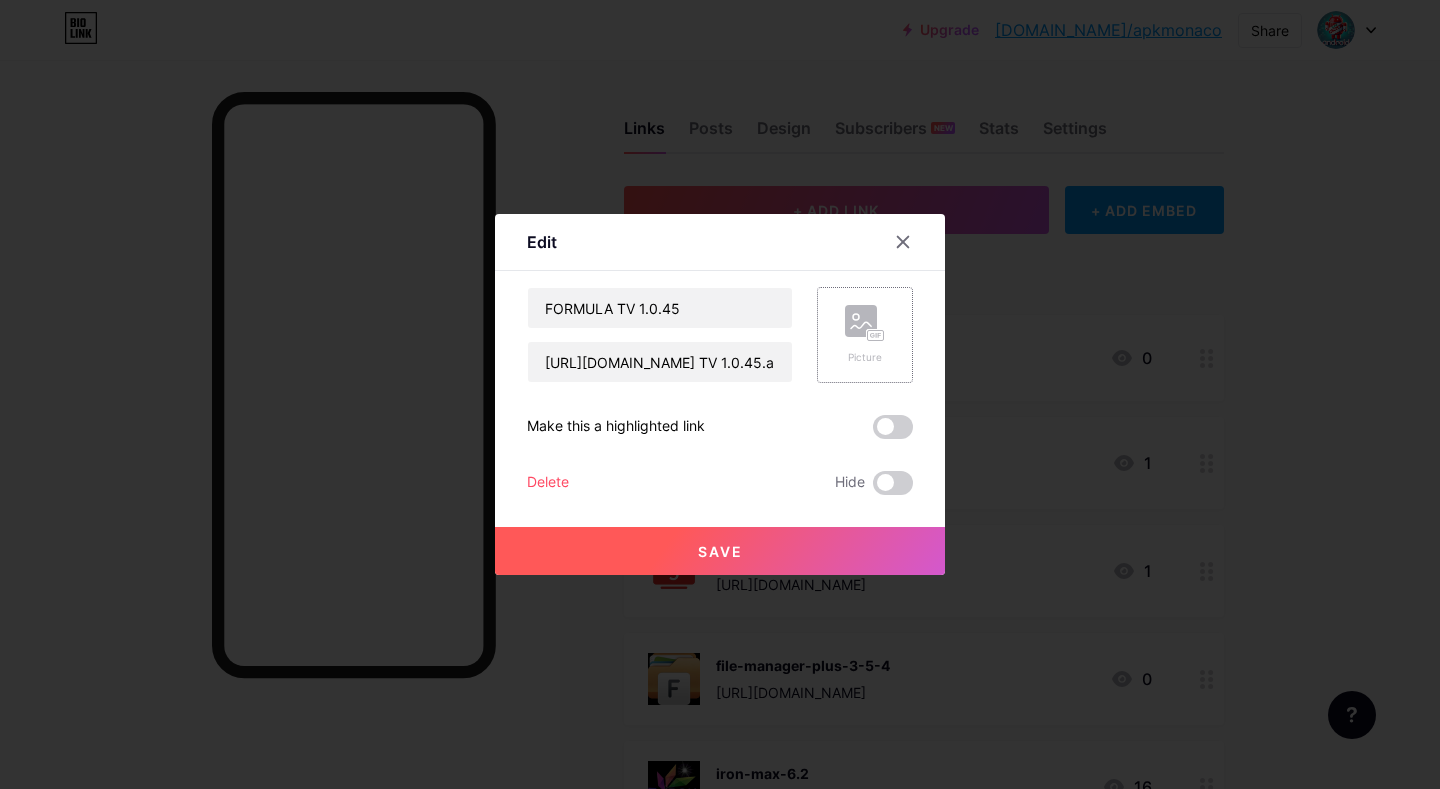 click on "Picture" at bounding box center [865, 335] 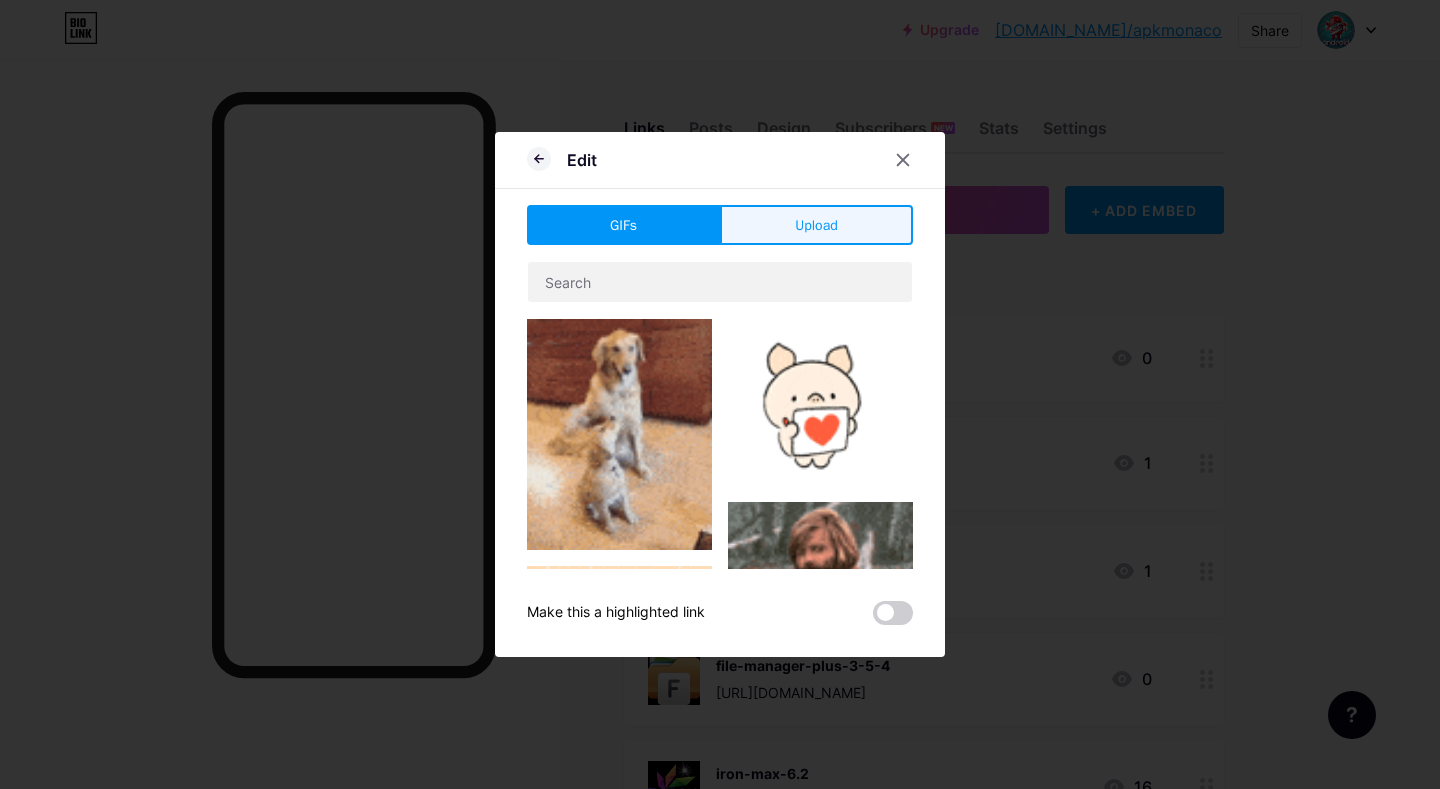 click on "Upload" at bounding box center (816, 225) 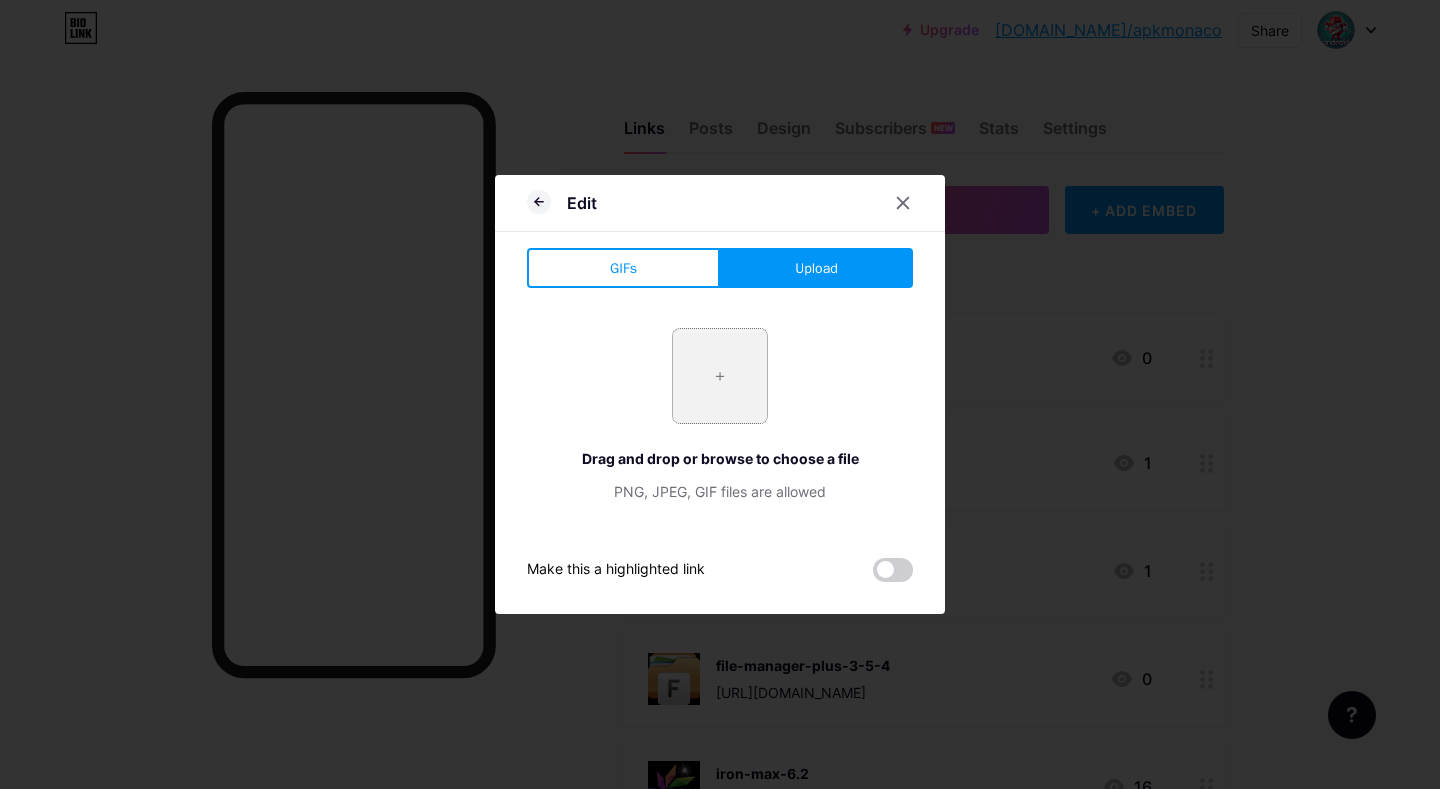 click at bounding box center [720, 376] 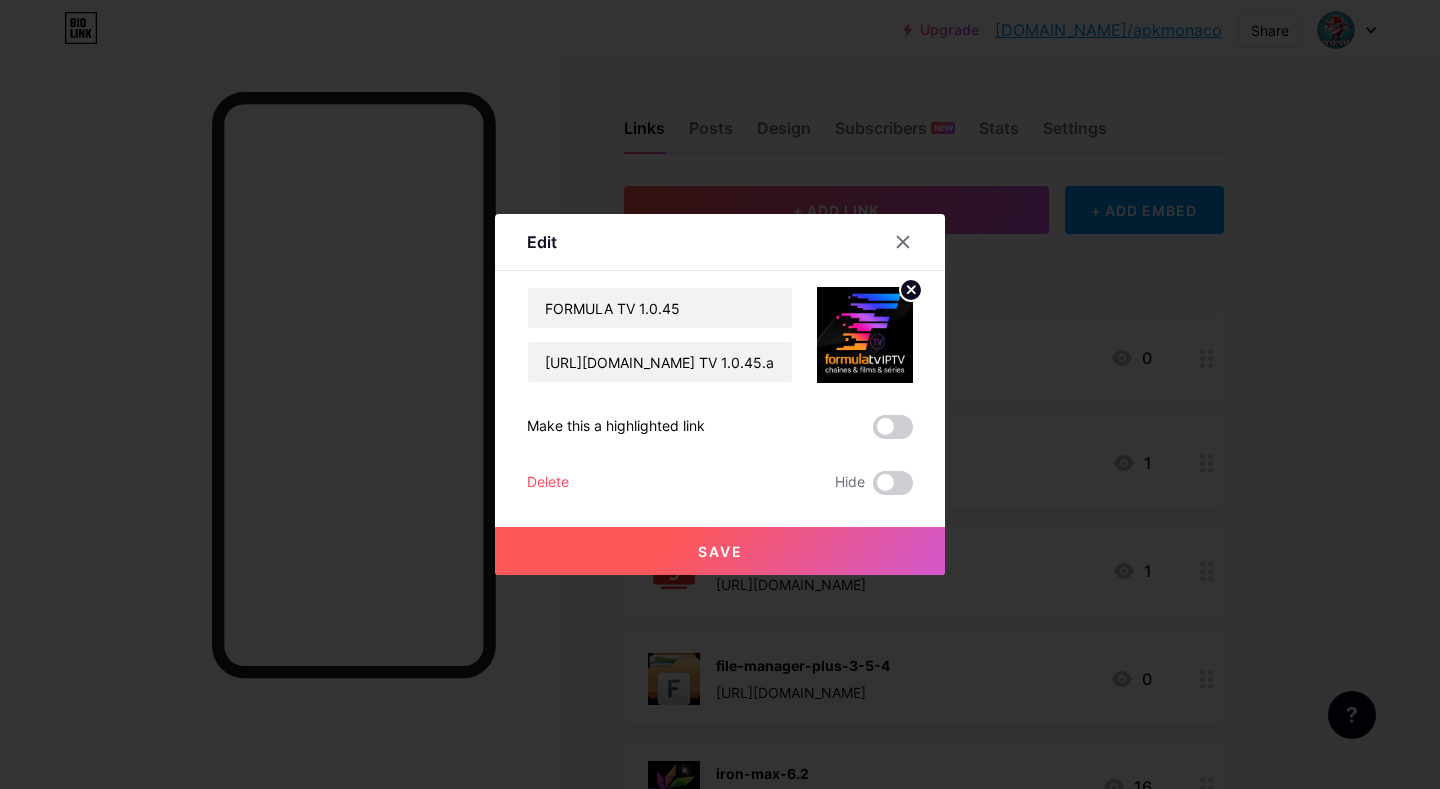 click on "Save" at bounding box center [720, 551] 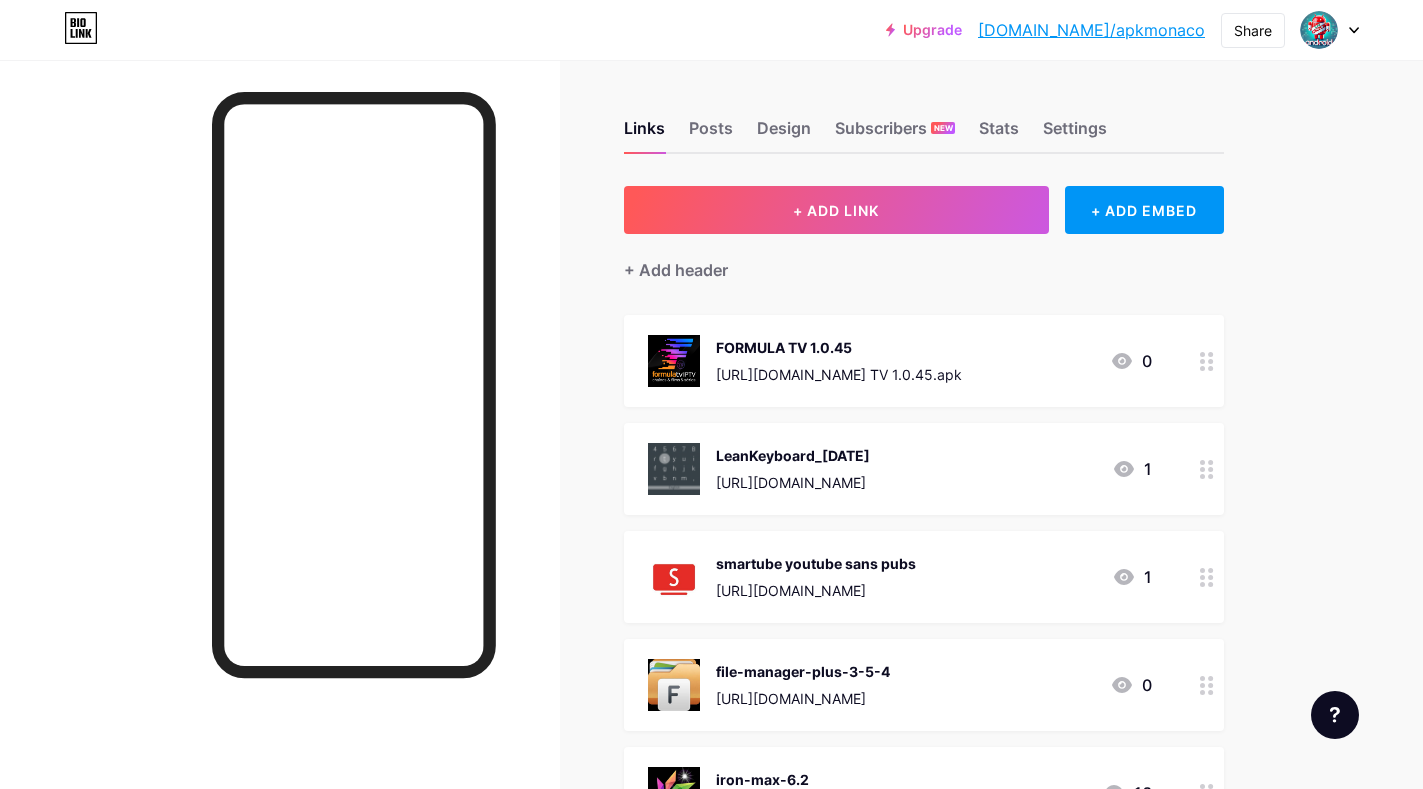 click on "FORMULA TV 1.0.45" at bounding box center [839, 347] 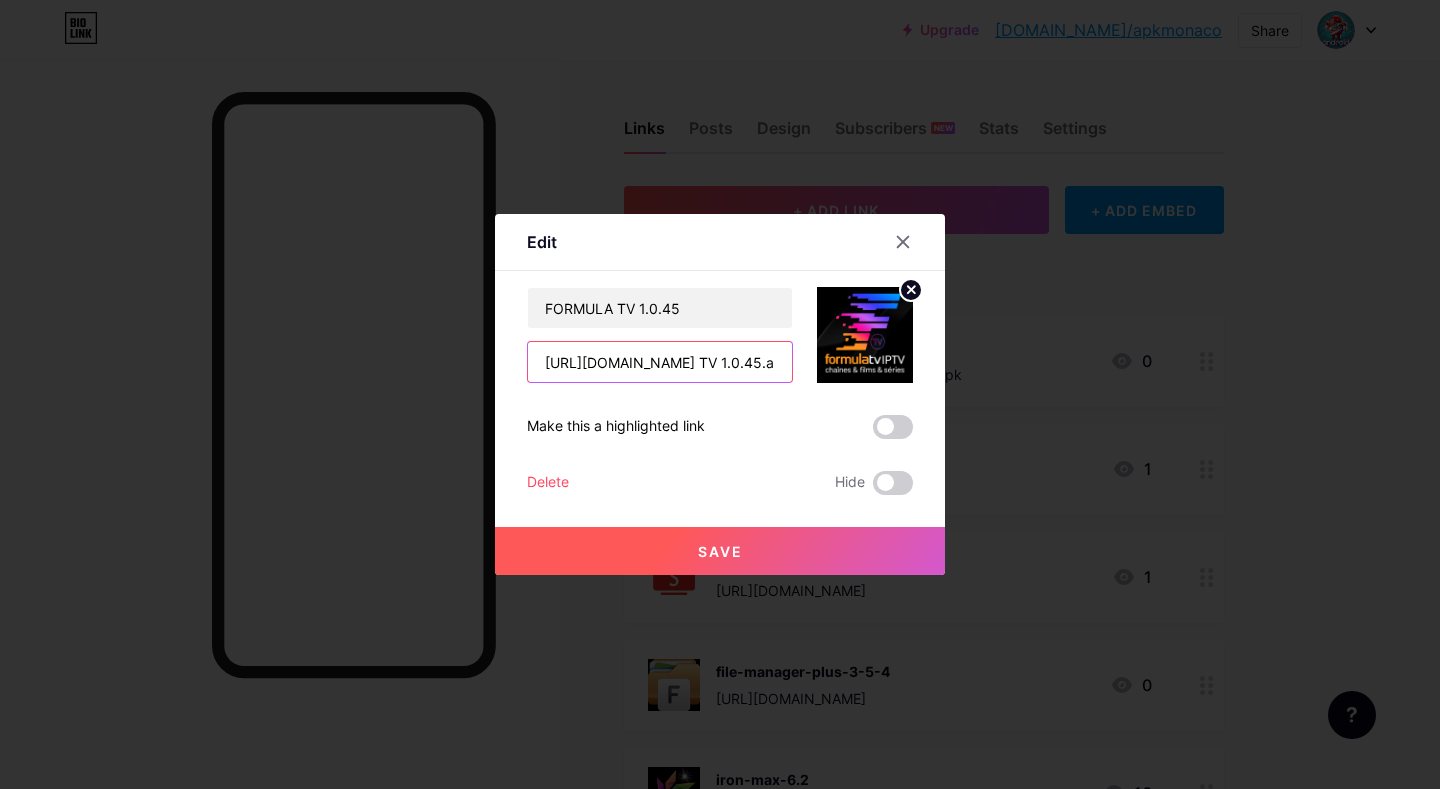 scroll, scrollTop: 0, scrollLeft: 204, axis: horizontal 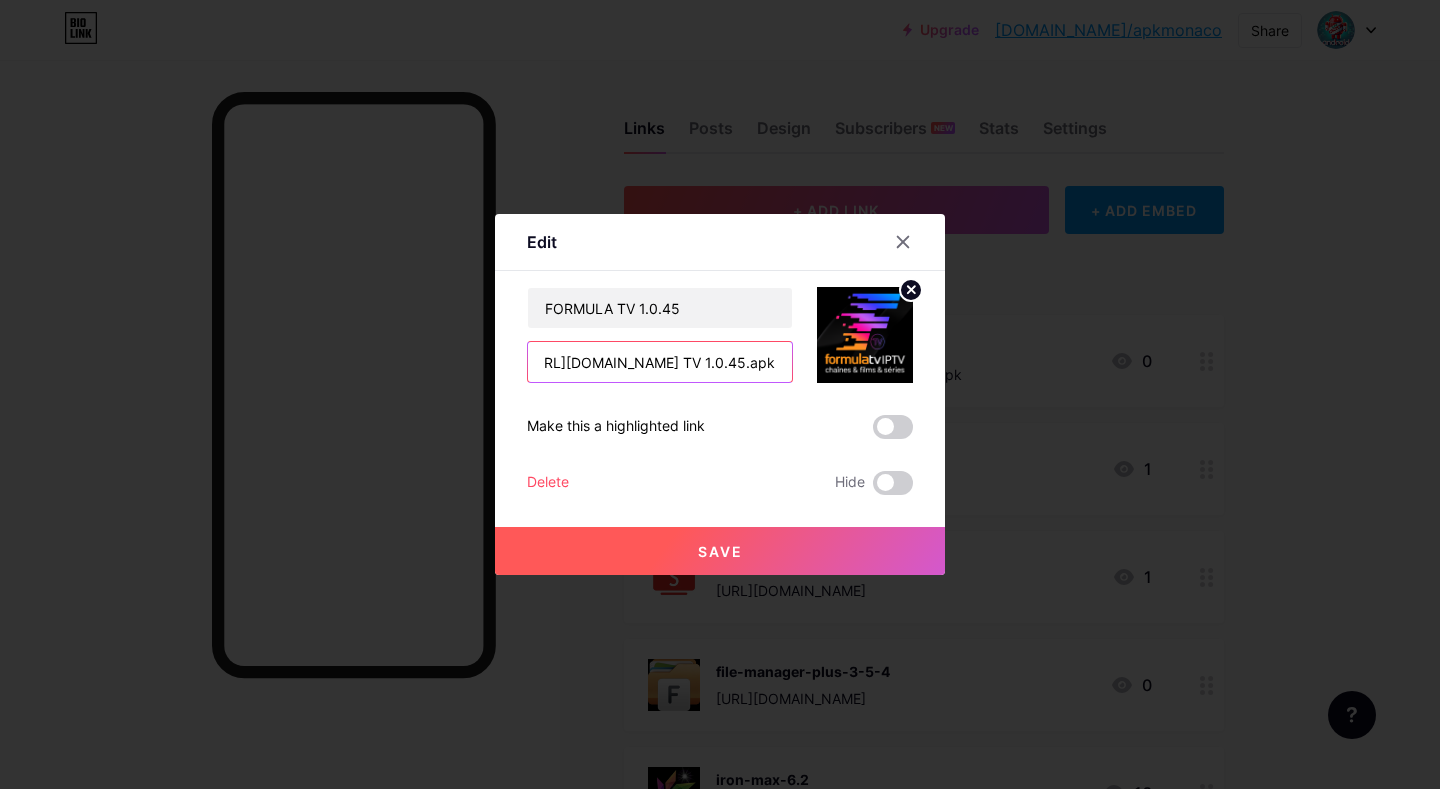 drag, startPoint x: 651, startPoint y: 368, endPoint x: 900, endPoint y: 371, distance: 249.01807 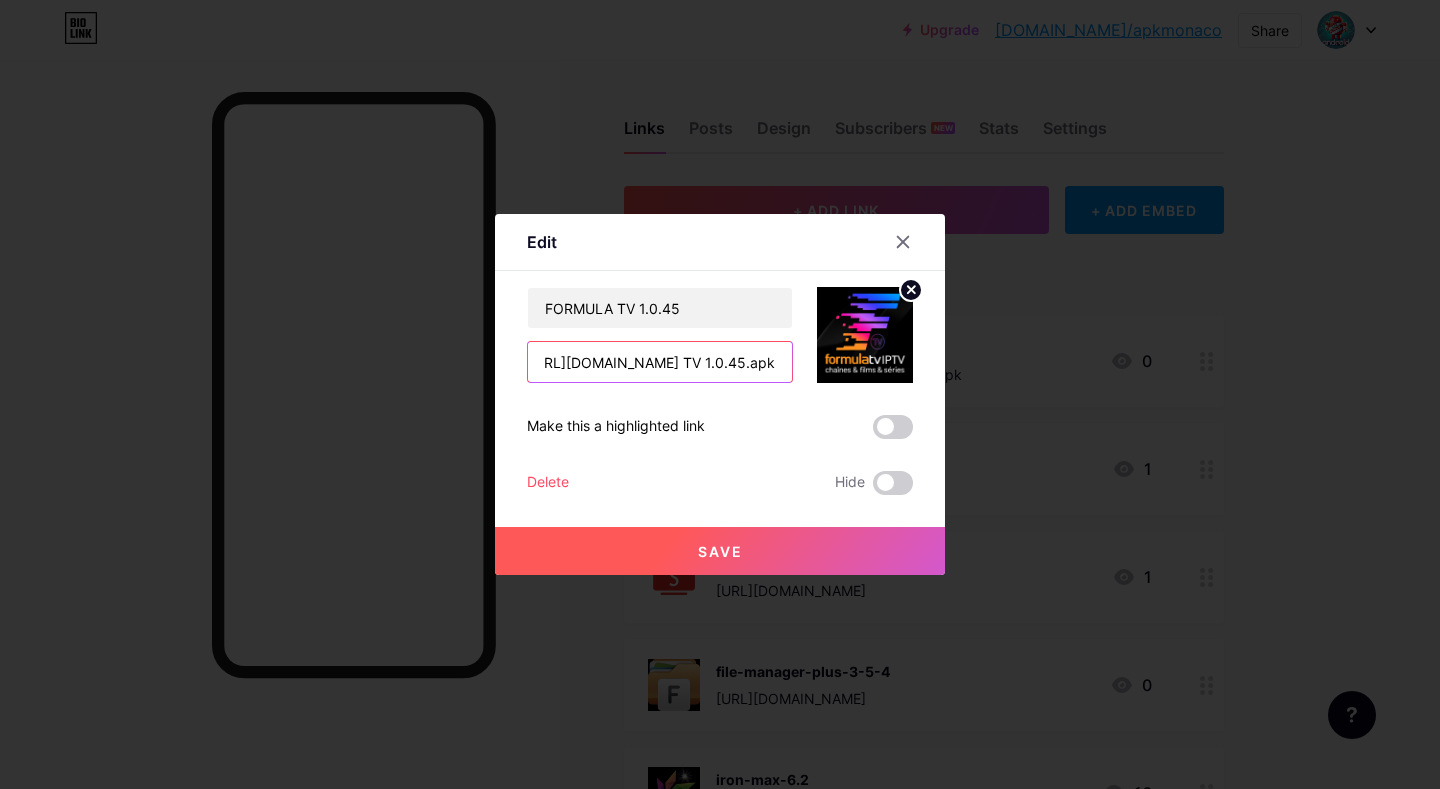 click on "FORMULA TV 1.0.45     [URL][DOMAIN_NAME] TV 1.0.45.apk" at bounding box center (720, 335) 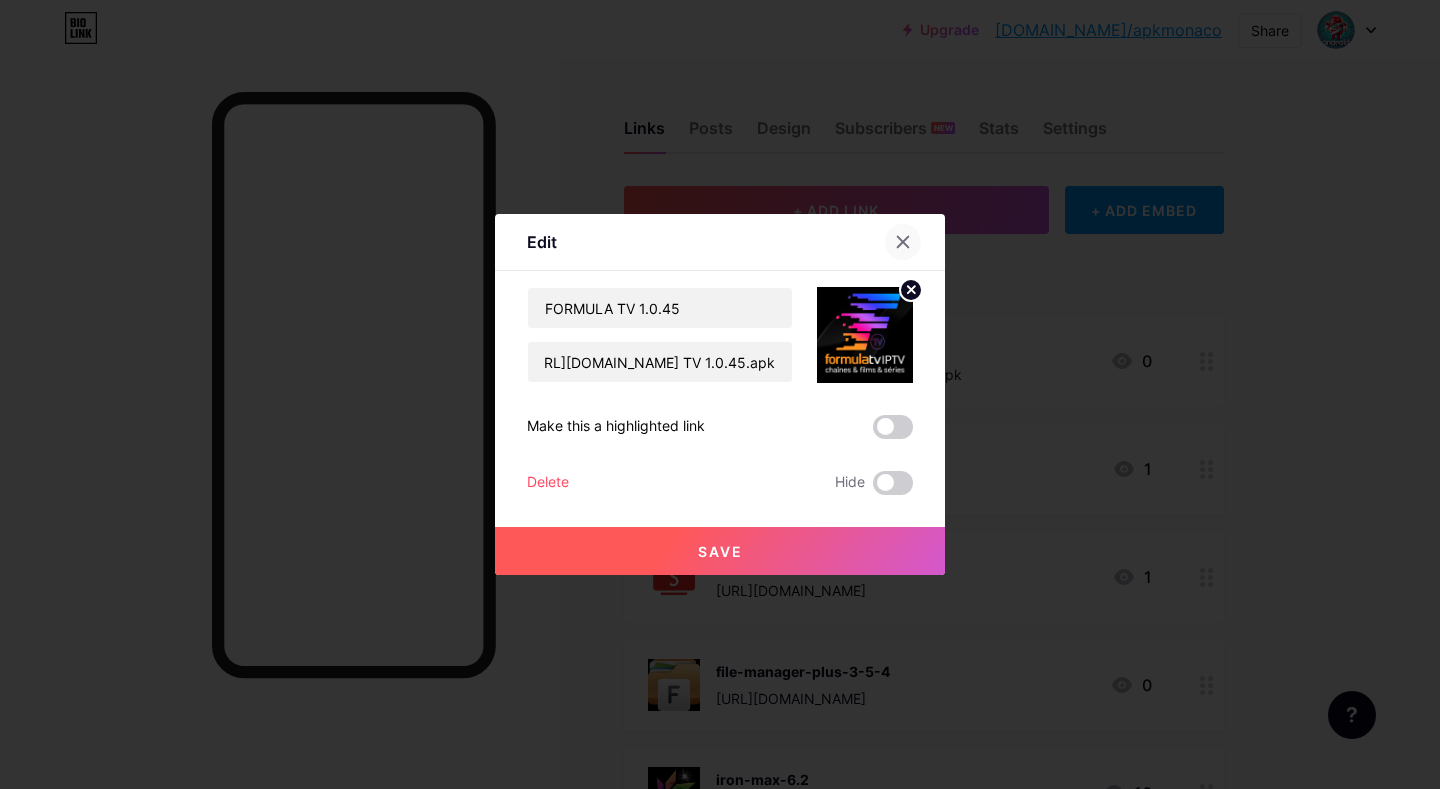 click 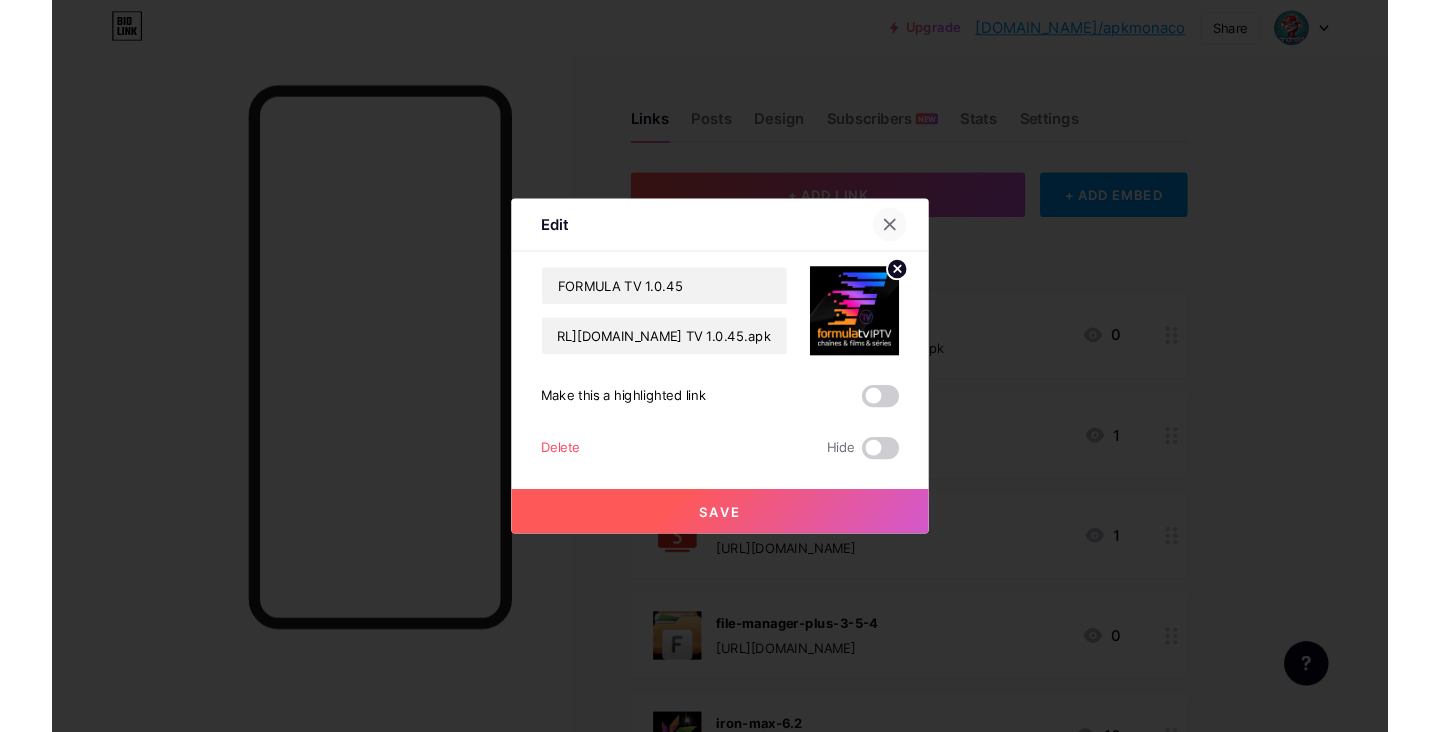 scroll, scrollTop: 0, scrollLeft: 0, axis: both 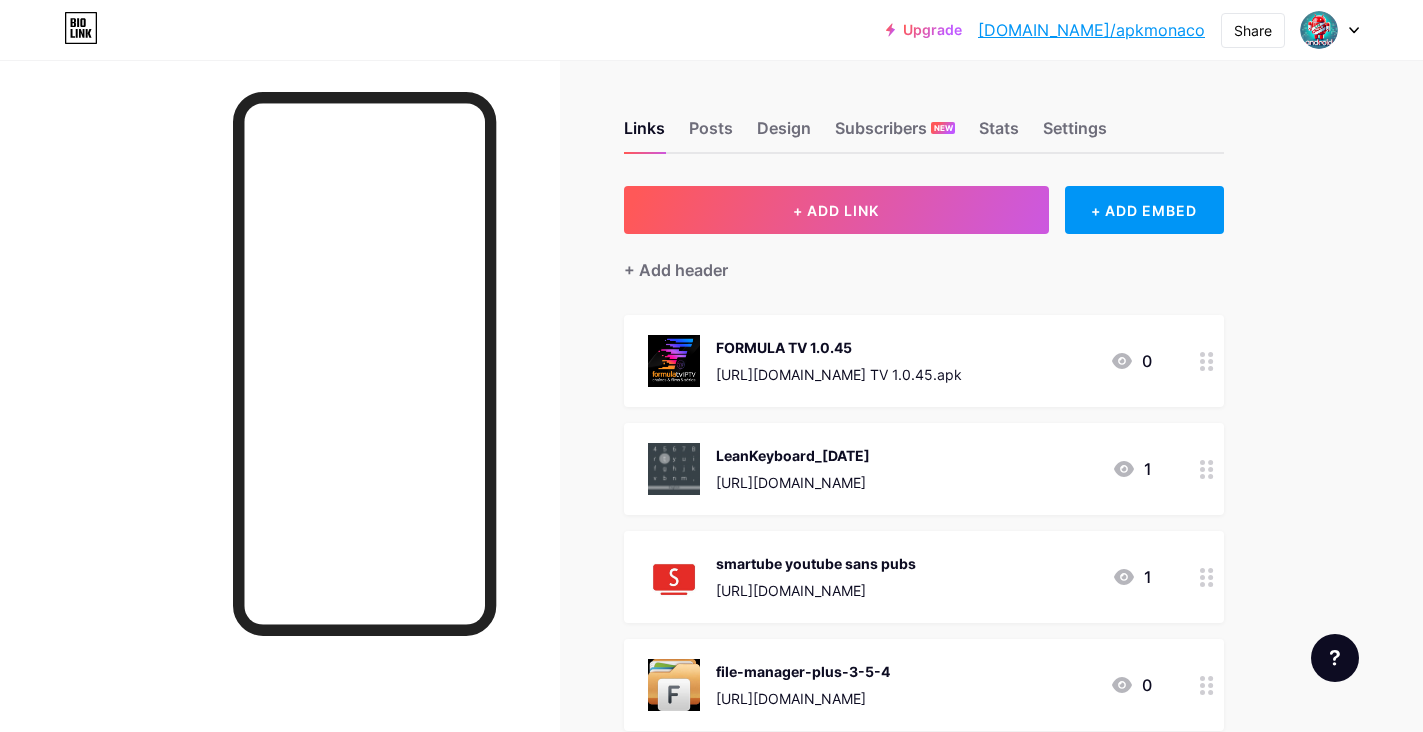 click on "[URL][DOMAIN_NAME] TV 1.0.45.apk" at bounding box center (839, 374) 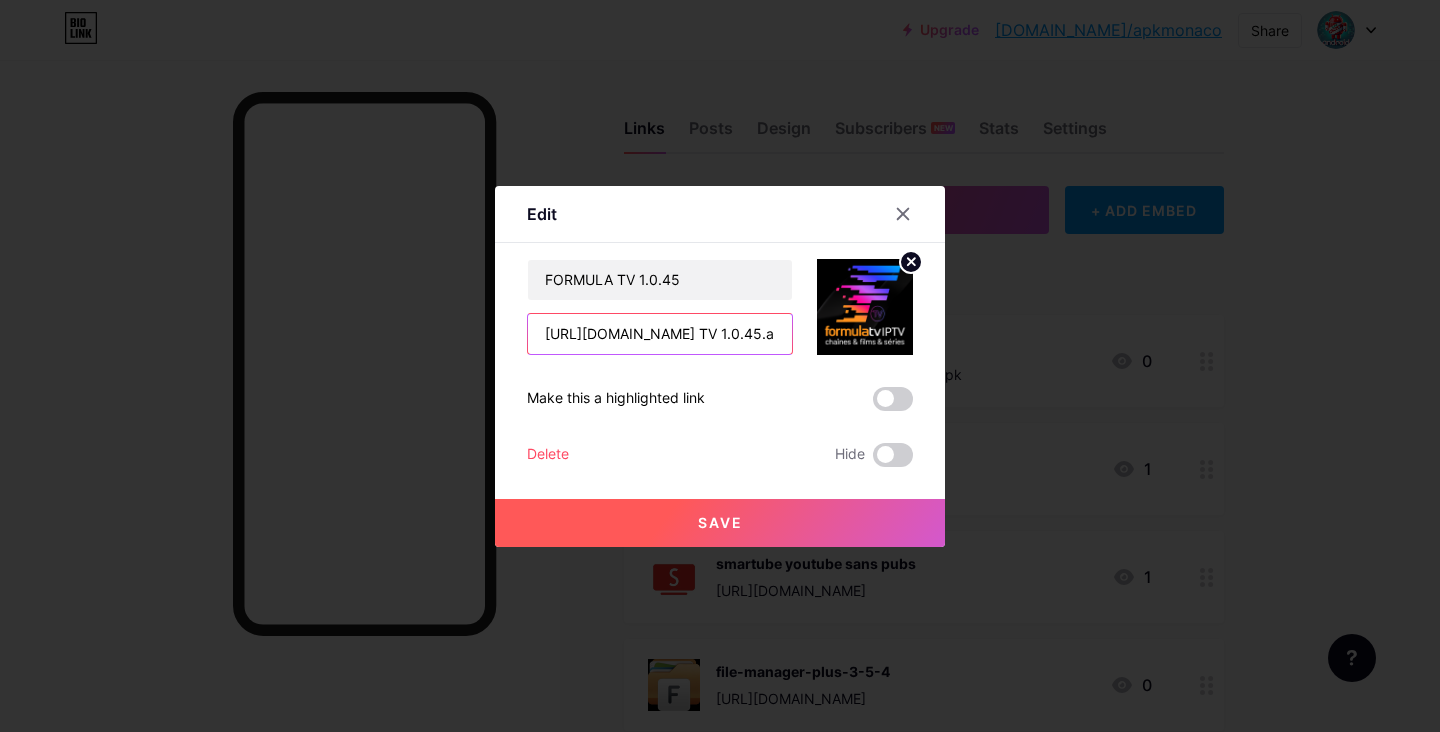 drag, startPoint x: 574, startPoint y: 338, endPoint x: 704, endPoint y: 346, distance: 130.24593 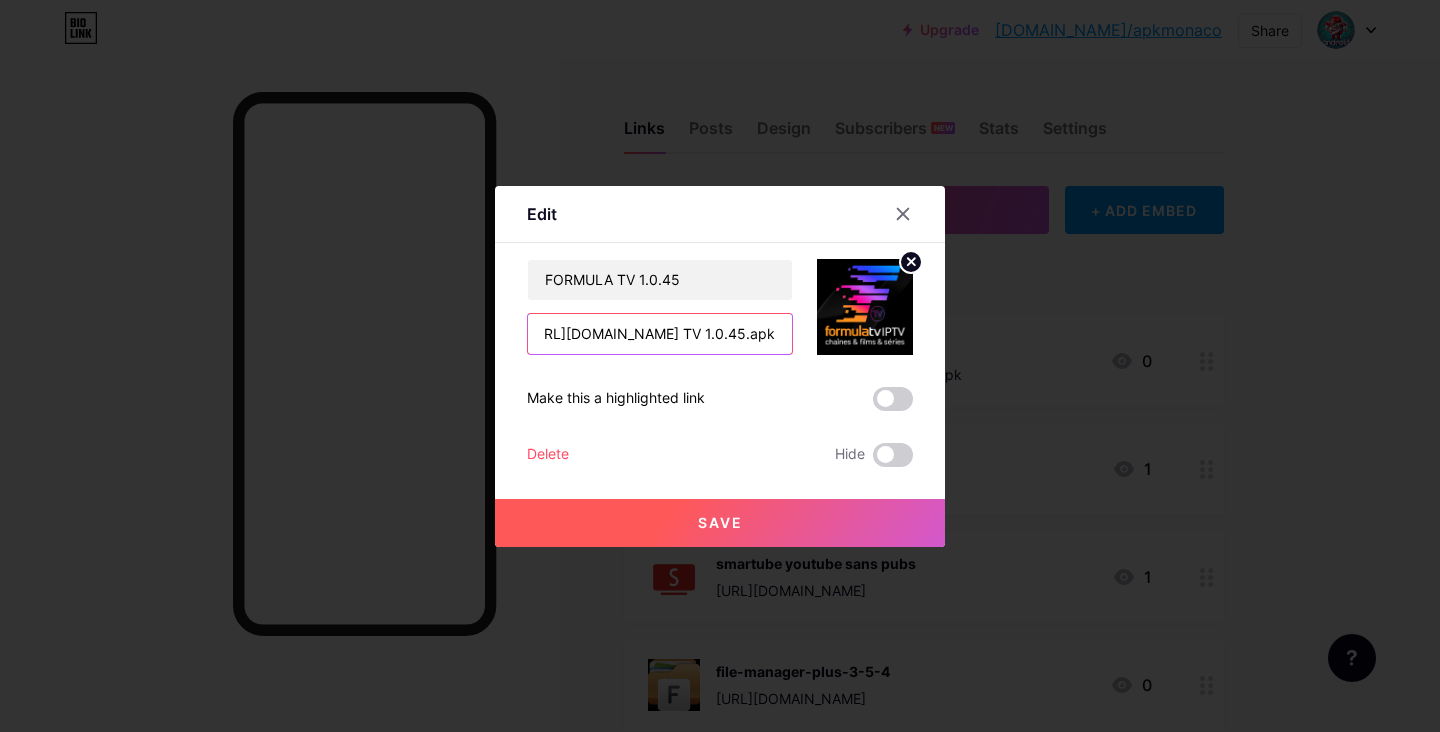 drag, startPoint x: 584, startPoint y: 337, endPoint x: 1071, endPoint y: 354, distance: 487.29663 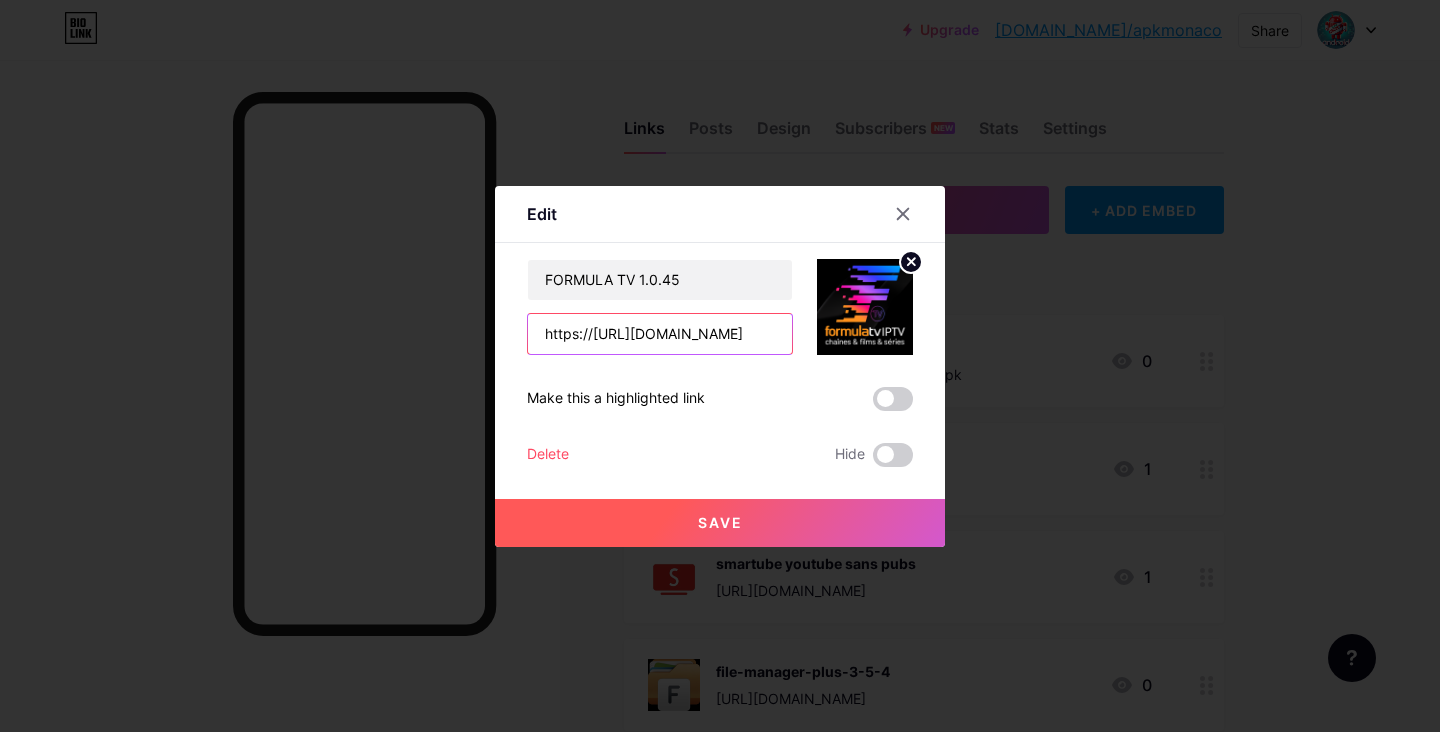 scroll, scrollTop: 0, scrollLeft: 302, axis: horizontal 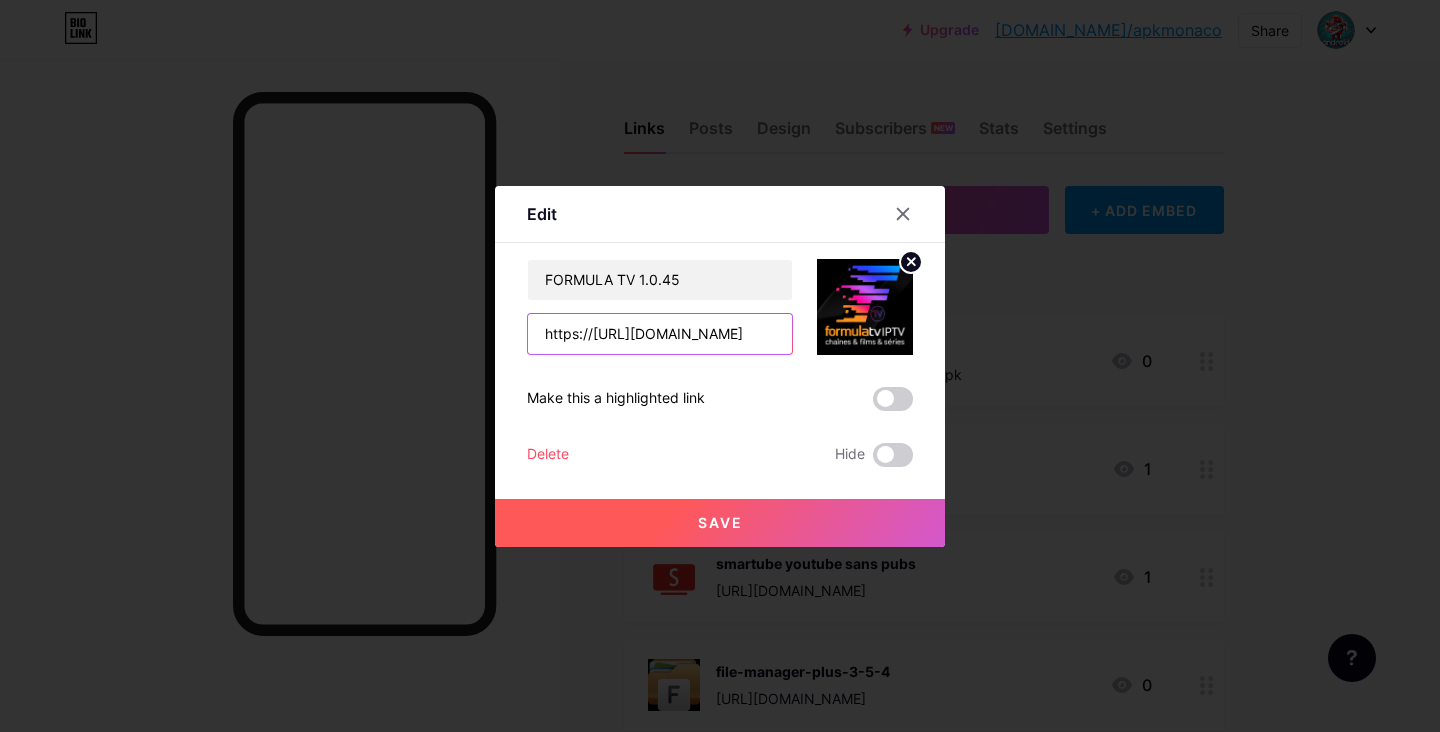drag, startPoint x: 667, startPoint y: 335, endPoint x: 409, endPoint y: 333, distance: 258.00775 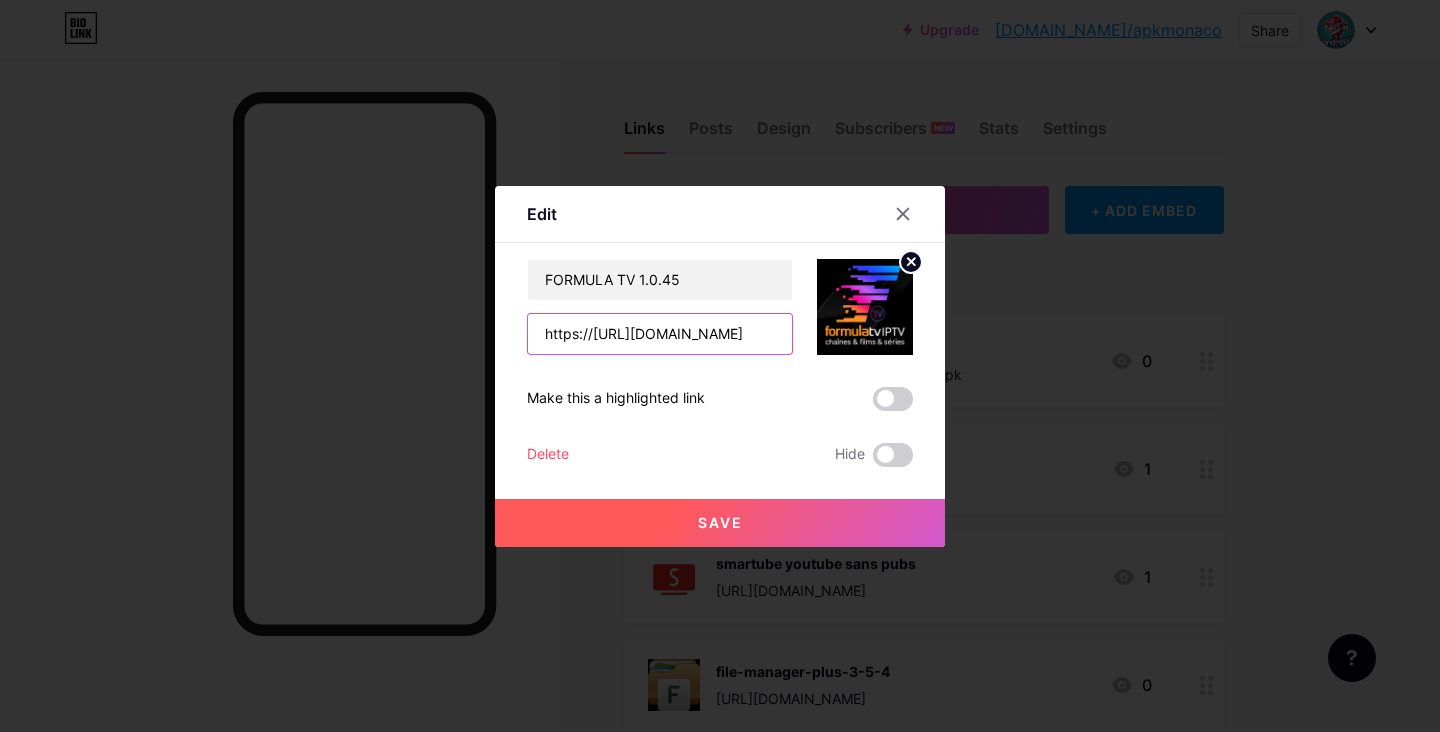 click on "Edit           Content
YouTube
Play YouTube video without leaving your page.
ADD
Vimeo
Play Vimeo video without leaving your page.
ADD
Tiktok
Grow your TikTok following
ADD
Tweet
Embed a tweet.
ADD
Reddit
Showcase your Reddit profile
ADD
Spotify
Embed Spotify to play the preview of a track.
ADD
Twitch
Play Twitch video without leaving your page.
ADD
SoundCloud" at bounding box center (720, 366) 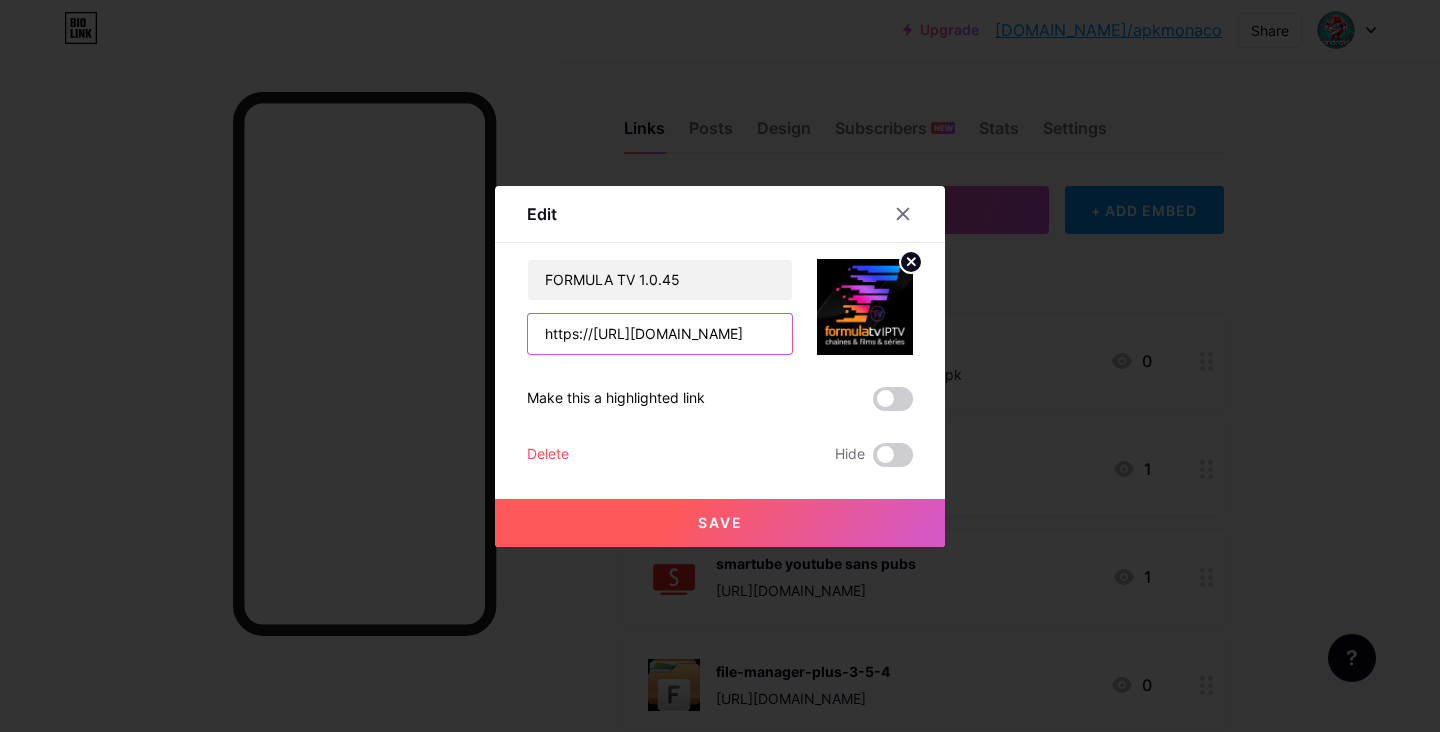 click on "https://[URL][DOMAIN_NAME]" at bounding box center [660, 334] 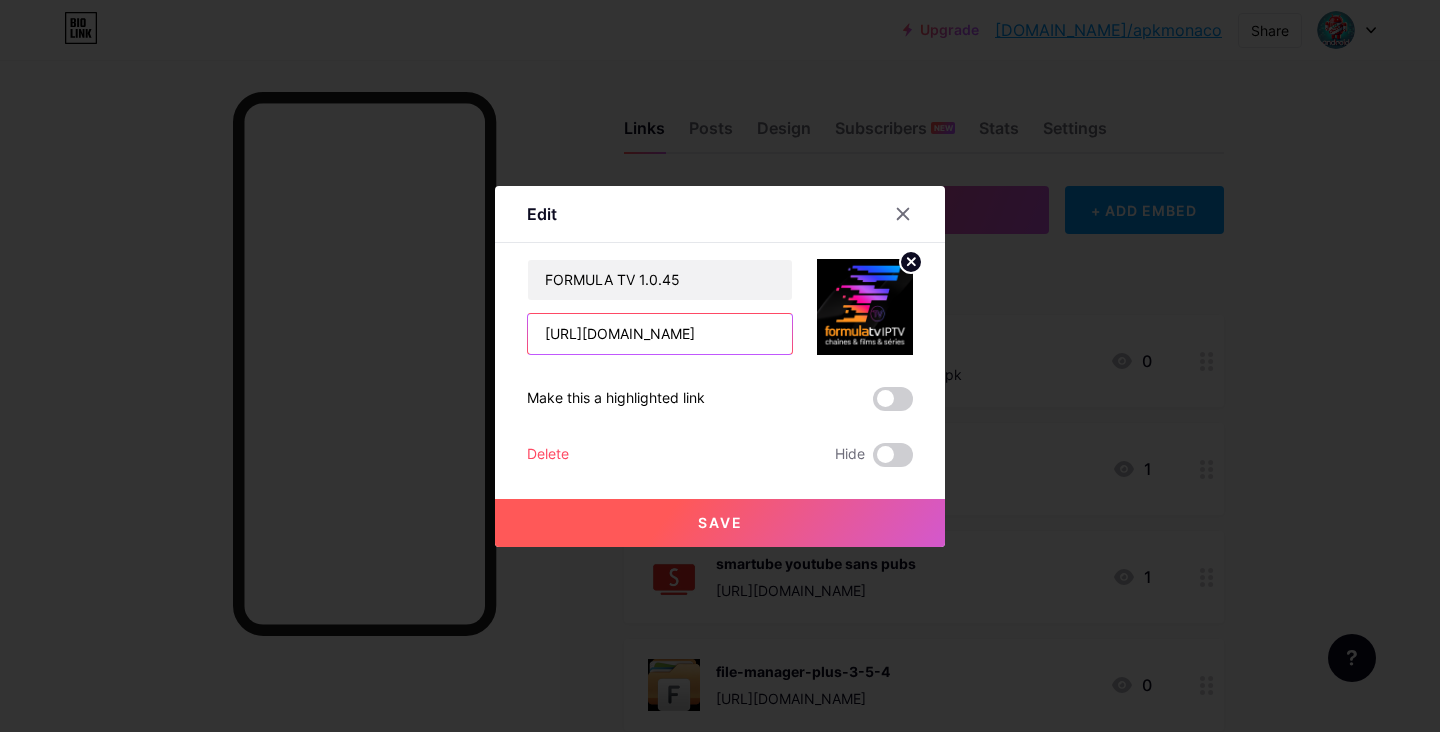 type on "[URL][DOMAIN_NAME]" 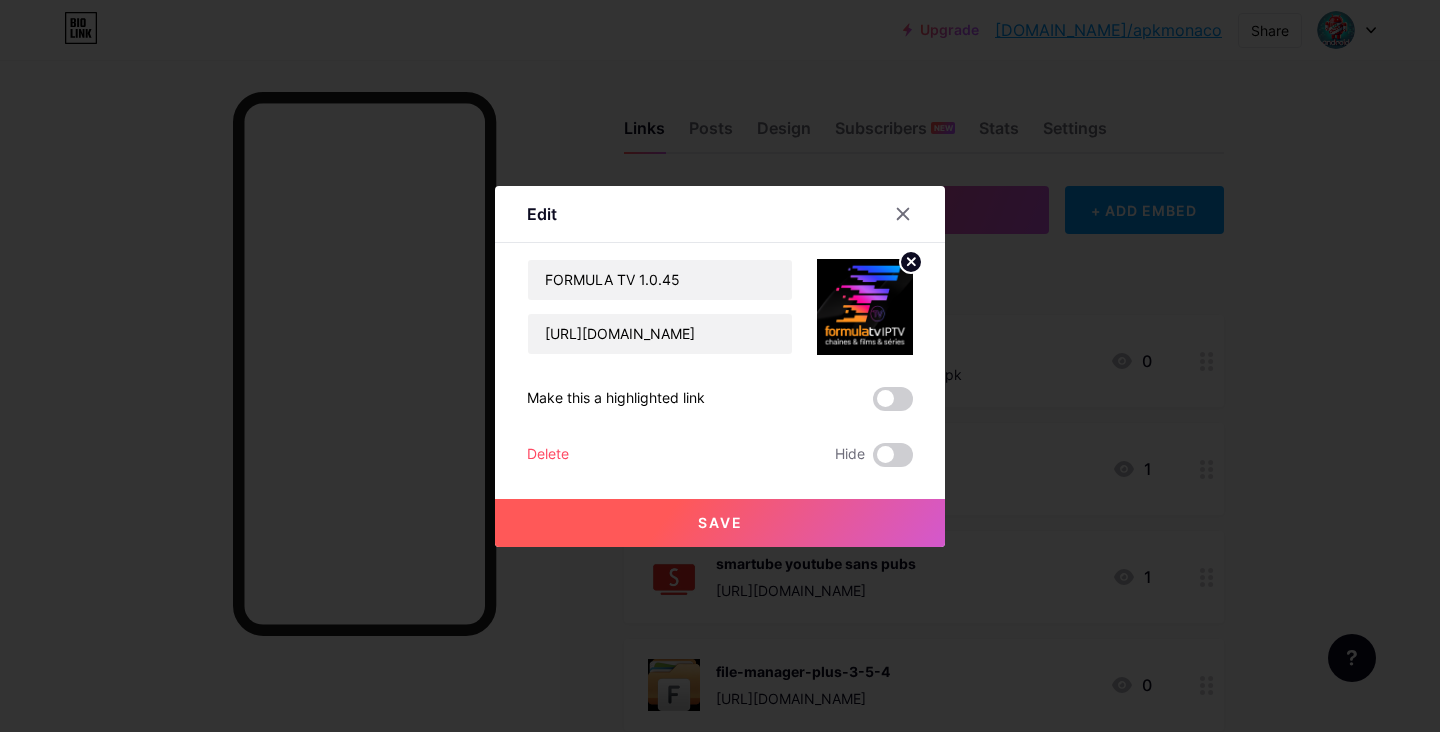 click on "Save" at bounding box center (720, 523) 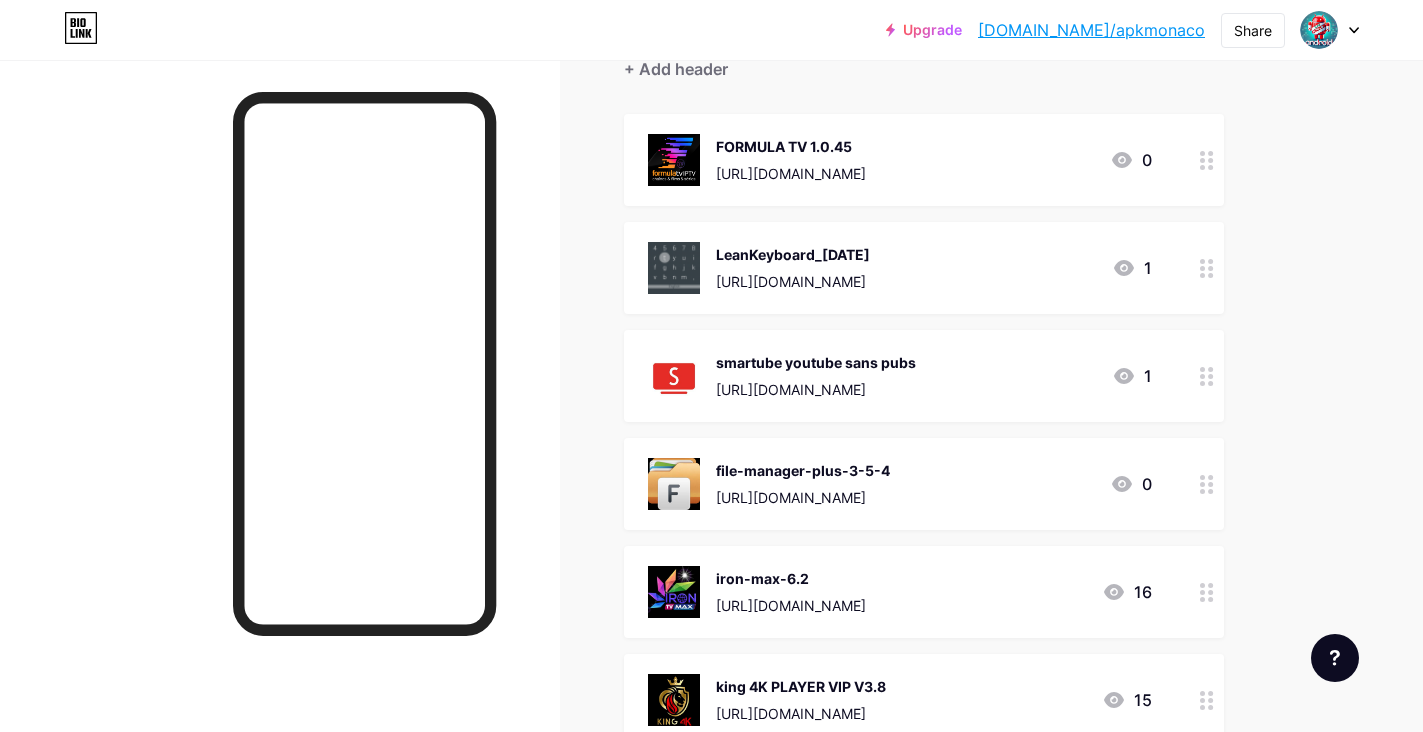 scroll, scrollTop: 200, scrollLeft: 0, axis: vertical 